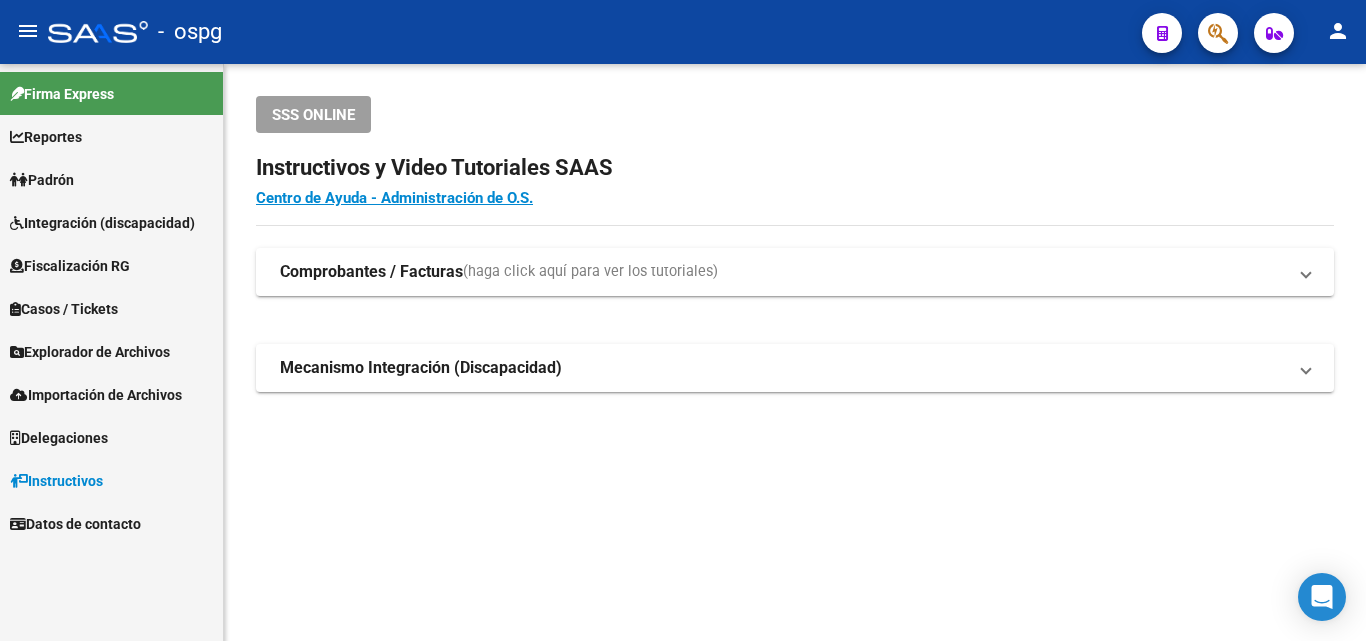 scroll, scrollTop: 0, scrollLeft: 0, axis: both 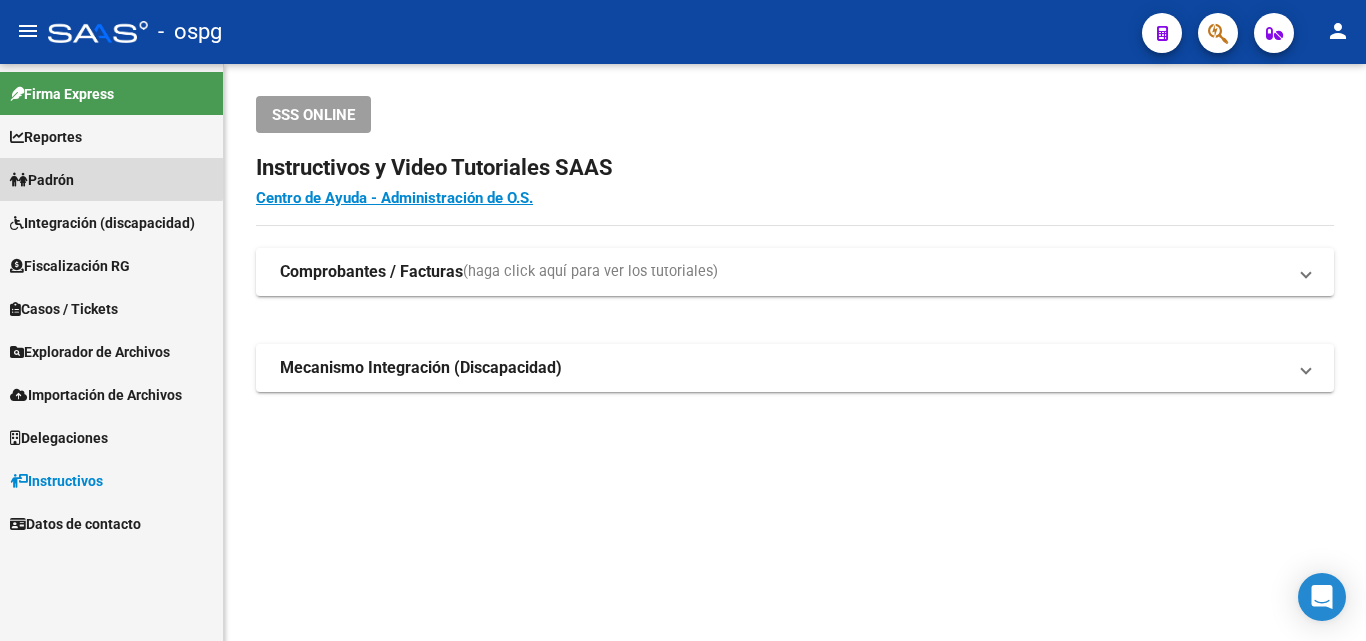 click on "Padrón" at bounding box center (42, 180) 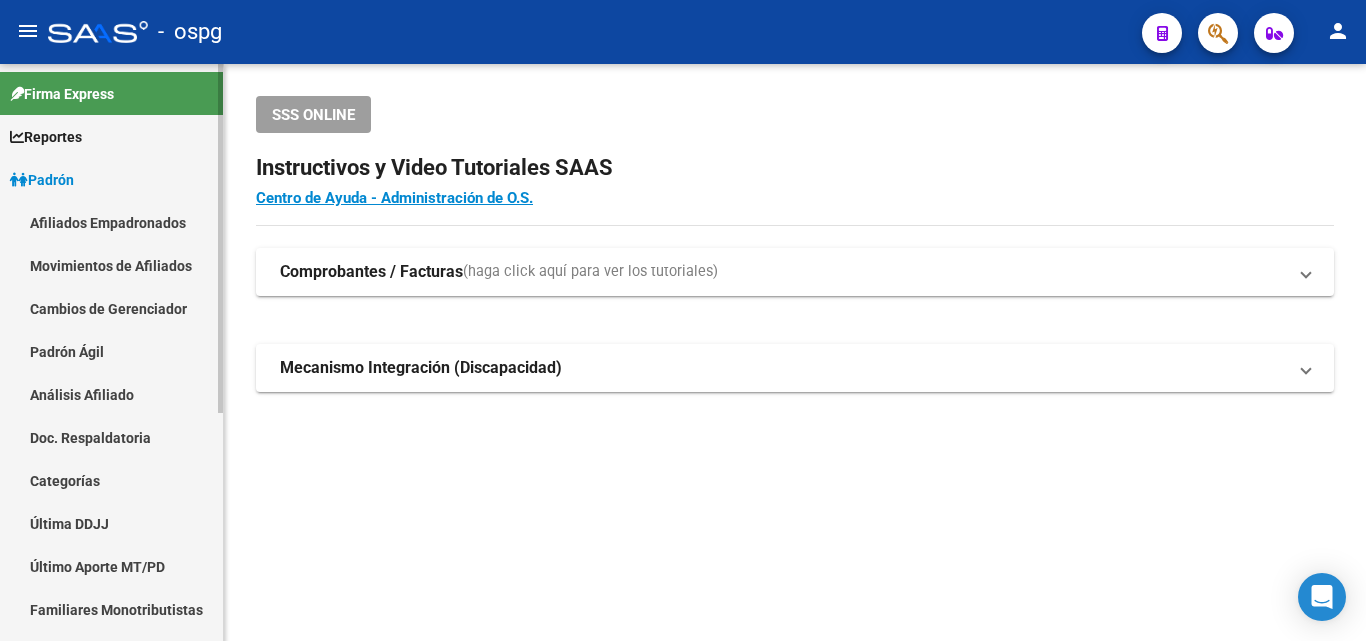 click on "Análisis Afiliado" at bounding box center (111, 394) 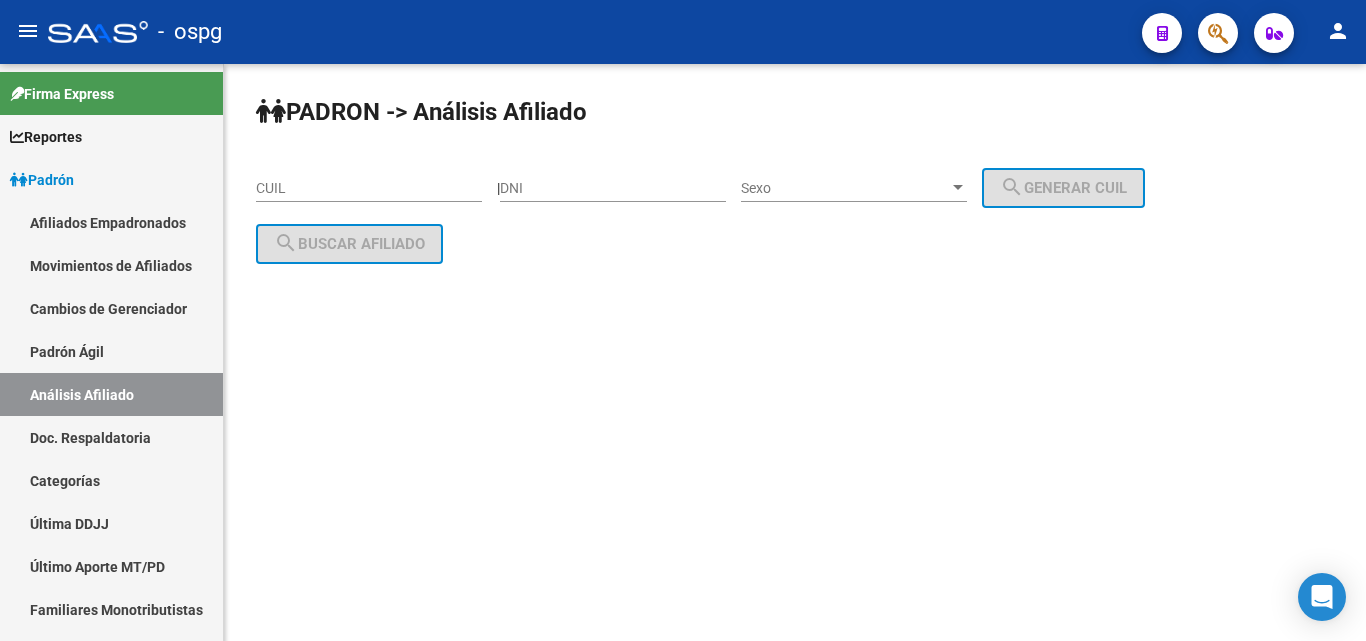click on "CUIL" at bounding box center [369, 188] 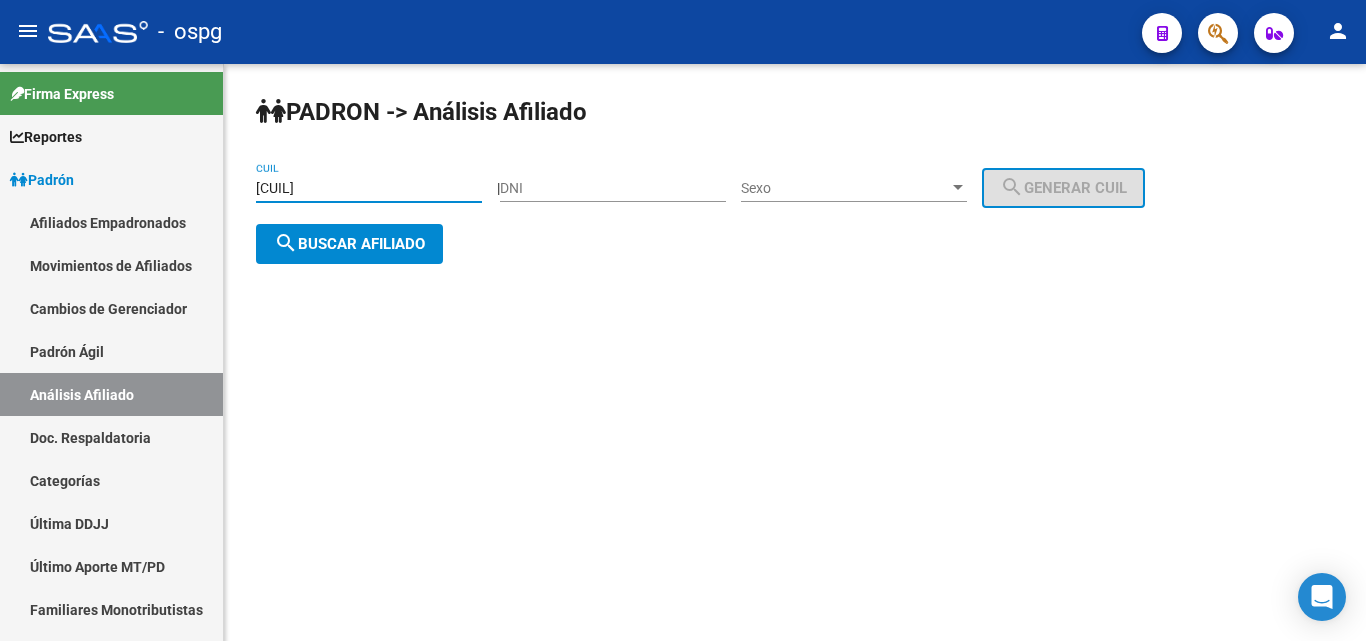 type on "[CUIL]" 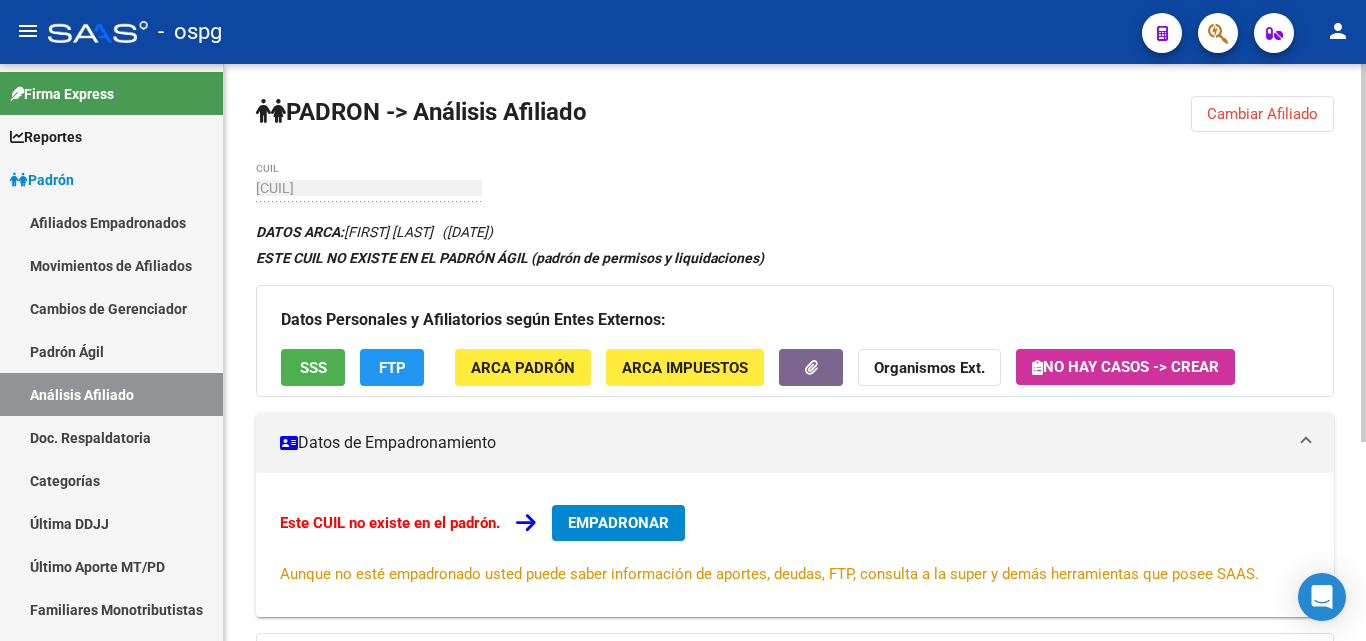 click on "EMPADRONAR" at bounding box center (618, 523) 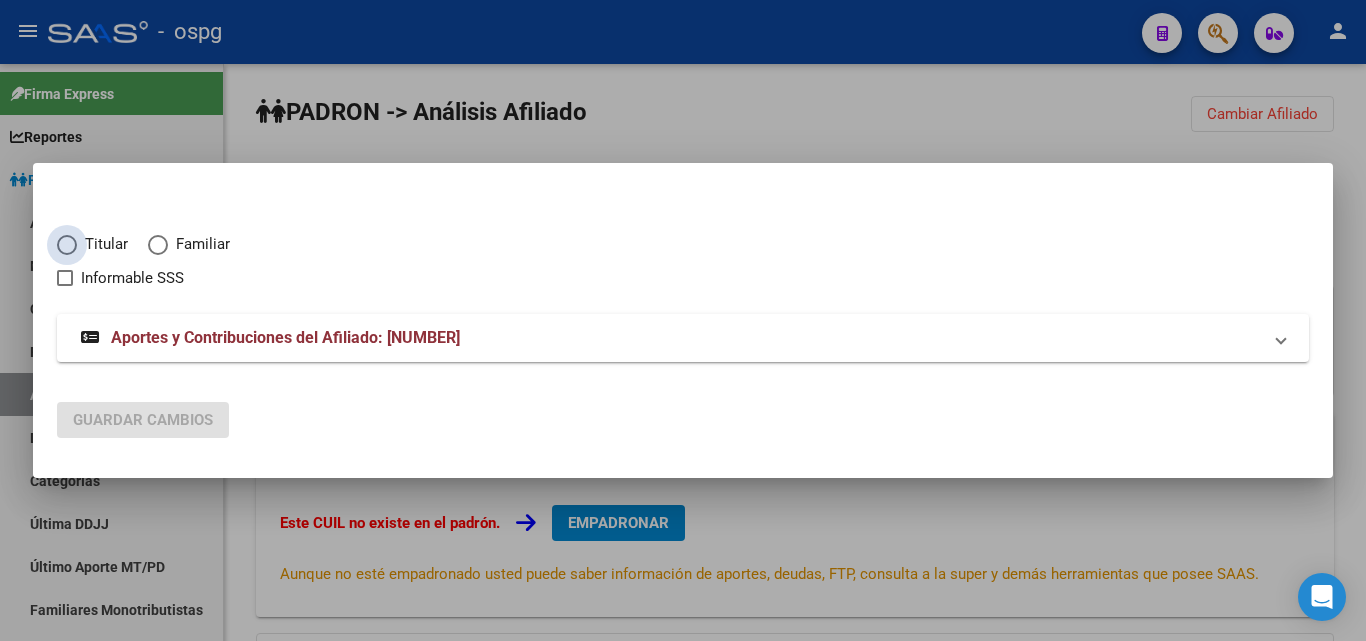 click at bounding box center (67, 245) 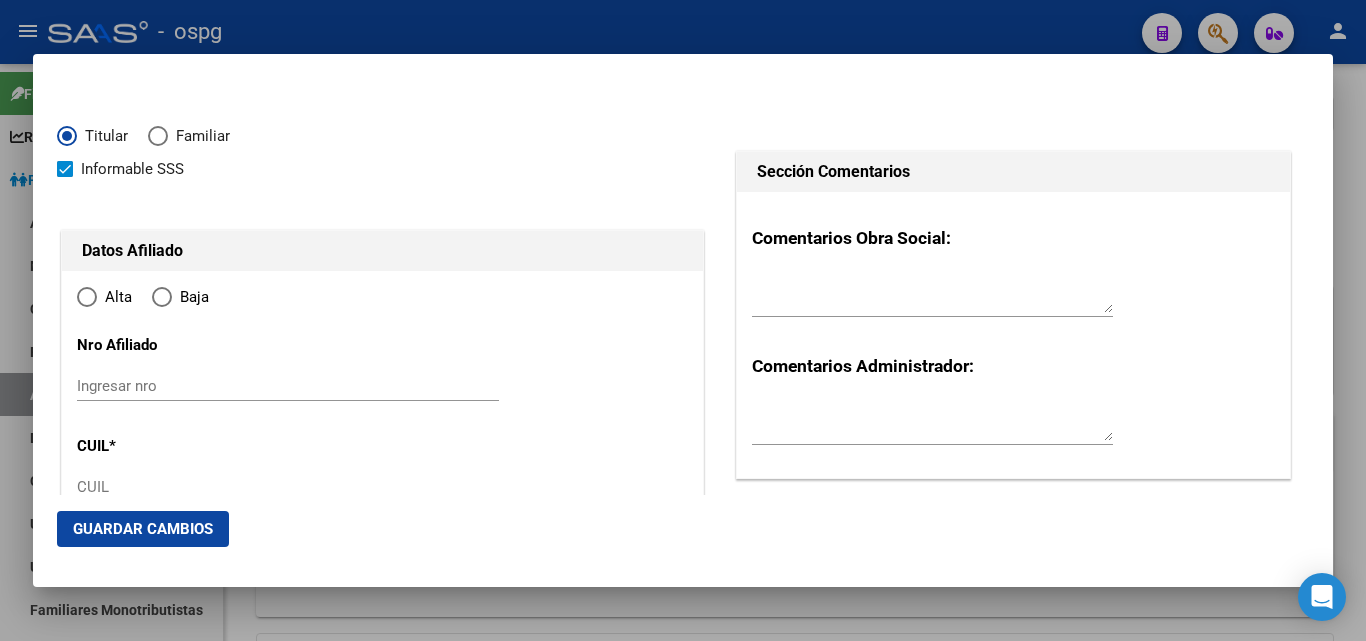 type on "[CUIL]" 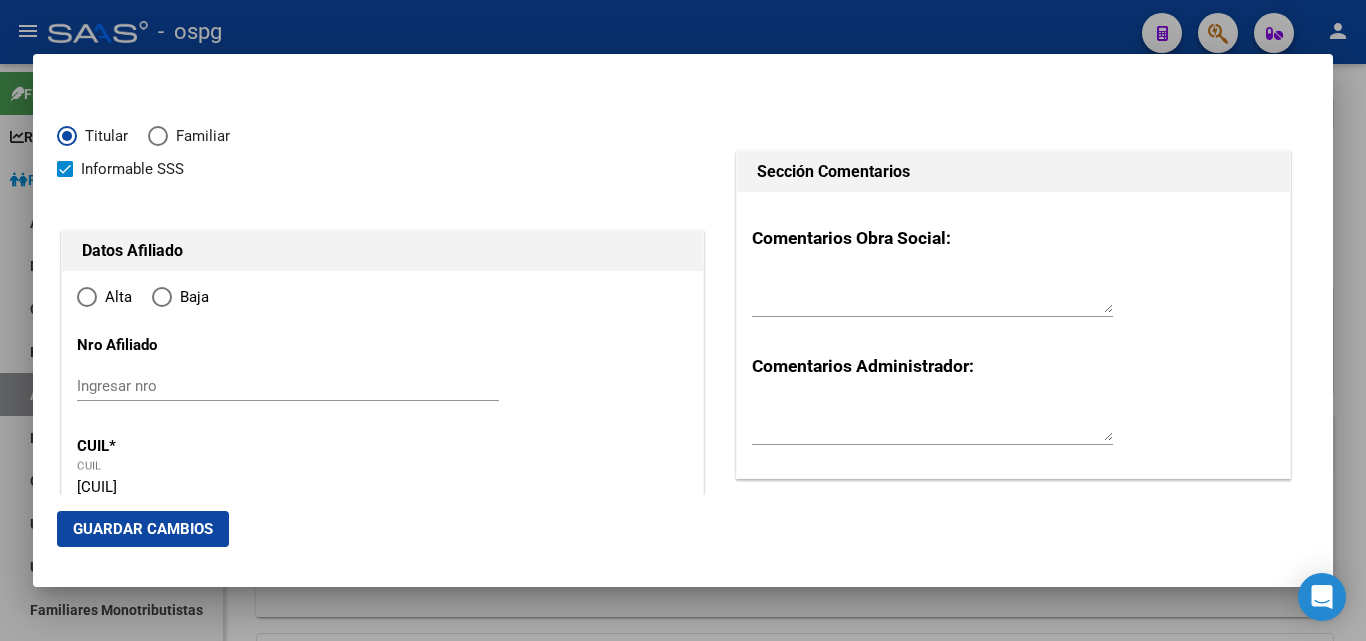 type on "[NUMBER]" 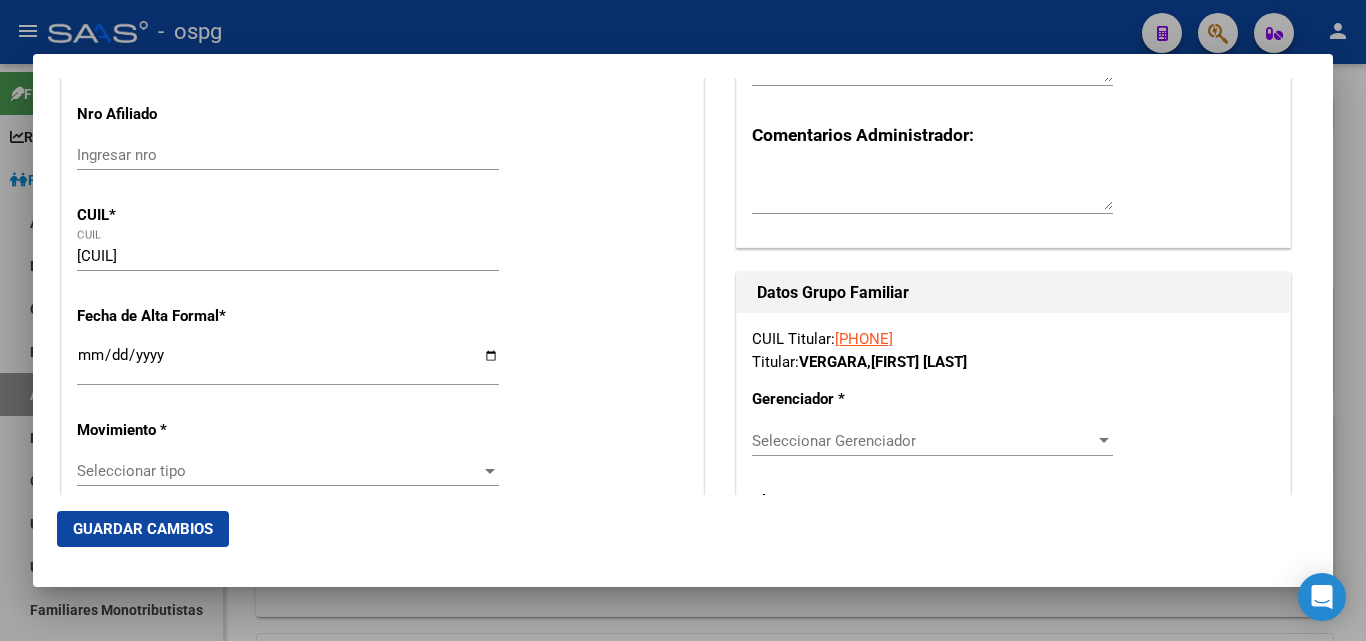 scroll, scrollTop: 248, scrollLeft: 0, axis: vertical 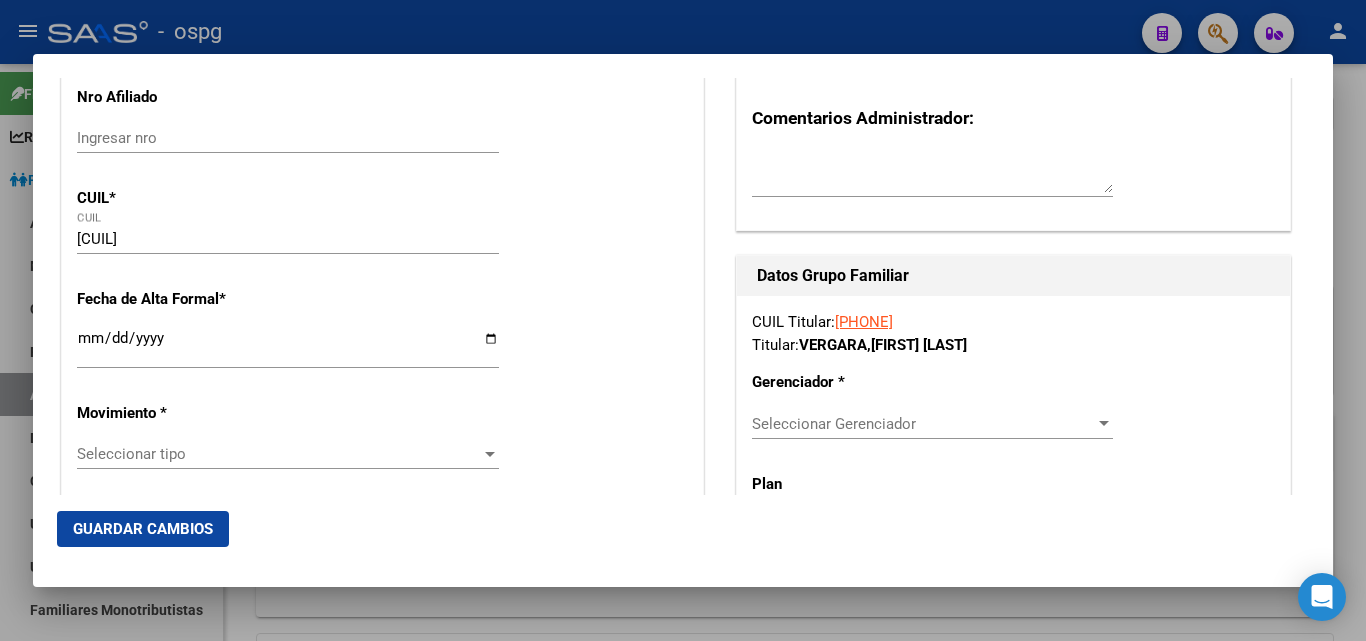 click on "Ingresar fecha" at bounding box center (288, 346) 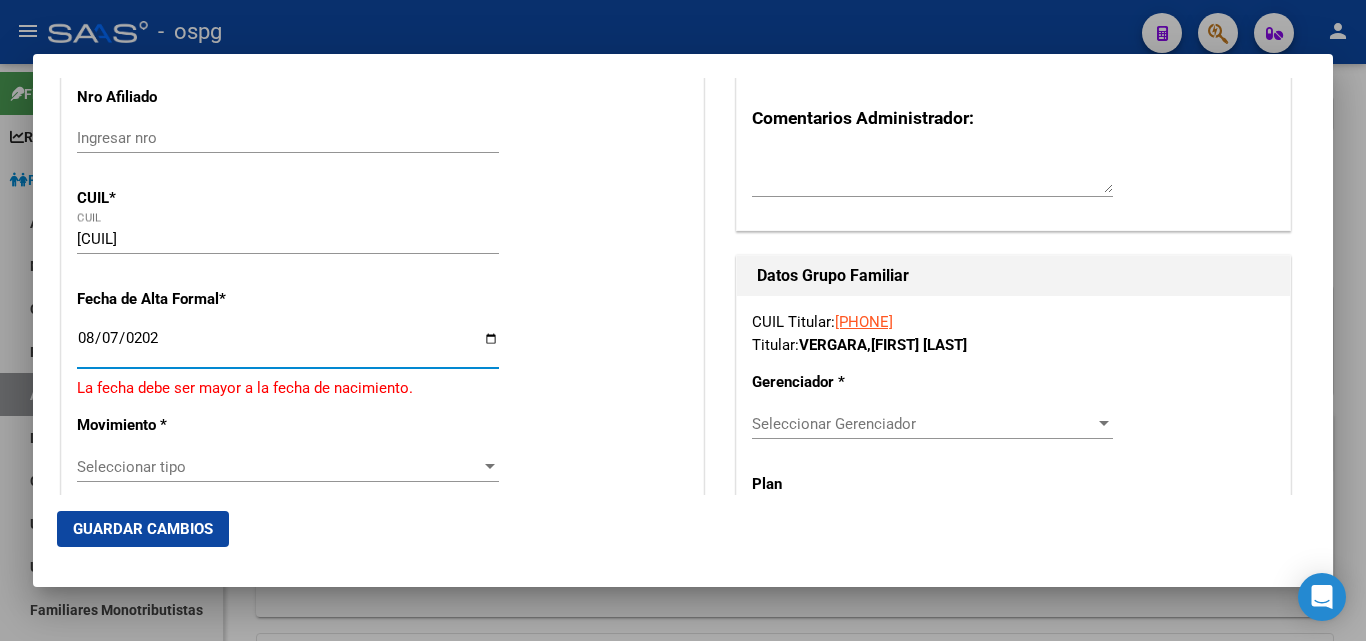 type on "2025-08-07" 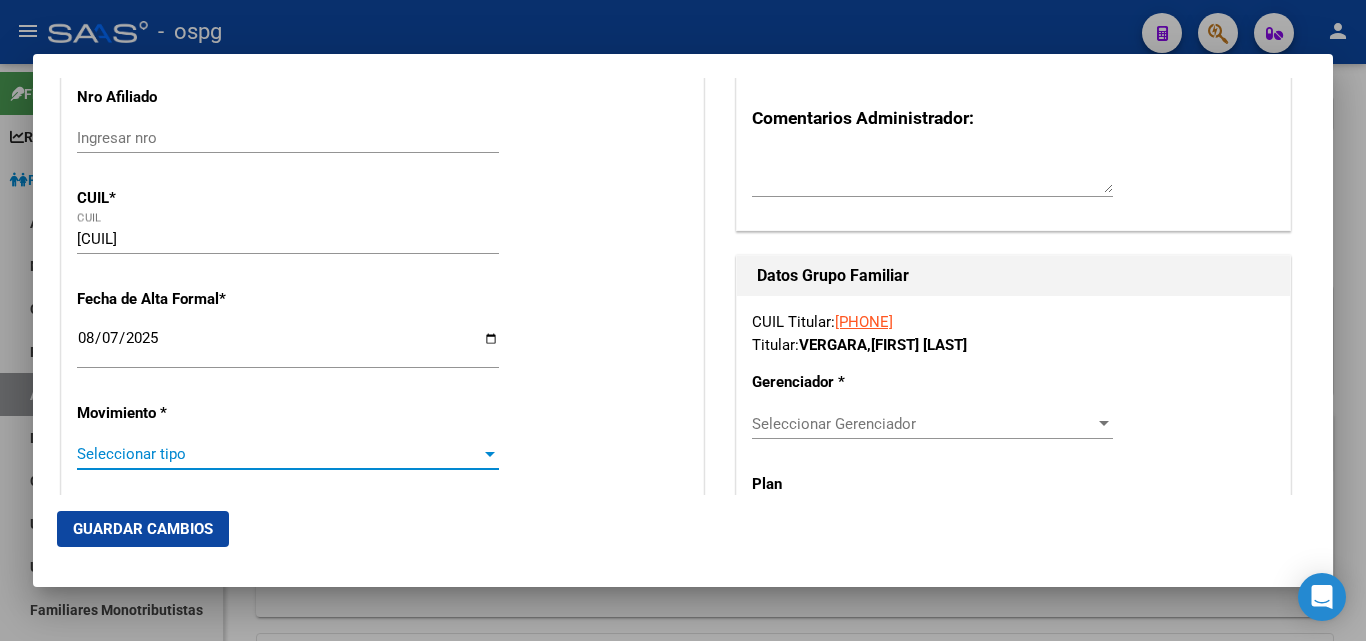 click at bounding box center [490, 454] 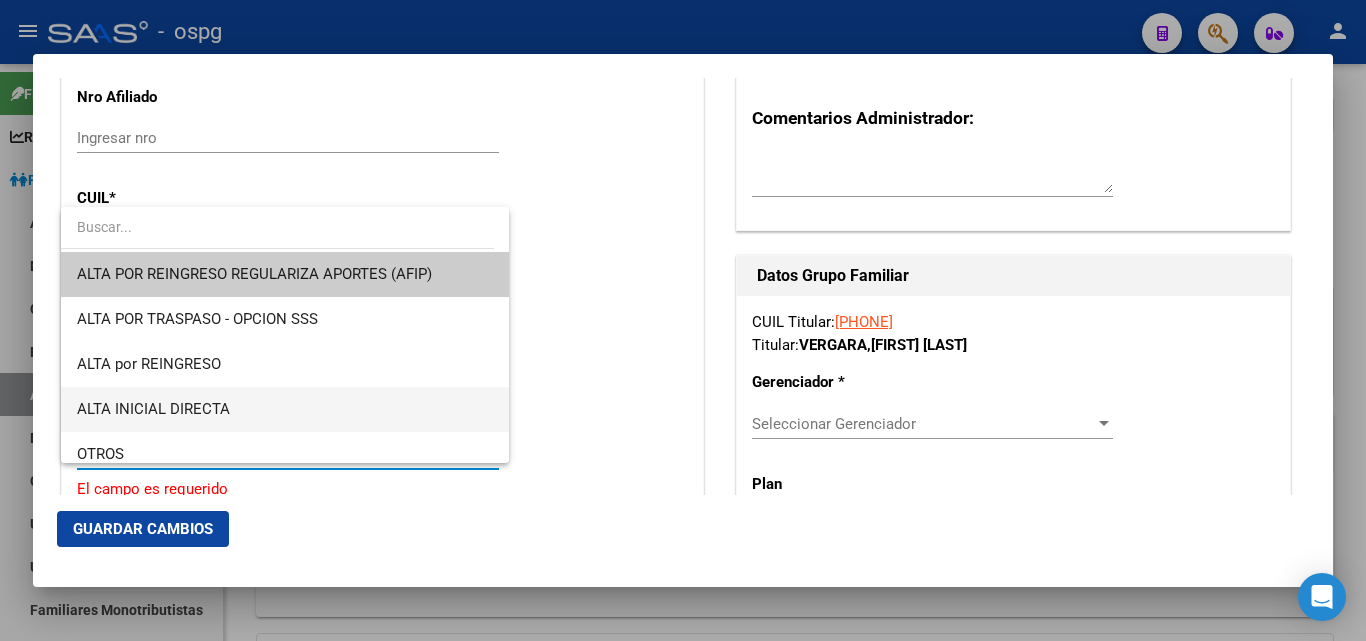 click on "ALTA INICIAL DIRECTA" at bounding box center (285, 409) 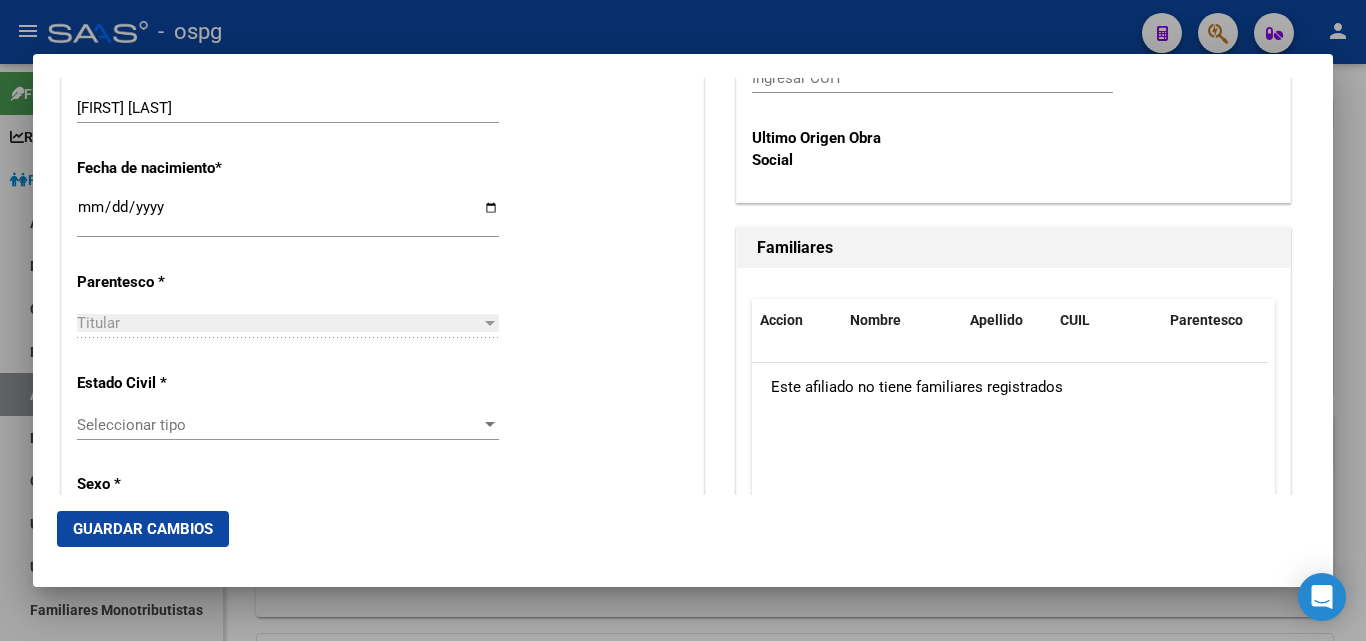 scroll, scrollTop: 1024, scrollLeft: 0, axis: vertical 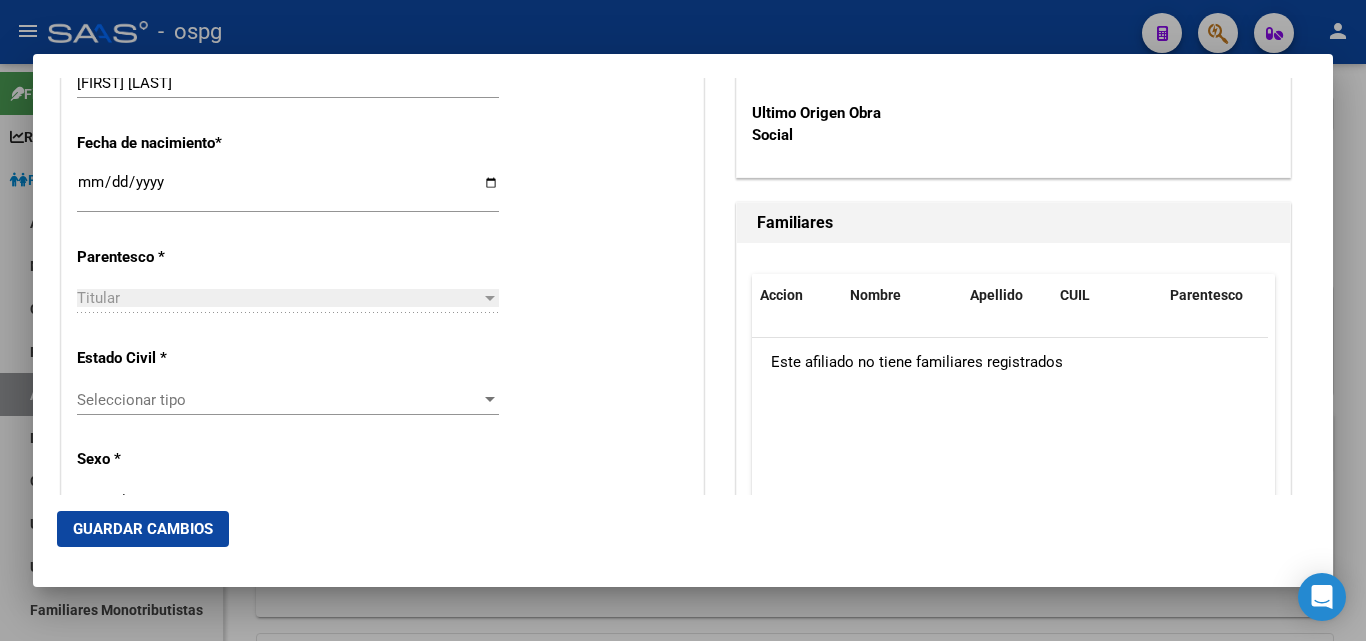 click at bounding box center (490, 400) 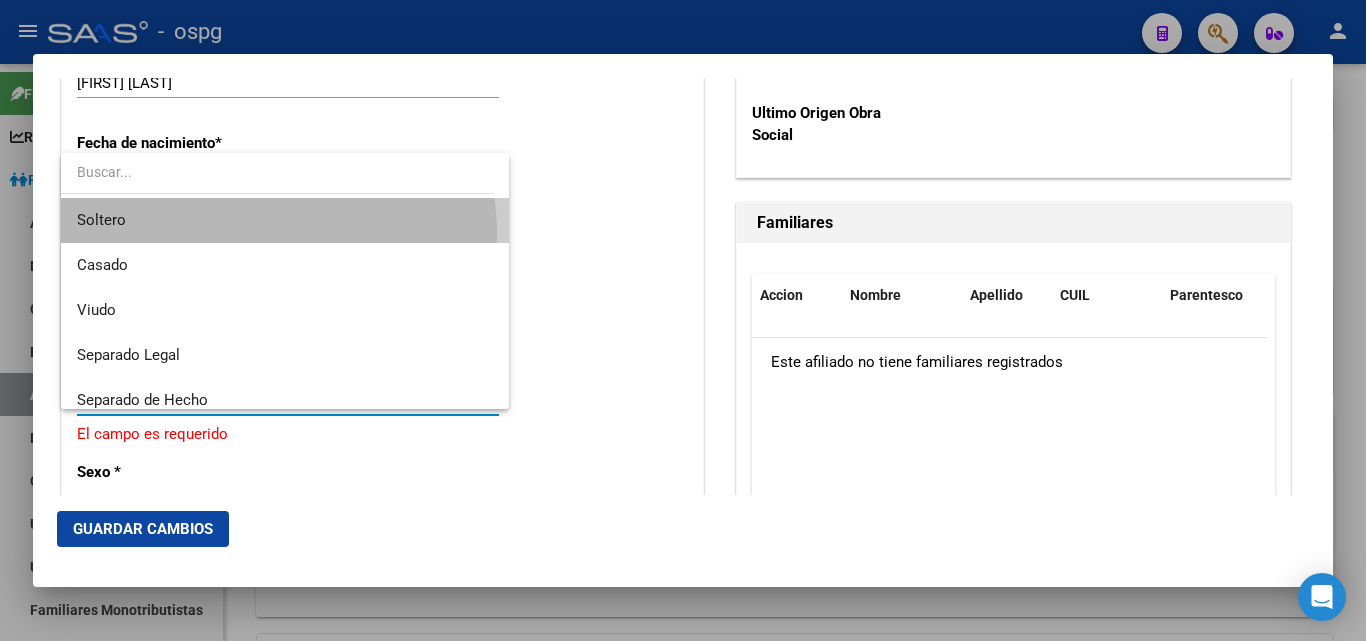 click on "Soltero" at bounding box center (285, 220) 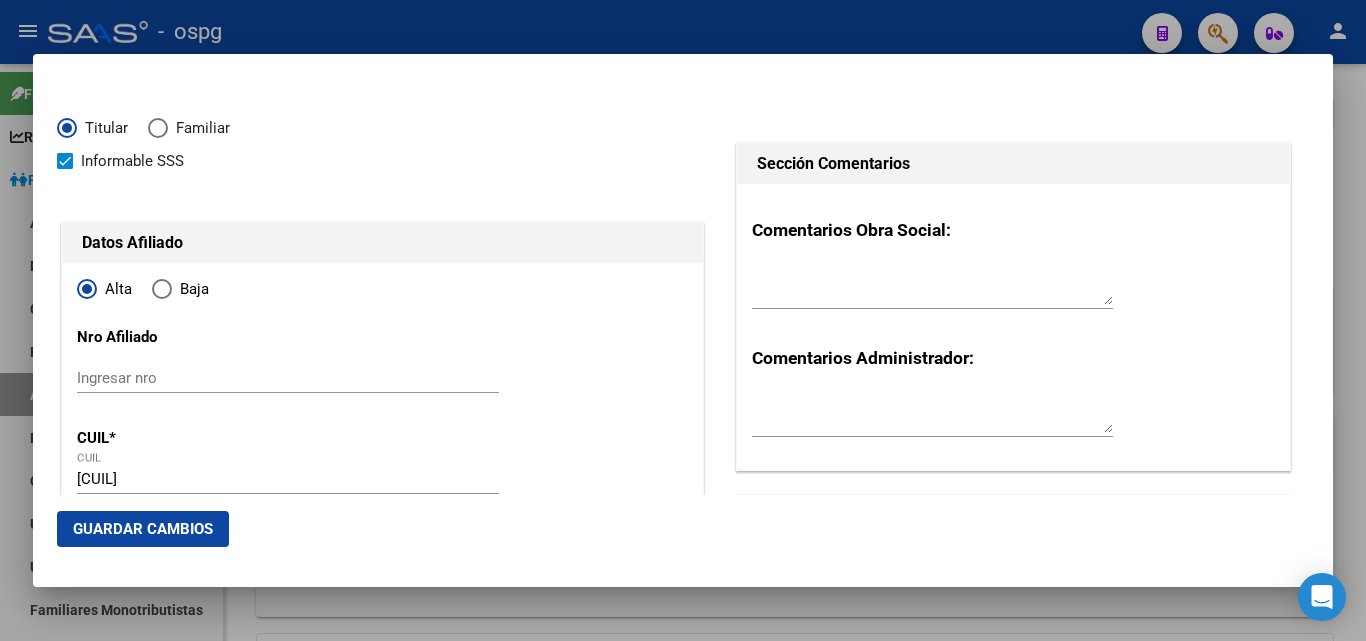 scroll, scrollTop: 0, scrollLeft: 0, axis: both 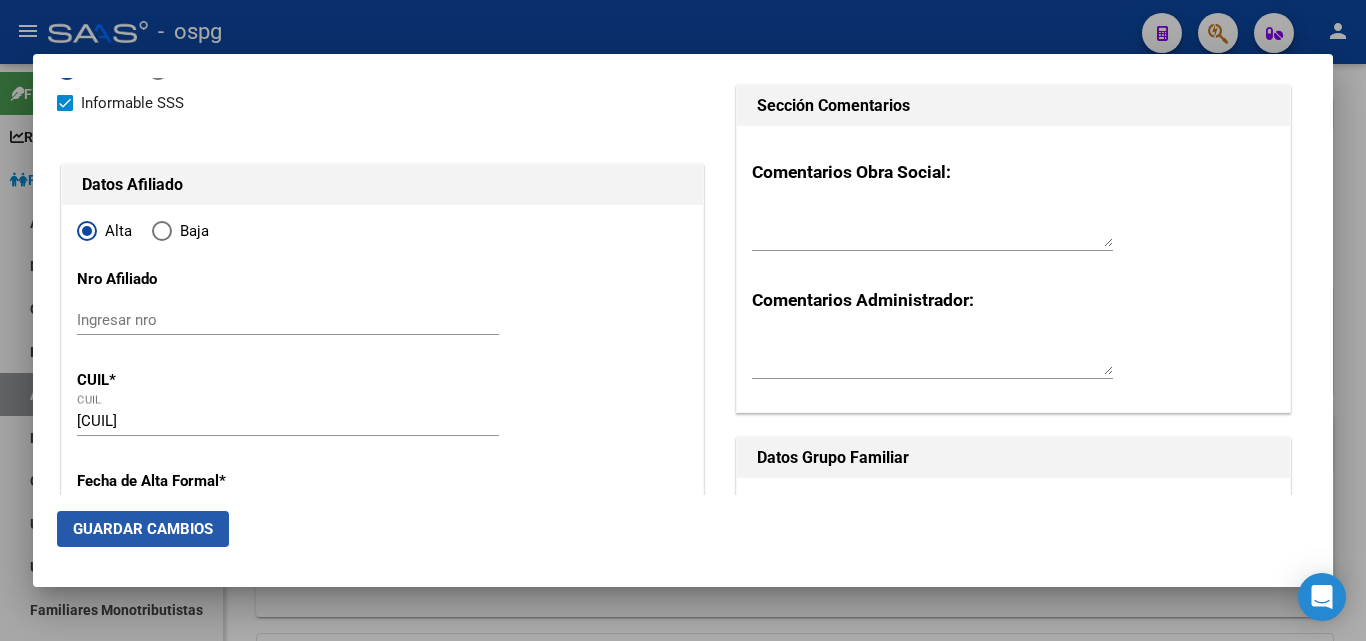 click on "Guardar Cambios" 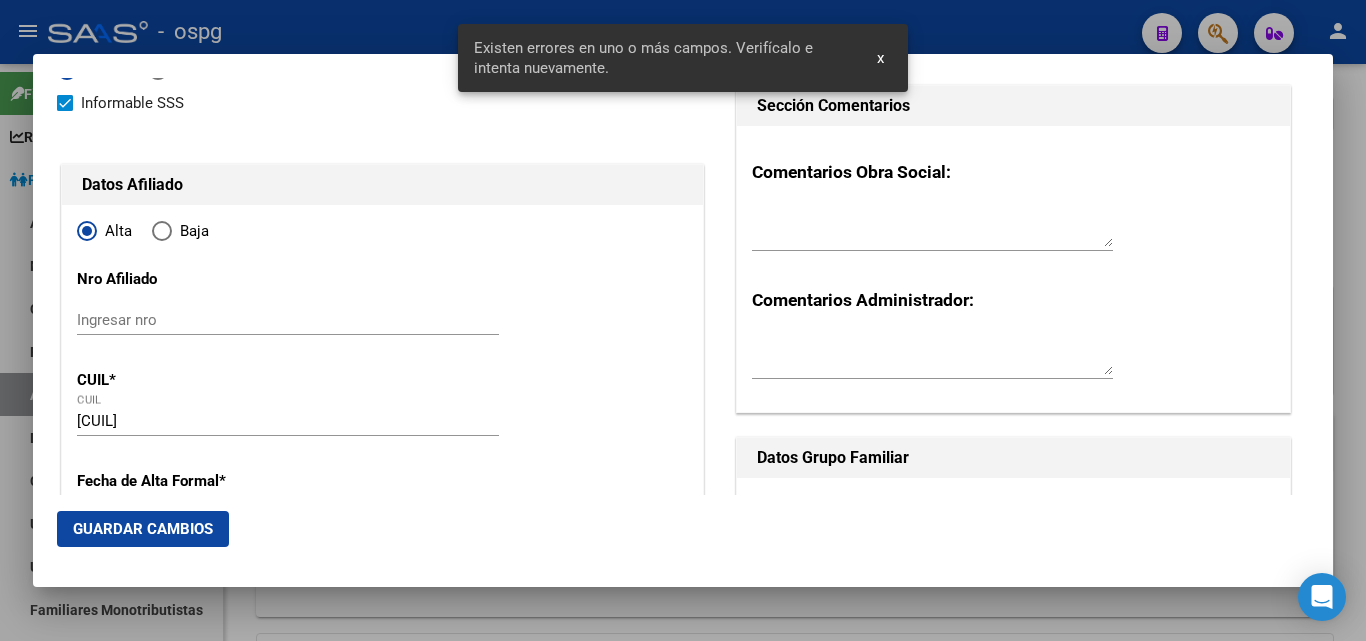 click on "x" at bounding box center (880, 58) 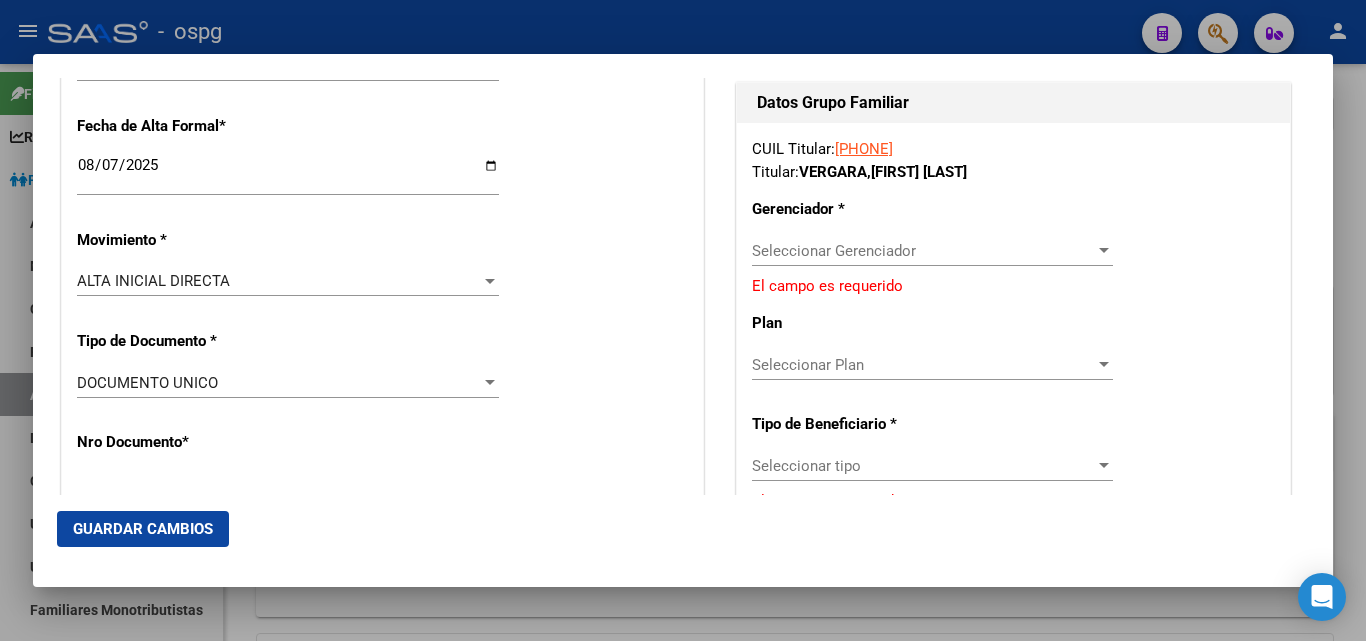 scroll, scrollTop: 429, scrollLeft: 0, axis: vertical 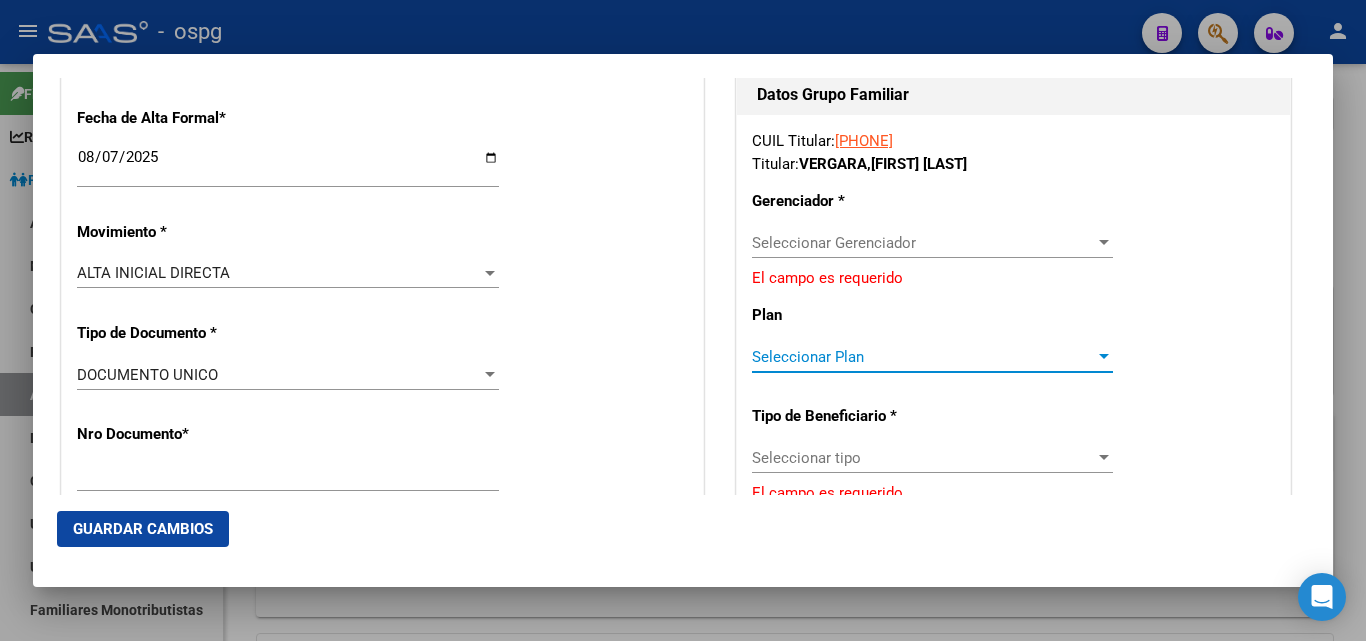 click at bounding box center [1104, 356] 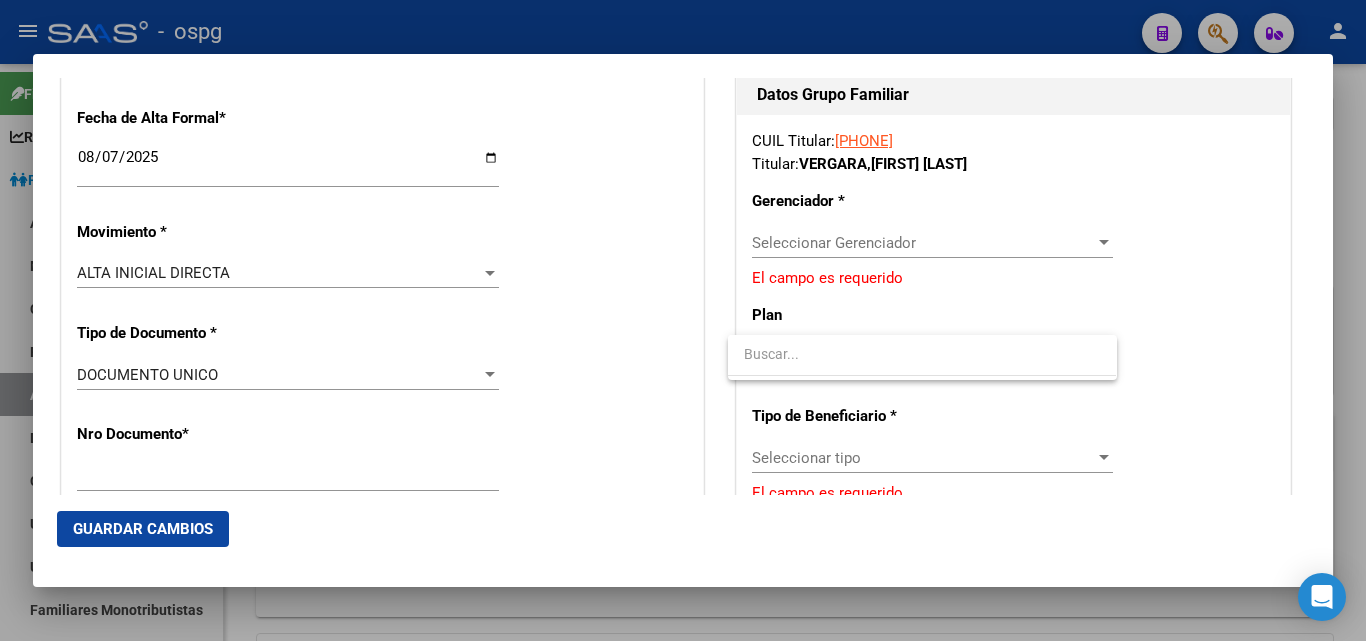 click at bounding box center [922, 354] 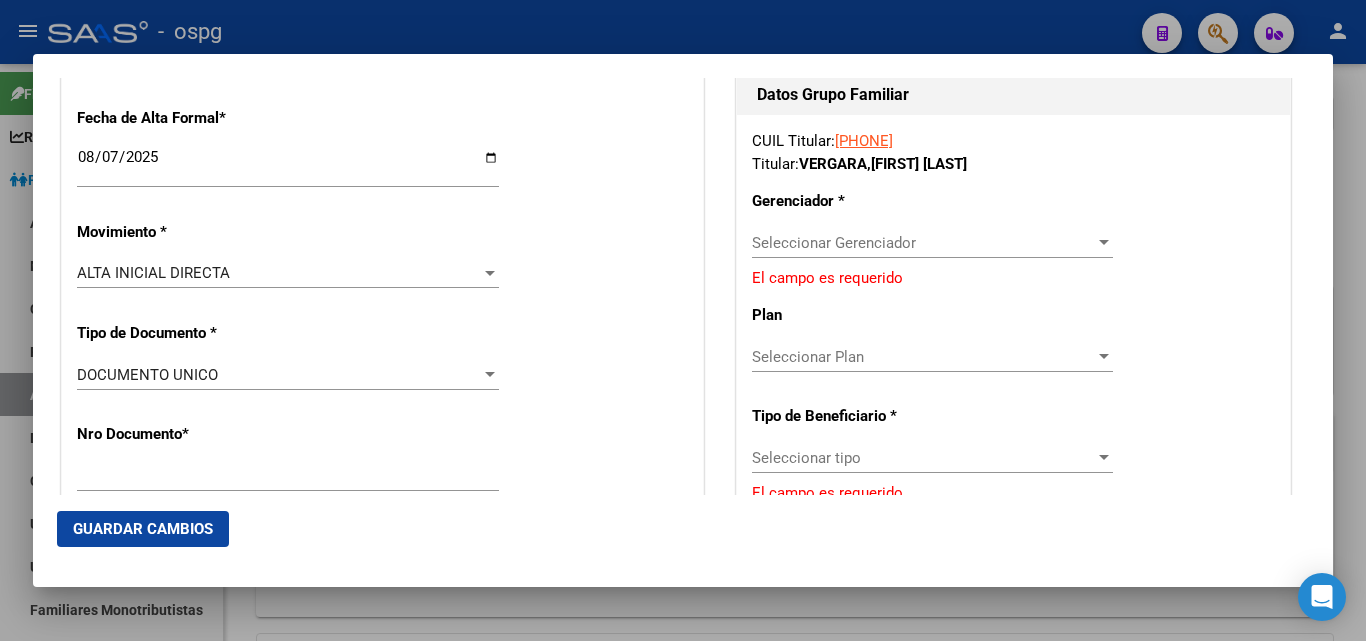 click at bounding box center (1104, 242) 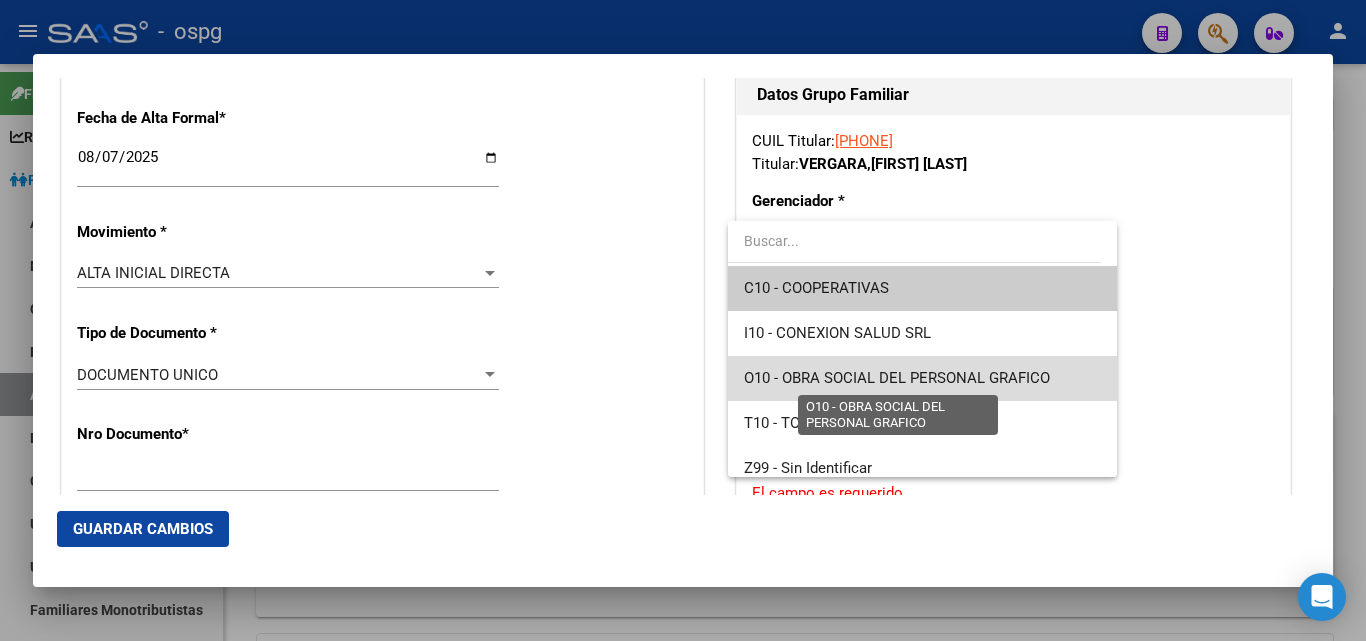 click on "O10 - OBRA SOCIAL DEL PERSONAL GRAFICO" at bounding box center (897, 378) 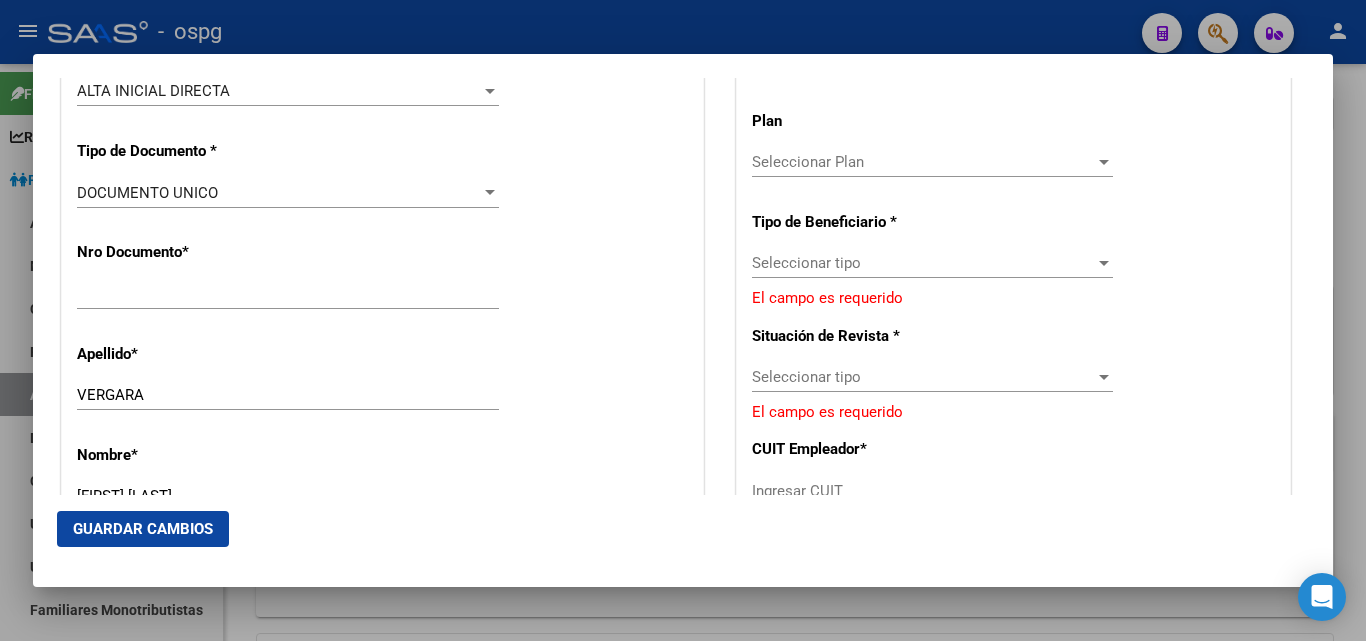 scroll, scrollTop: 661, scrollLeft: 0, axis: vertical 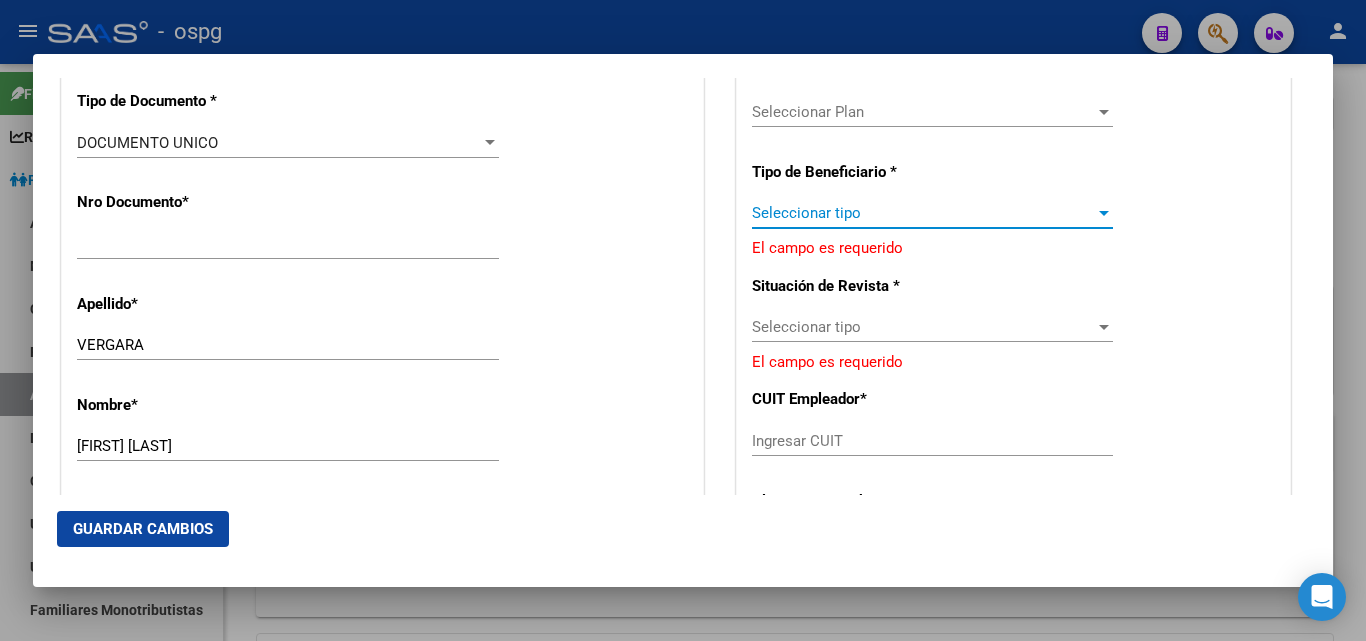 click at bounding box center [1104, 213] 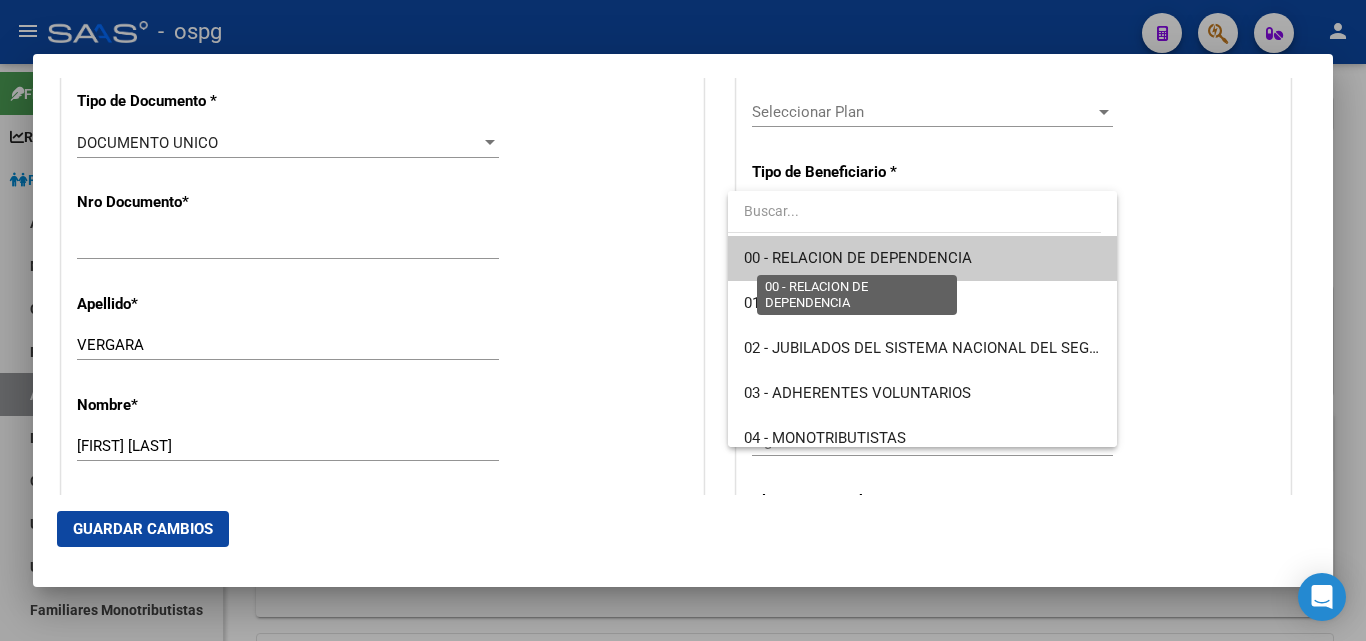 click on "00 - RELACION DE DEPENDENCIA" at bounding box center [858, 258] 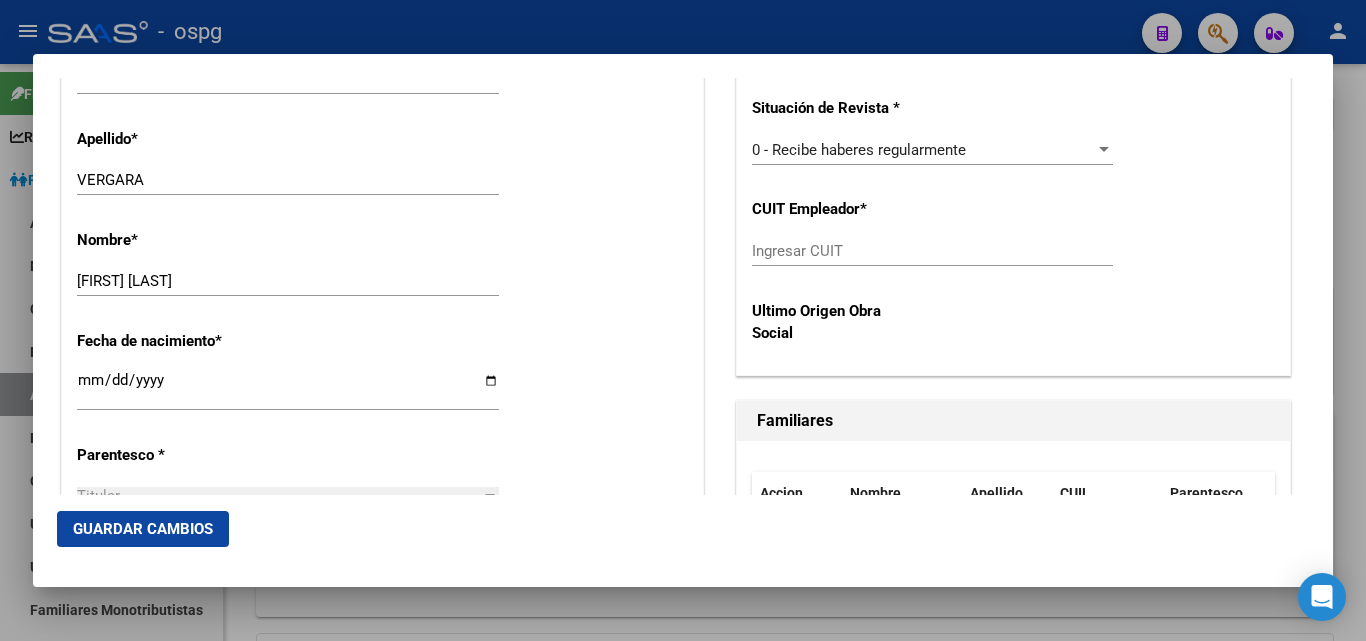 scroll, scrollTop: 834, scrollLeft: 0, axis: vertical 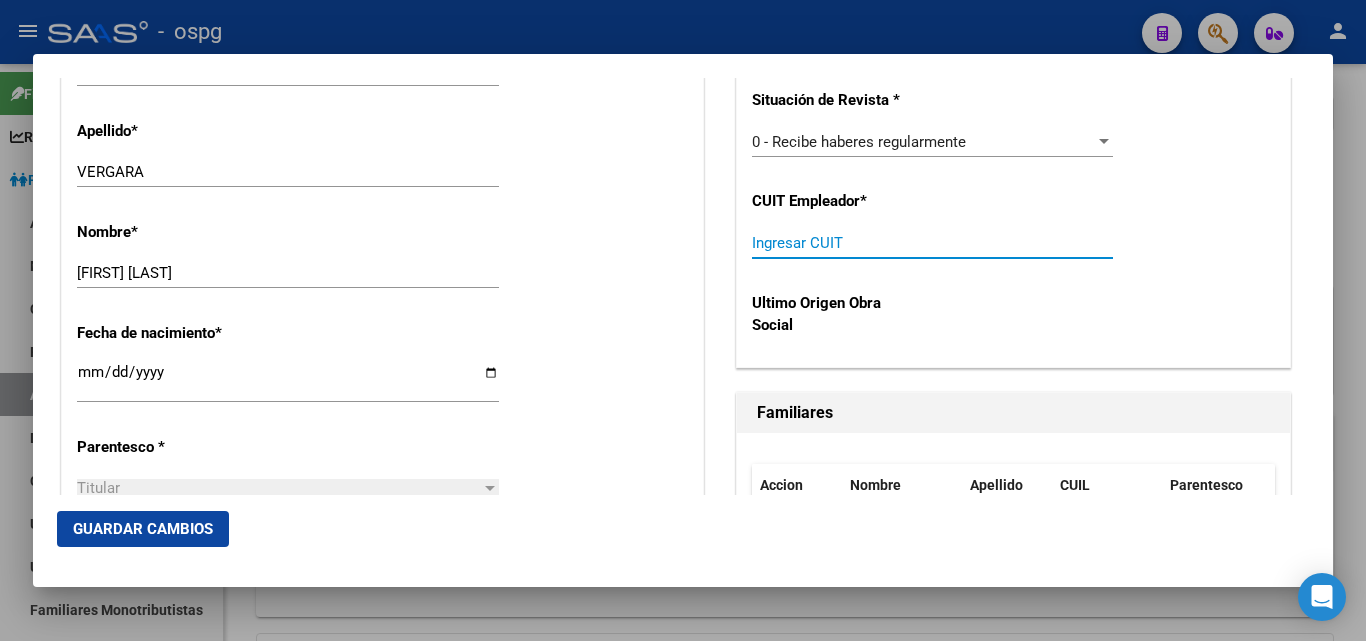 click on "Ingresar CUIT" at bounding box center (932, 243) 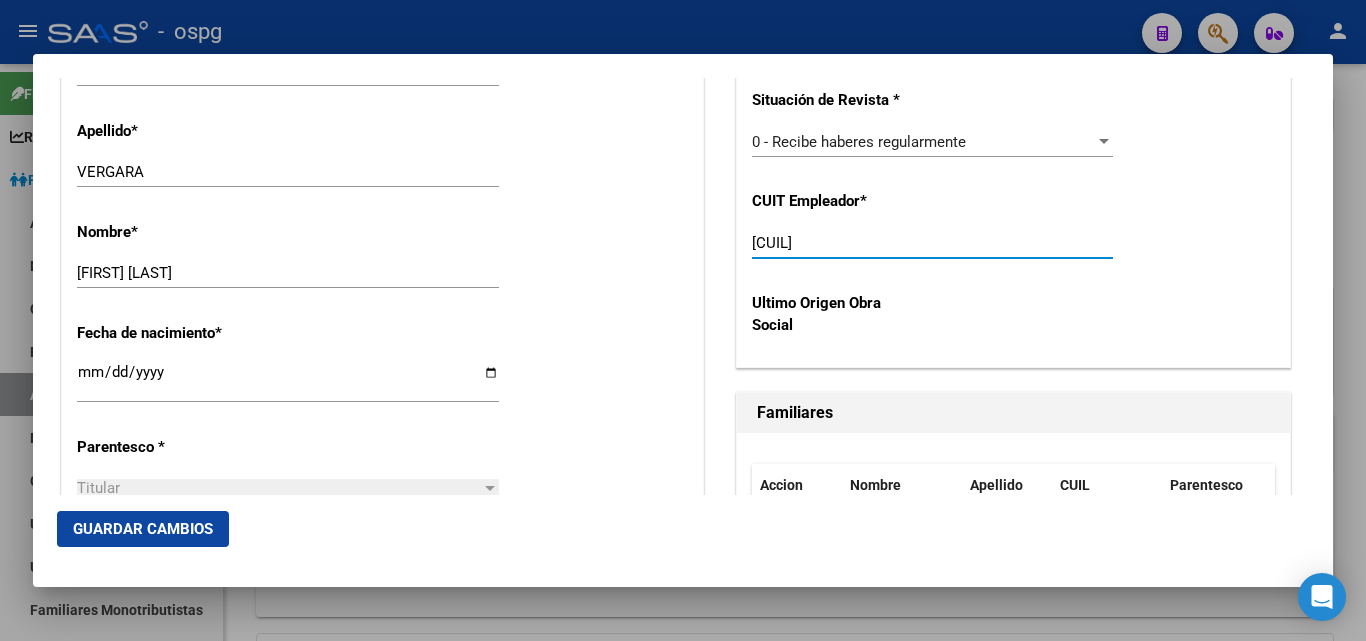 type on "[CUIL]" 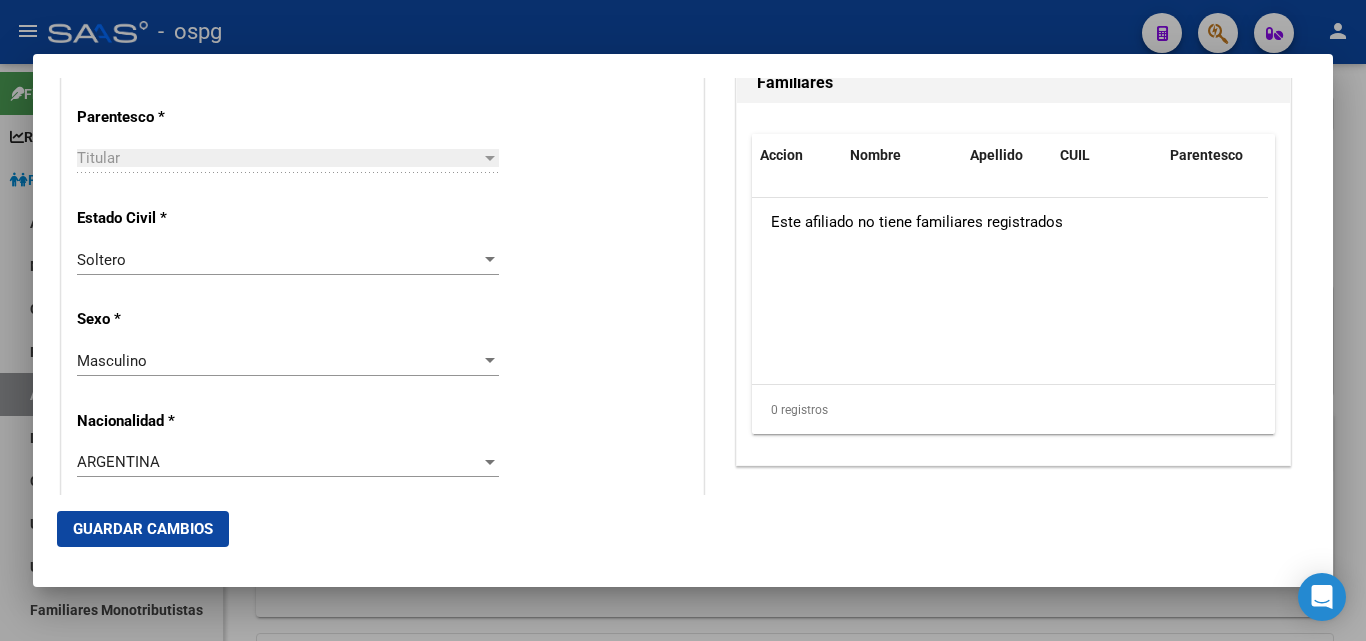 scroll, scrollTop: 859, scrollLeft: 0, axis: vertical 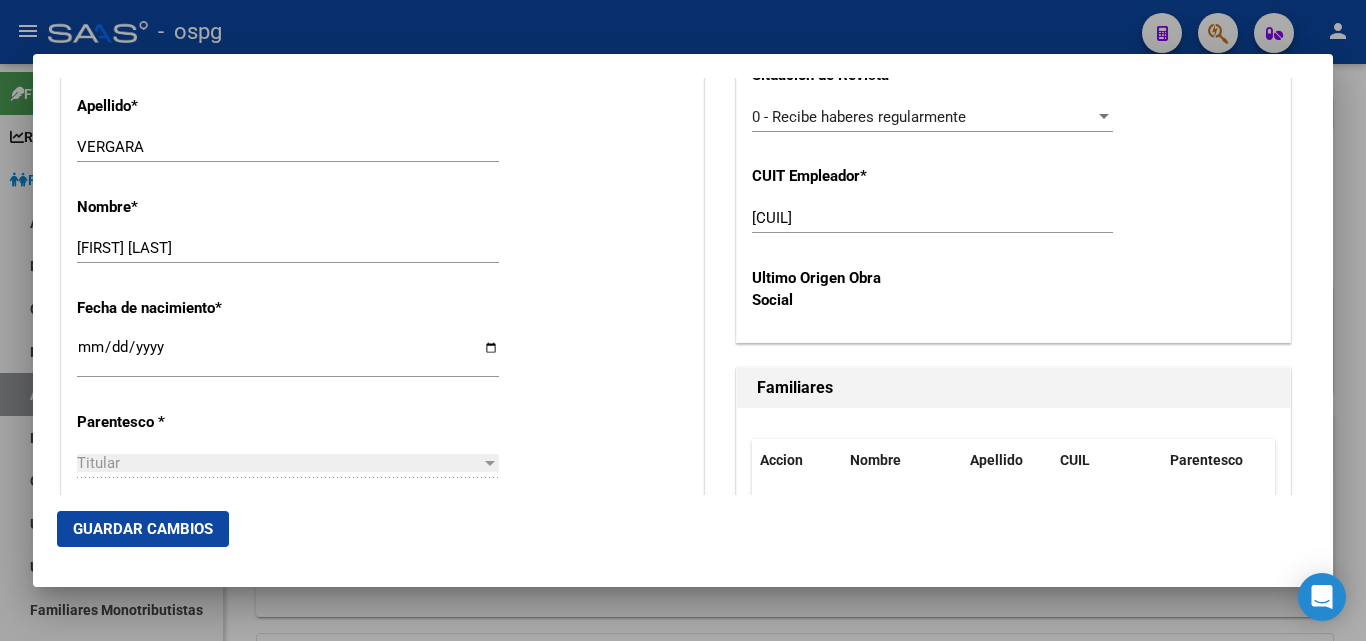 click on "Guardar Cambios" 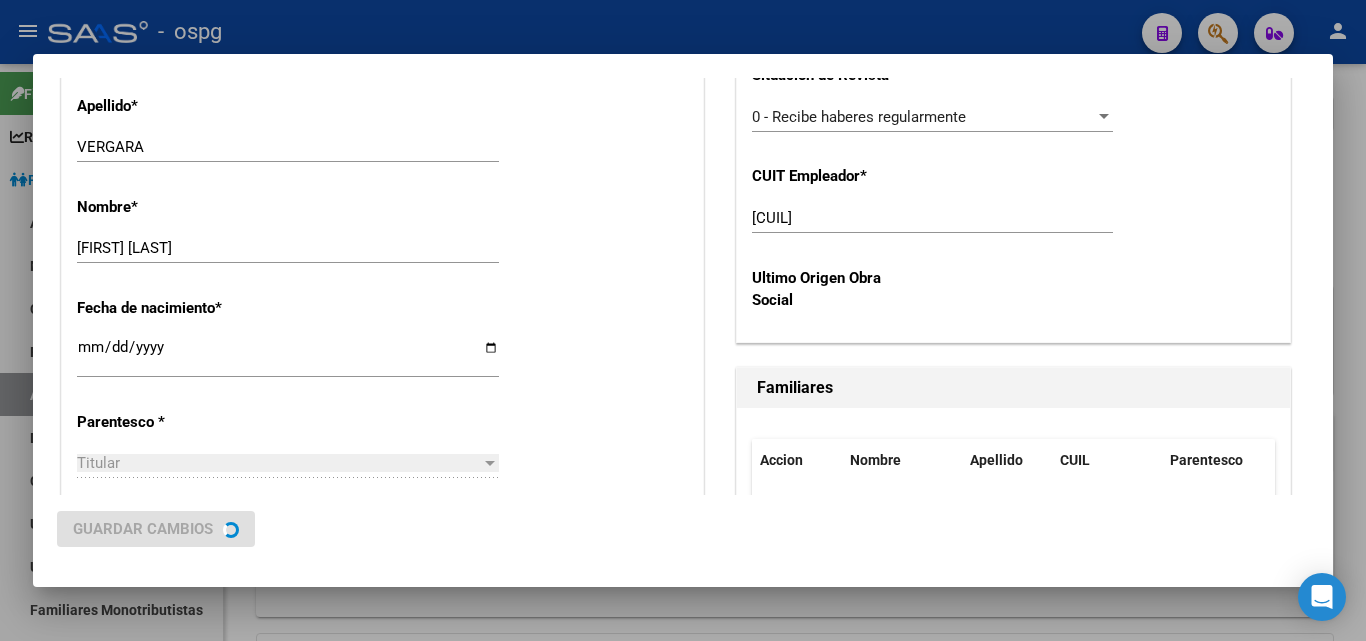 scroll, scrollTop: 0, scrollLeft: 0, axis: both 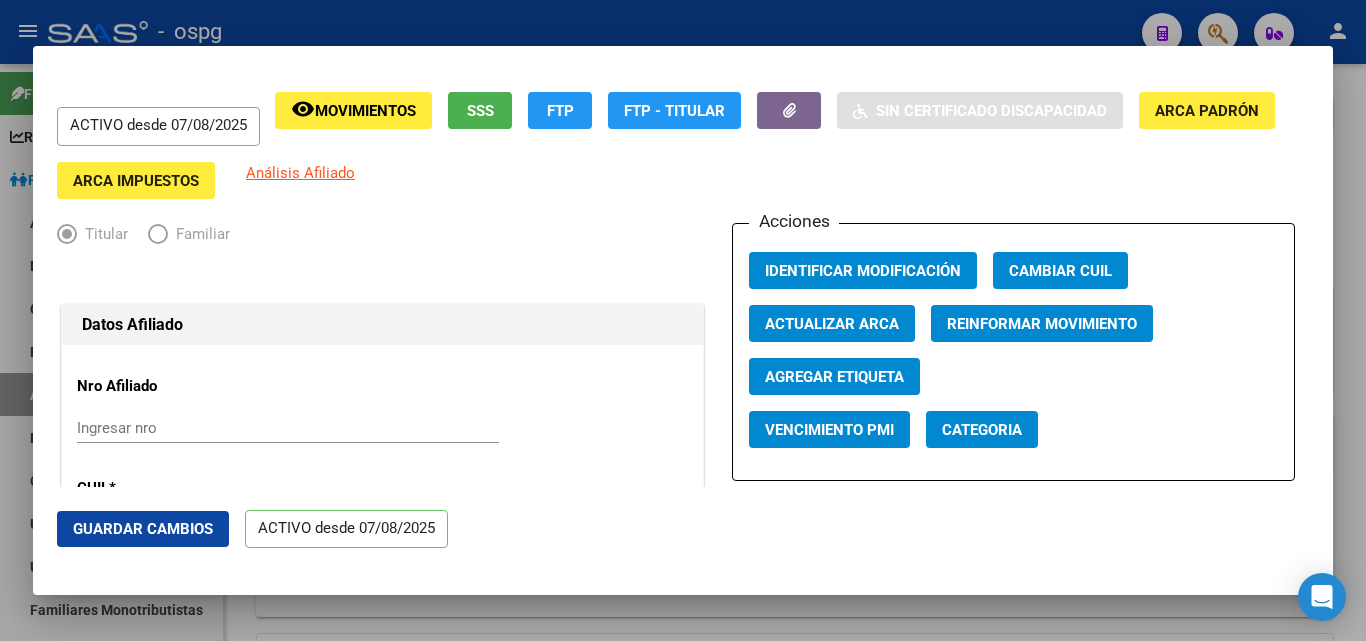 click at bounding box center (683, 320) 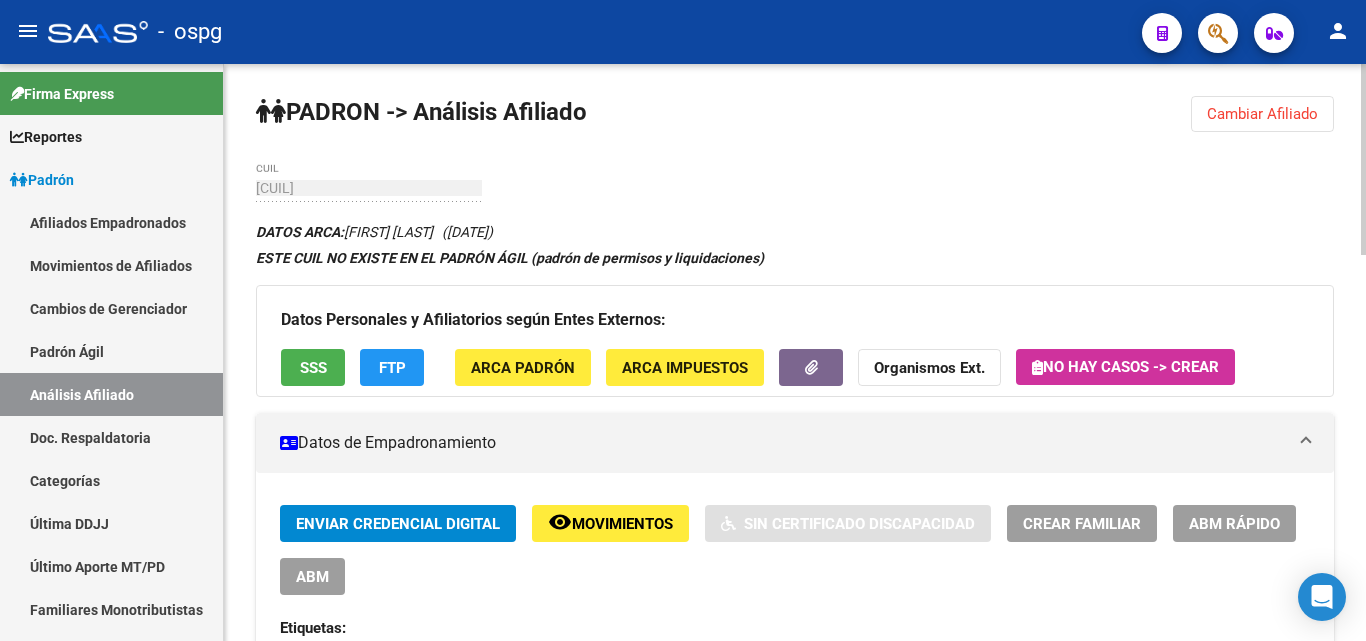 click on "Cambiar Afiliado" 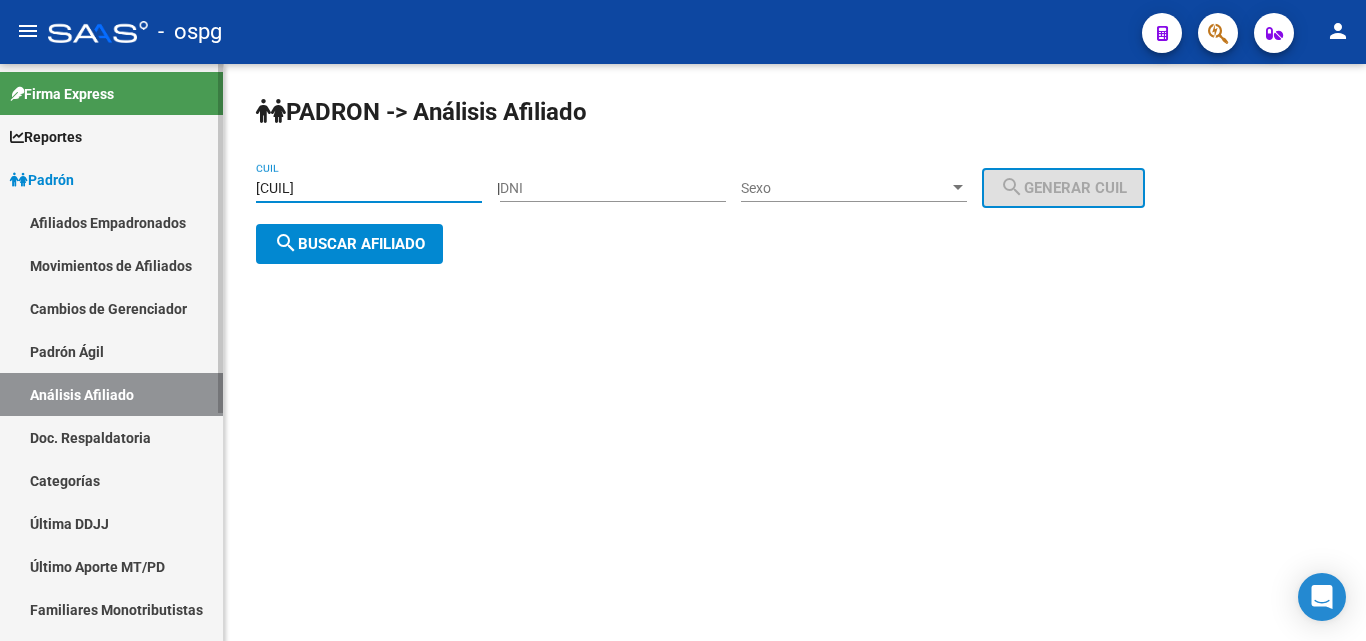 drag, startPoint x: 355, startPoint y: 193, endPoint x: 133, endPoint y: 218, distance: 223.40323 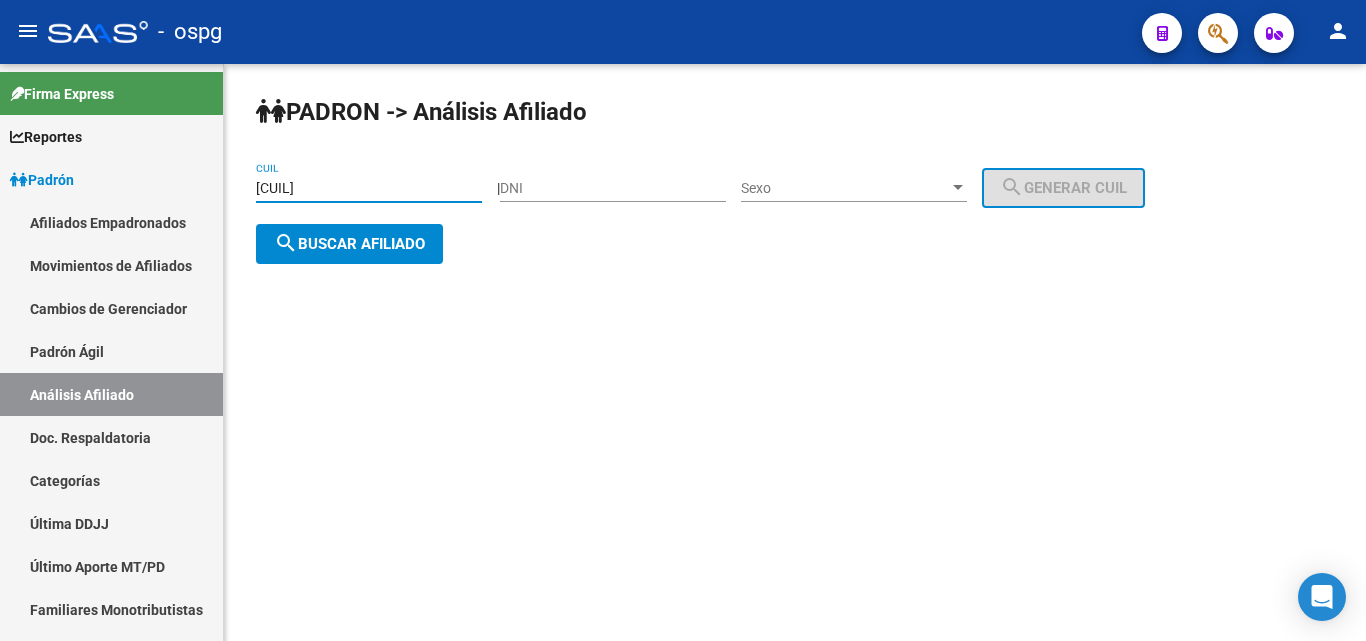 type on "[CUIL]" 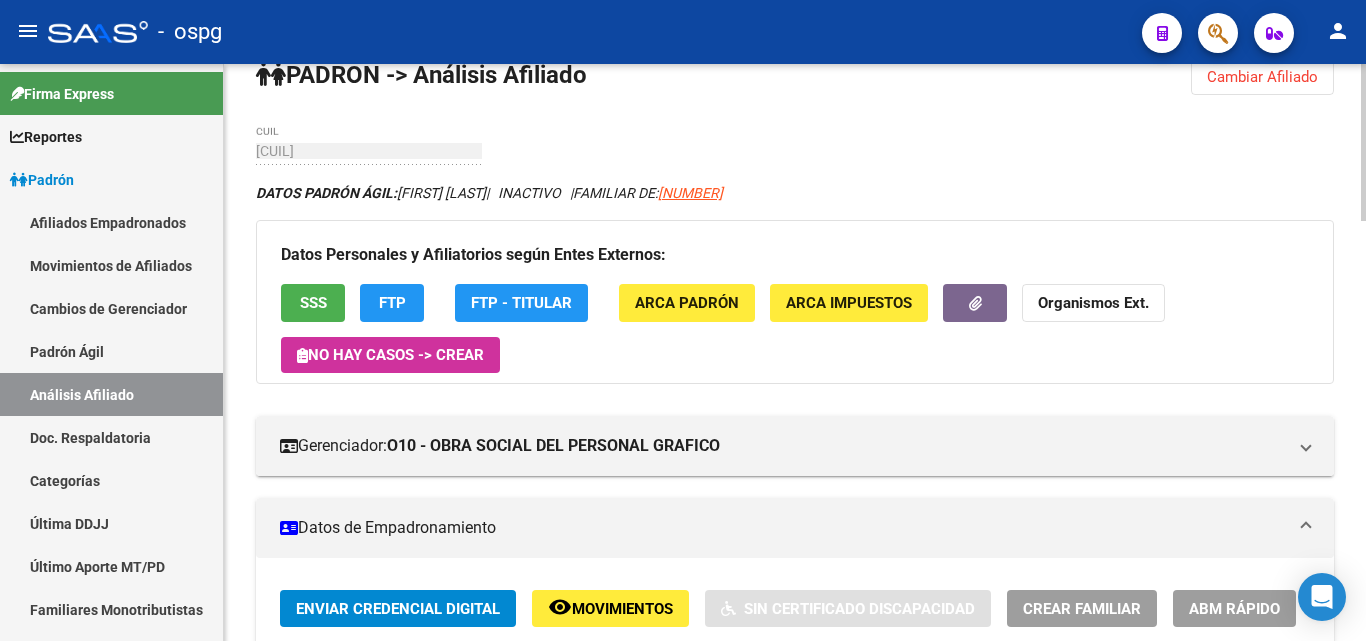 scroll, scrollTop: 33, scrollLeft: 0, axis: vertical 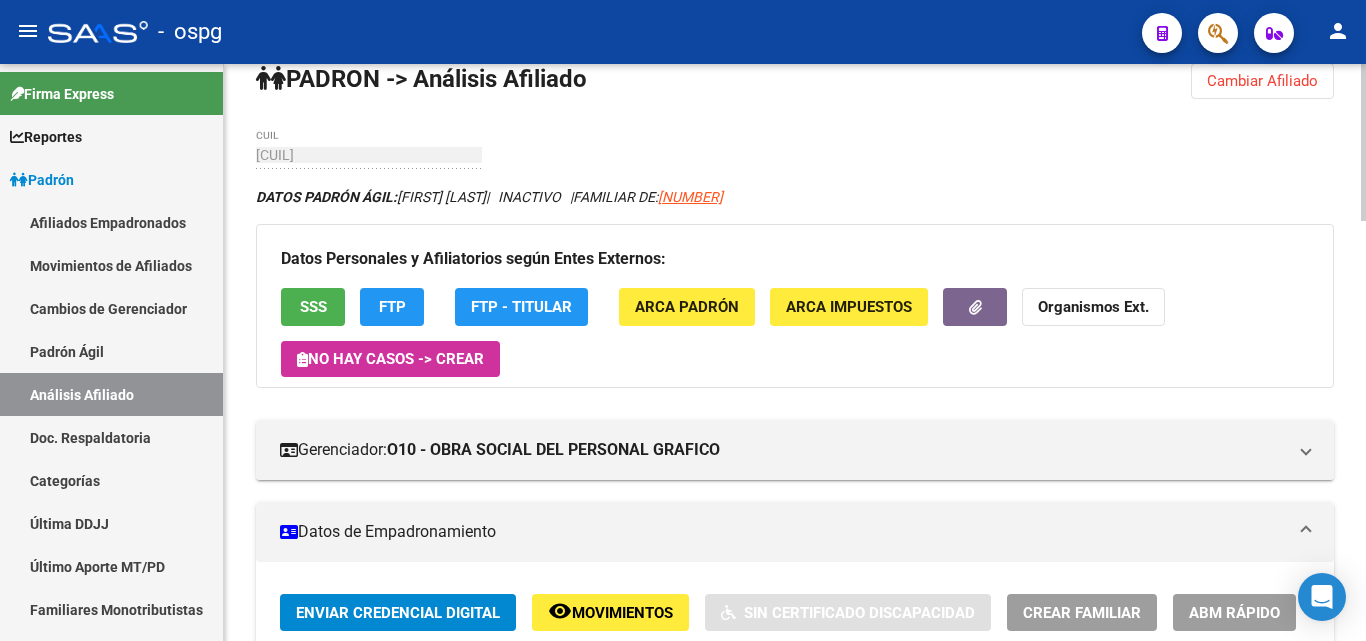 click 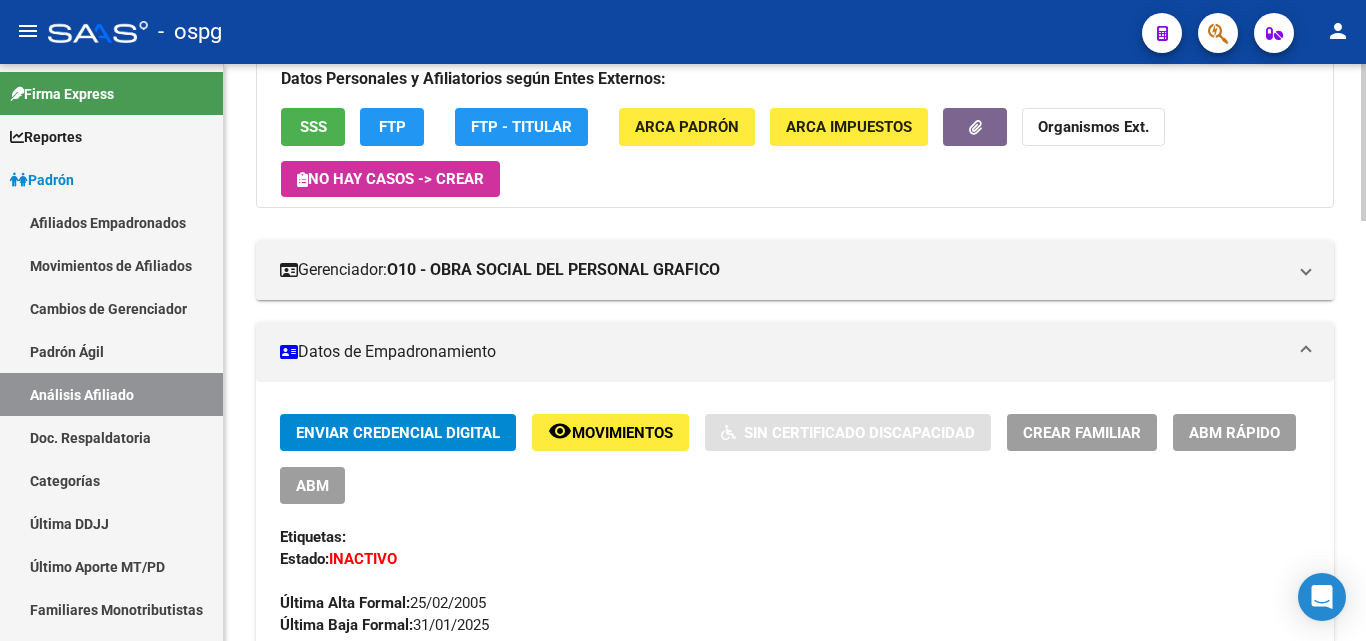 scroll, scrollTop: 114, scrollLeft: 0, axis: vertical 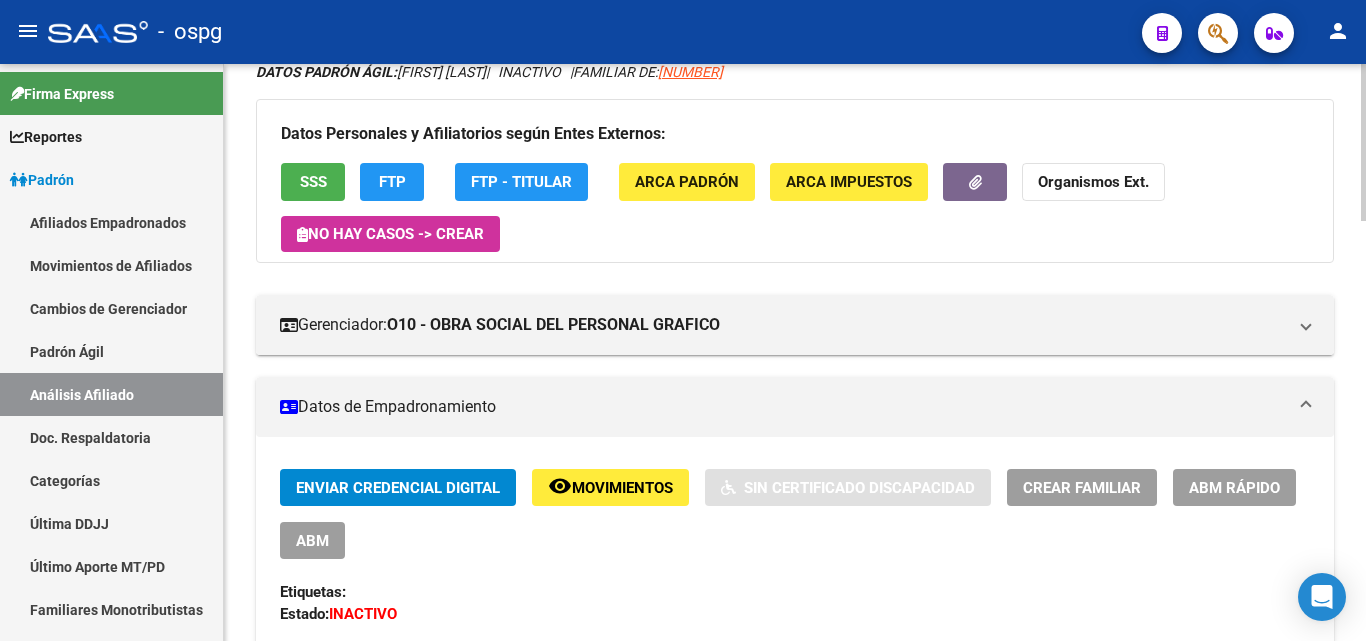 click 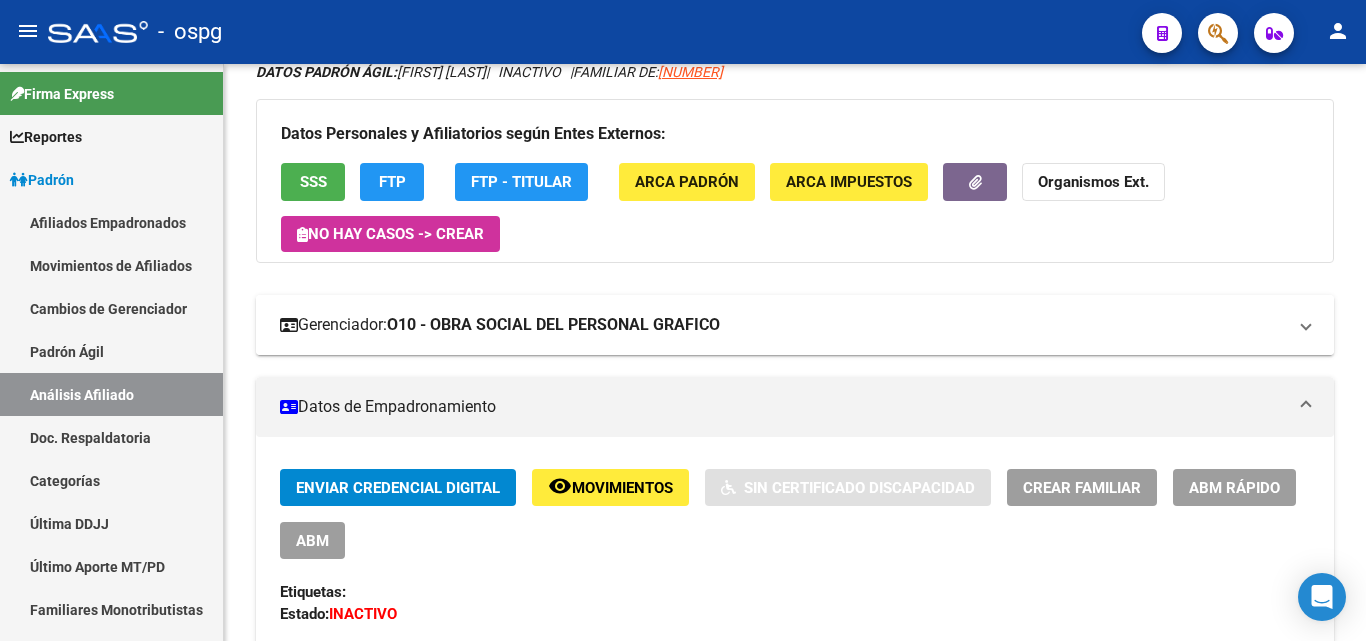 scroll, scrollTop: 169, scrollLeft: 0, axis: vertical 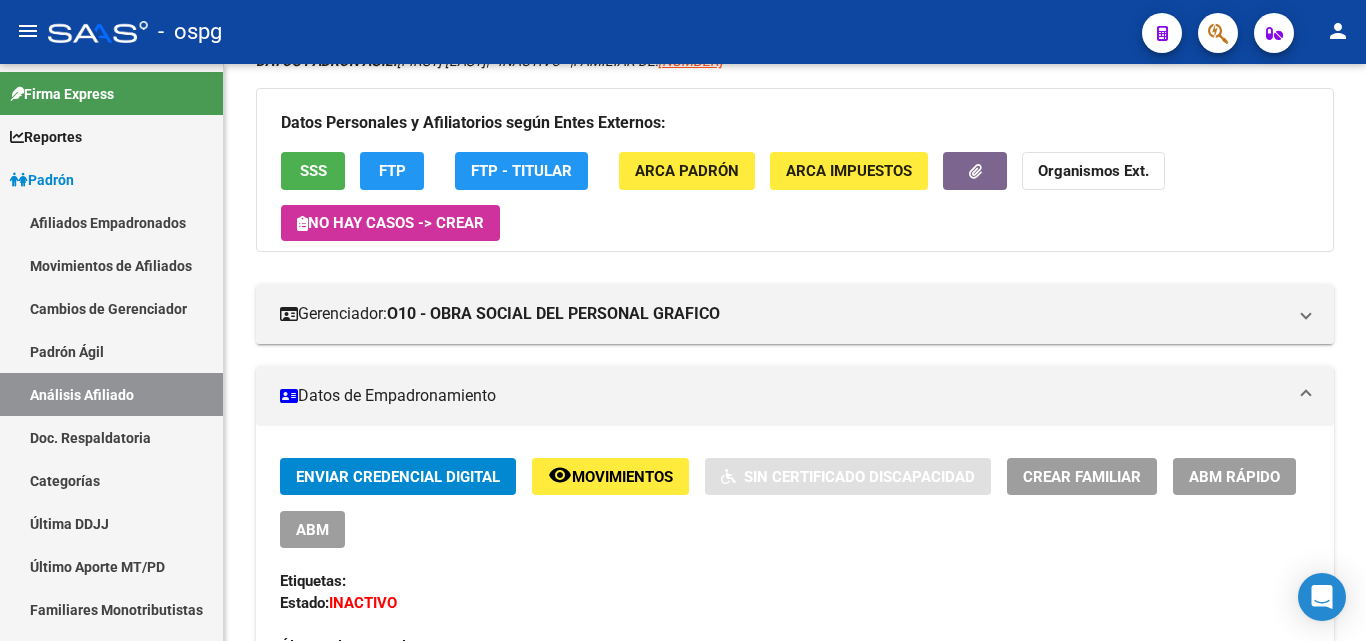 click on "ABM Rápido" 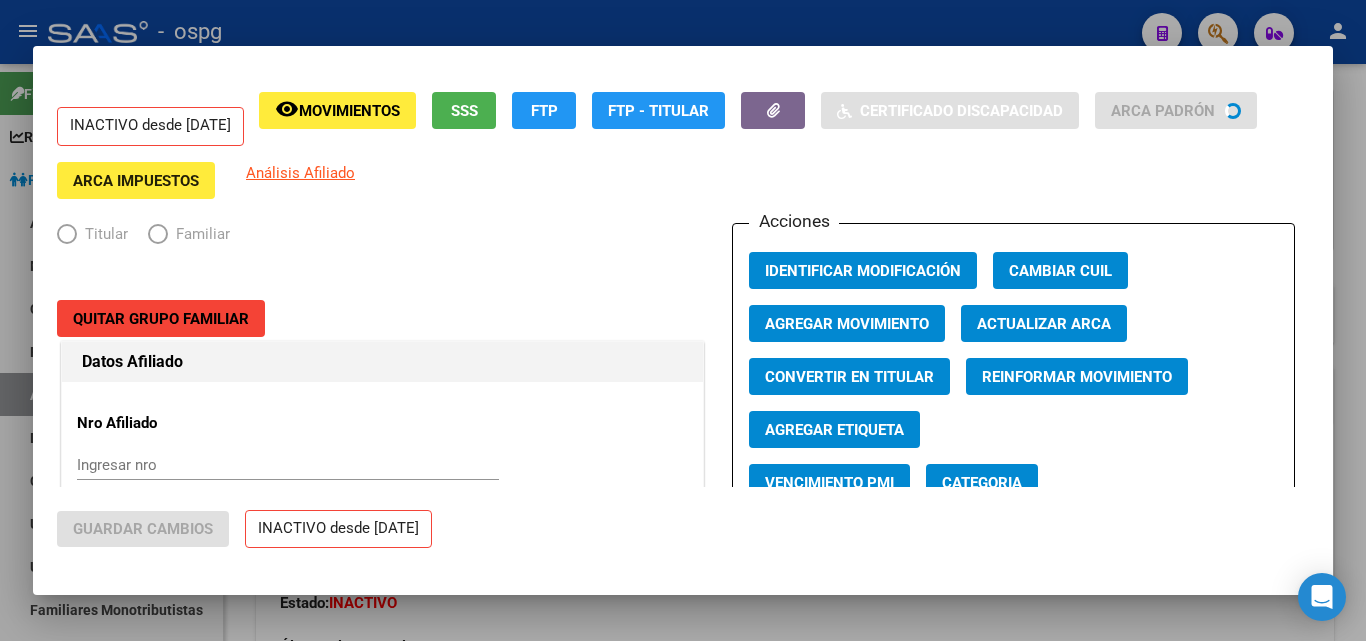 radio on "true" 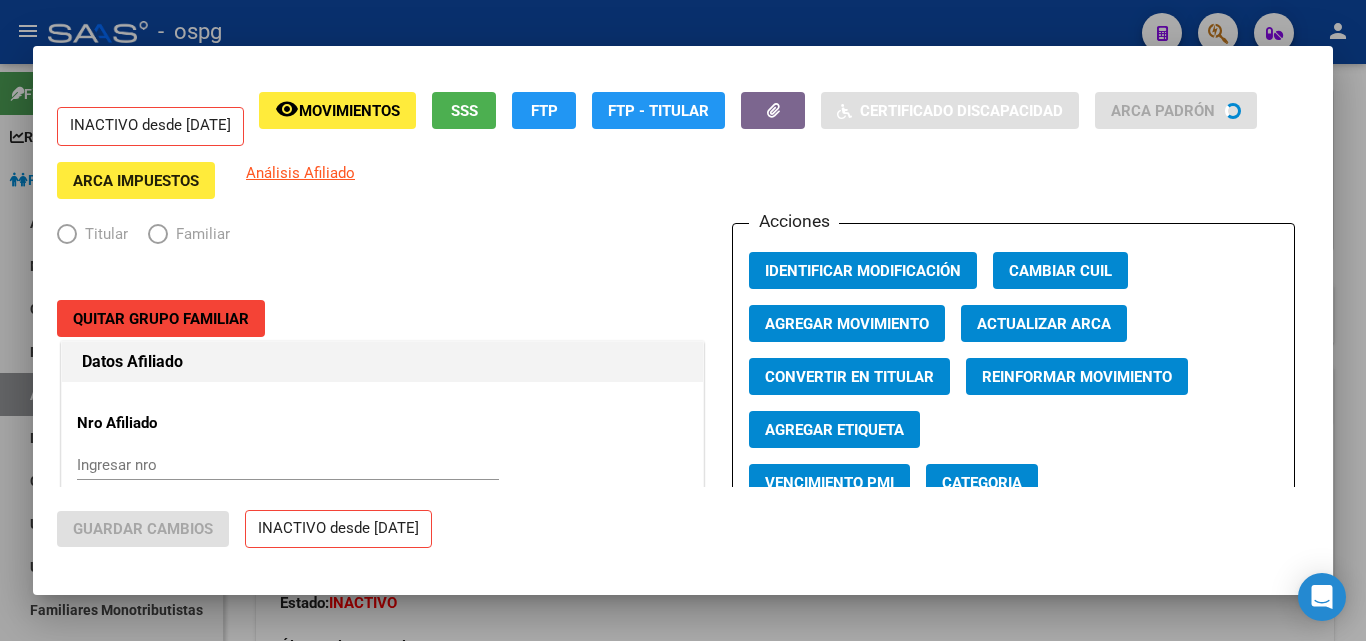 type on "[CUIL]" 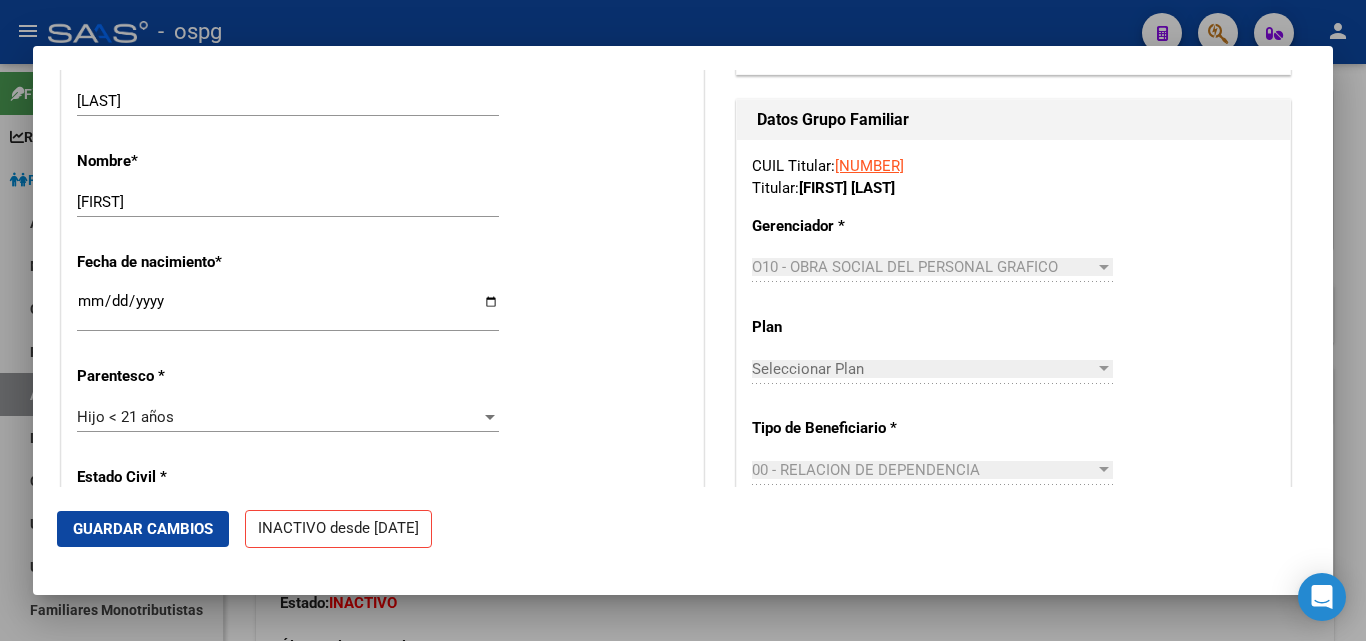scroll, scrollTop: 838, scrollLeft: 0, axis: vertical 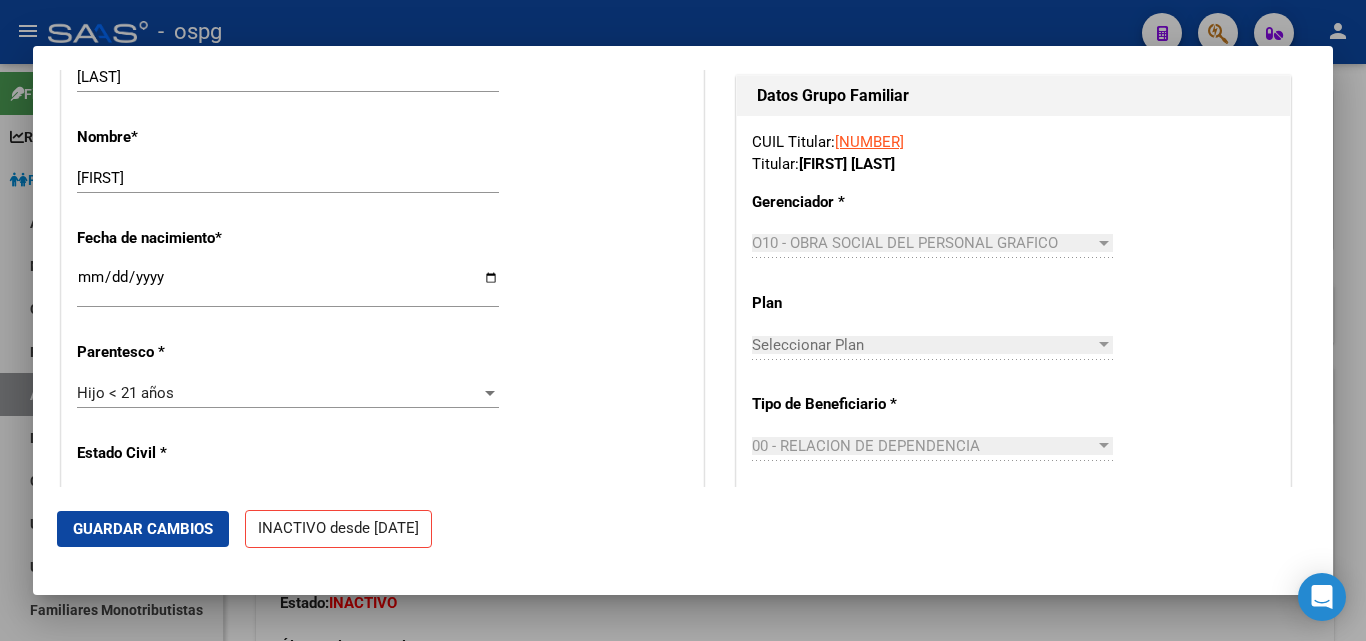 click at bounding box center (490, 393) 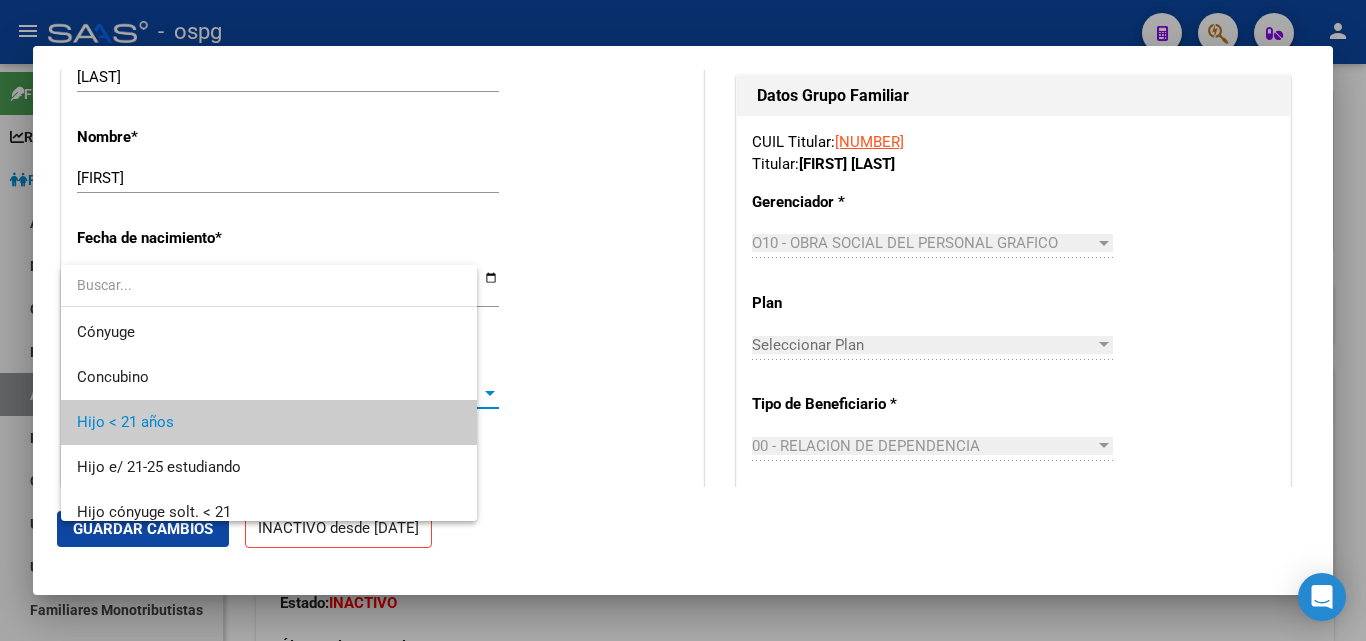 scroll, scrollTop: 30, scrollLeft: 0, axis: vertical 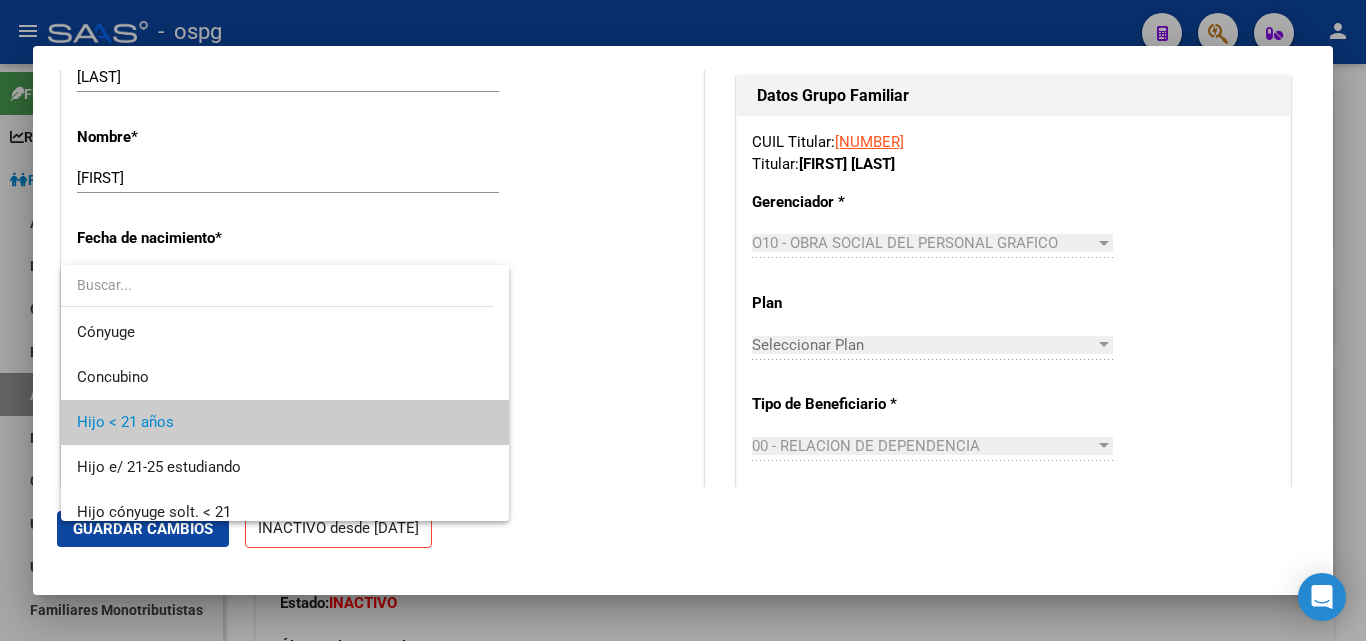 click at bounding box center (683, 320) 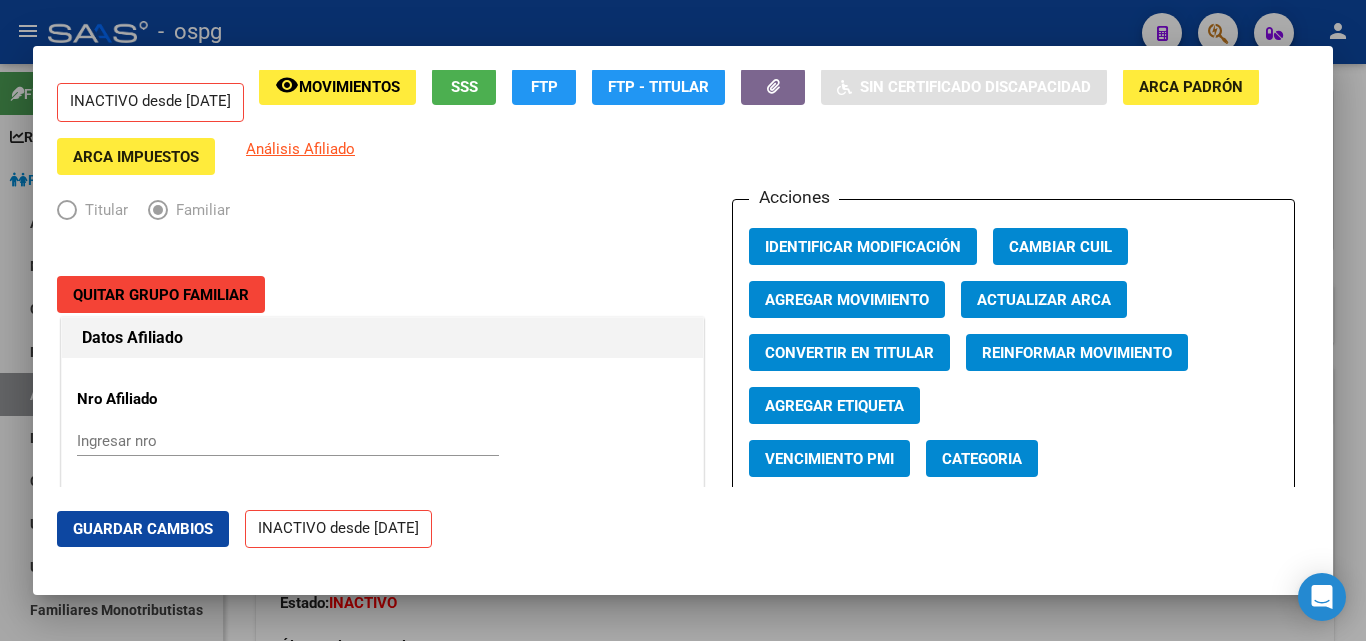 scroll, scrollTop: 0, scrollLeft: 0, axis: both 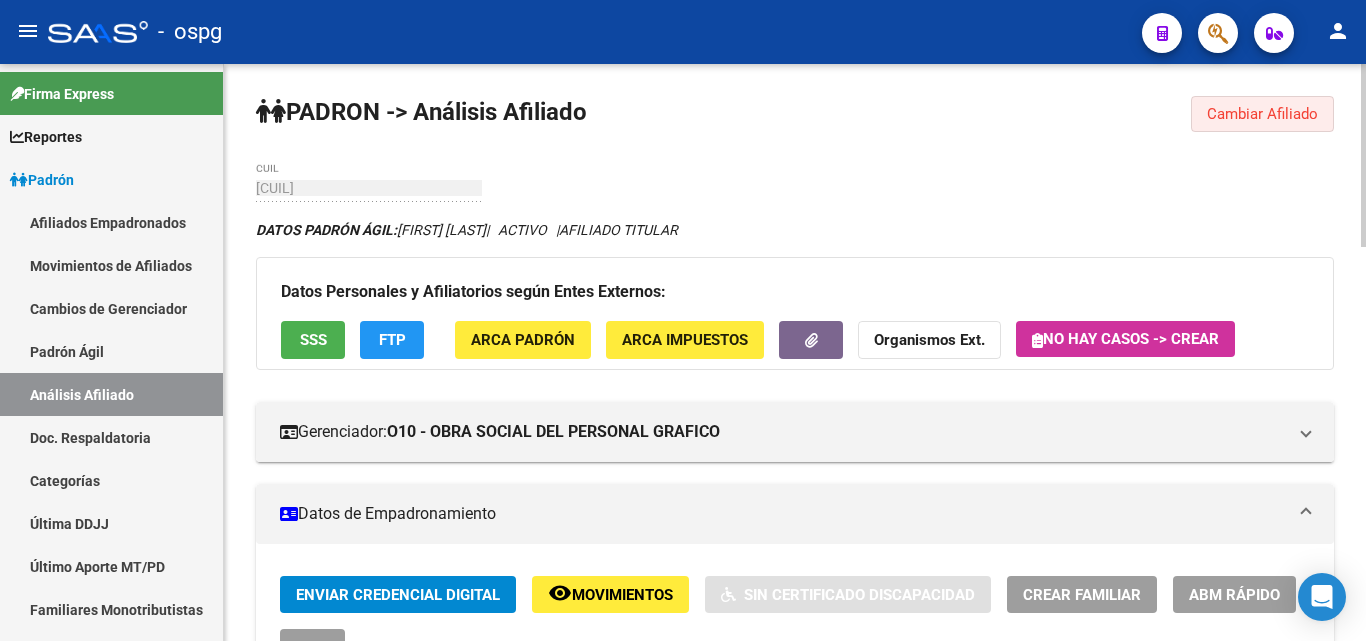 click on "Cambiar Afiliado" 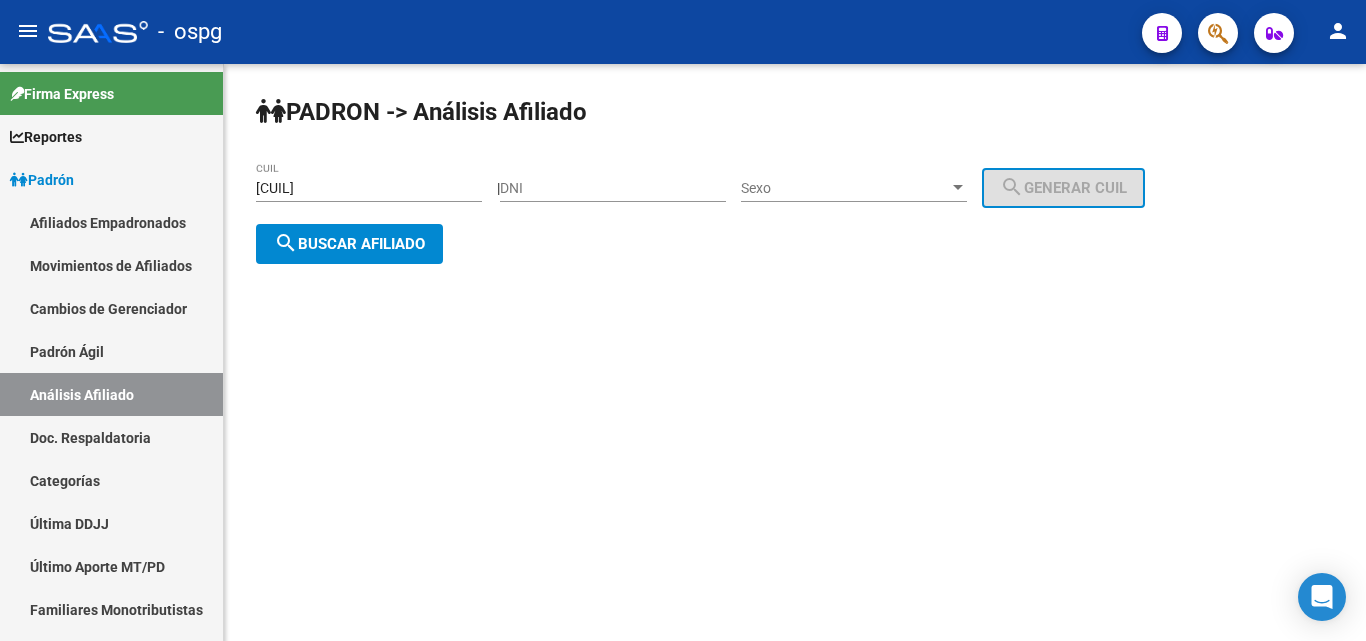 click on "[CUIL]" at bounding box center (369, 188) 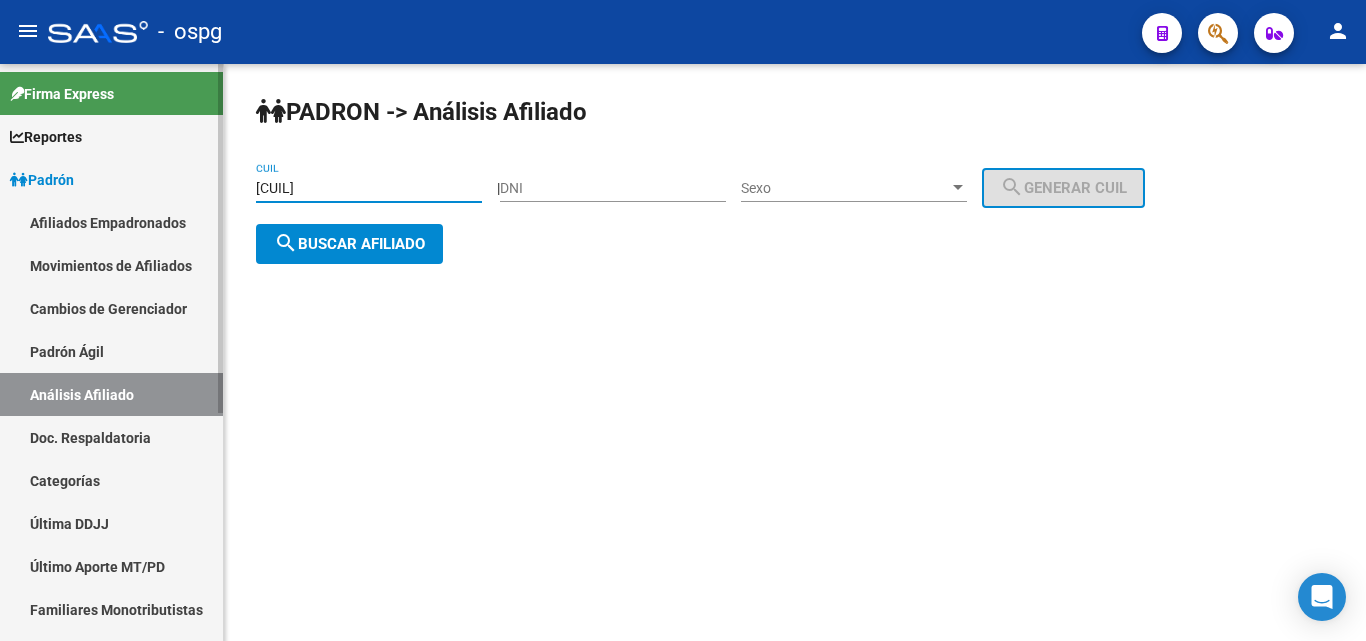 drag, startPoint x: 363, startPoint y: 183, endPoint x: 75, endPoint y: 181, distance: 288.00696 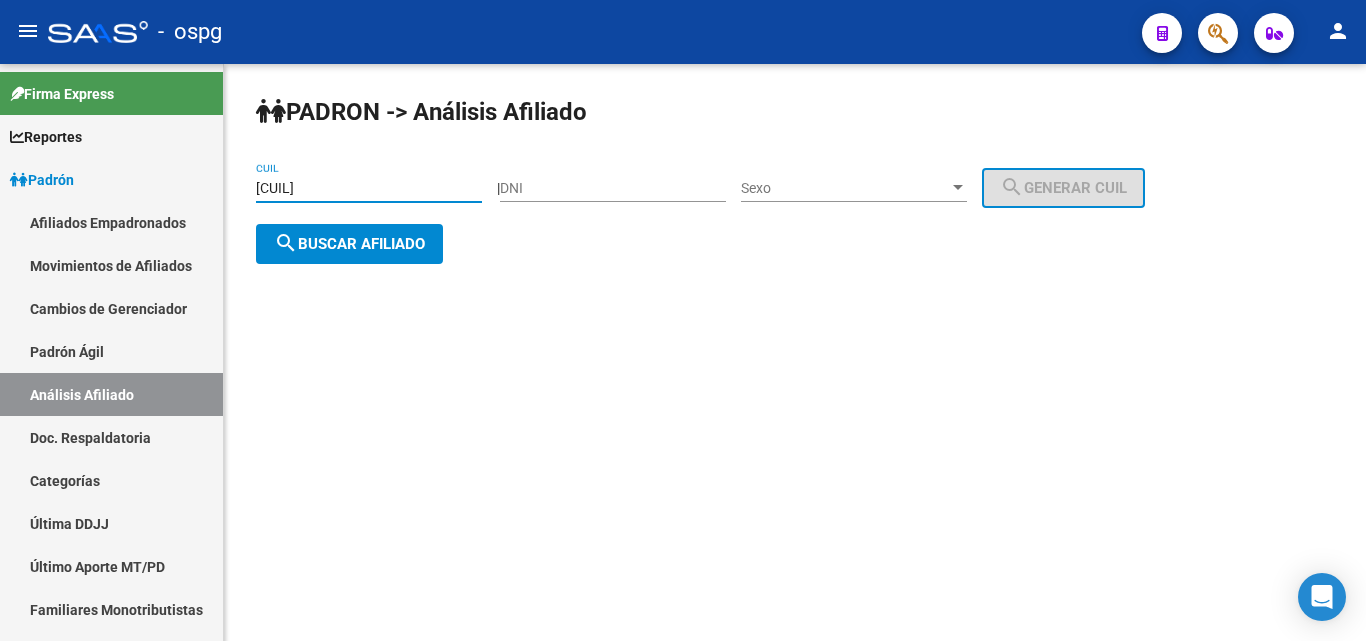 type on "[CUIL]" 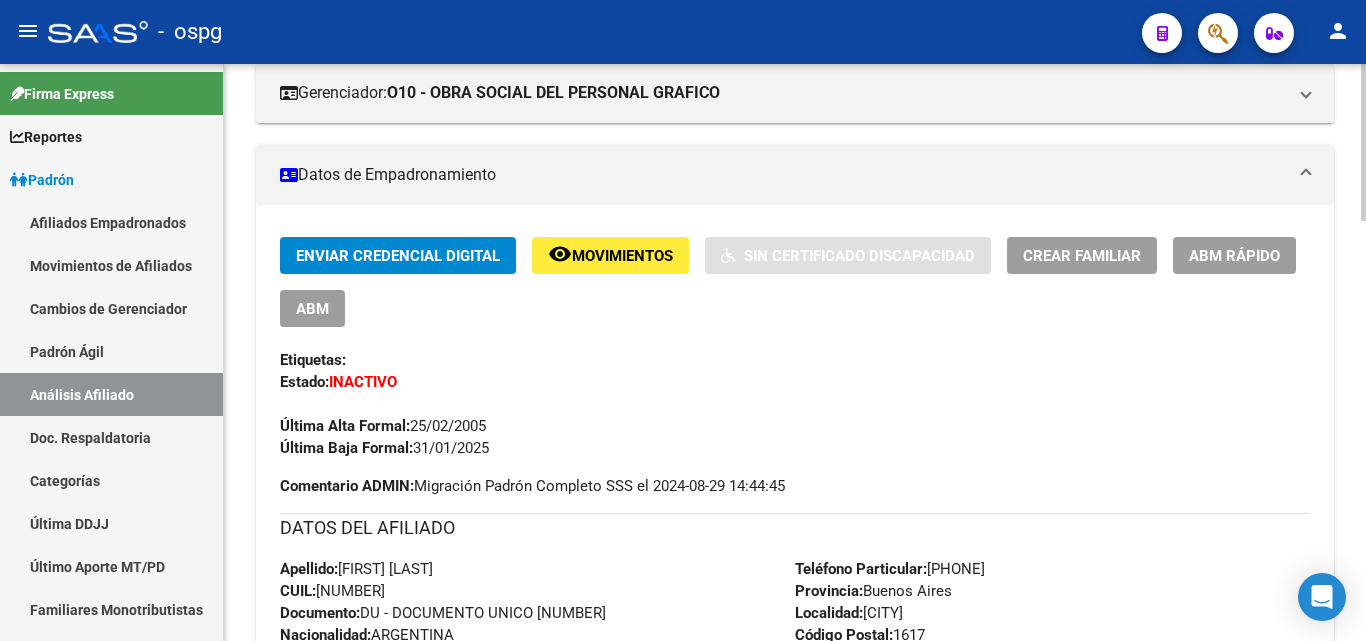 click on "PADRON -> Análisis Afiliado  Cambiar Afiliado
[CUIL] CUIL DATOS PADRÓN ÁGIL:  [FIRST] [LAST]     |   INACTIVO   |     FAMILIAR DE: [NUMBER] Datos Personales y Afiliatorios según Entes Externos: SSS FTP  FTP - Titular ARCA Padrón ARCA Impuestos Organismos Ext.   No hay casos -> Crear
Gerenciador:      O10 - OBRA SOCIAL DEL PERSONAL GRAFICO Atención telefónica: Atención emergencias: Otros Datos Útiles:    Datos de Empadronamiento  Enviar Credencial Digital remove_red_eye Movimientos    Sin Certificado Discapacidad Crear Familiar ABM Rápido ABM Etiquetas: Estado: INACTIVO Última Alta Formal:  25/02/2005 Última Baja Formal:  31/01/2025 Comentario ADMIN:  Migración Padrón Completo SSS el 2024-08-29 14:44:45 DATOS DEL AFILIADO Apellido:  [FIRST] [LAST] CUIL:  [NUMBER] Documento:  DU - DOCUMENTO UNICO [NUMBER]  Nacionalidad:  ARGENTINA Parentesco:  3 - Hijo < 21 años Estado Civil:  Soltero Discapacitado:    NO (00) Sexo:  M Nacimiento:  [DATE] Edad:" 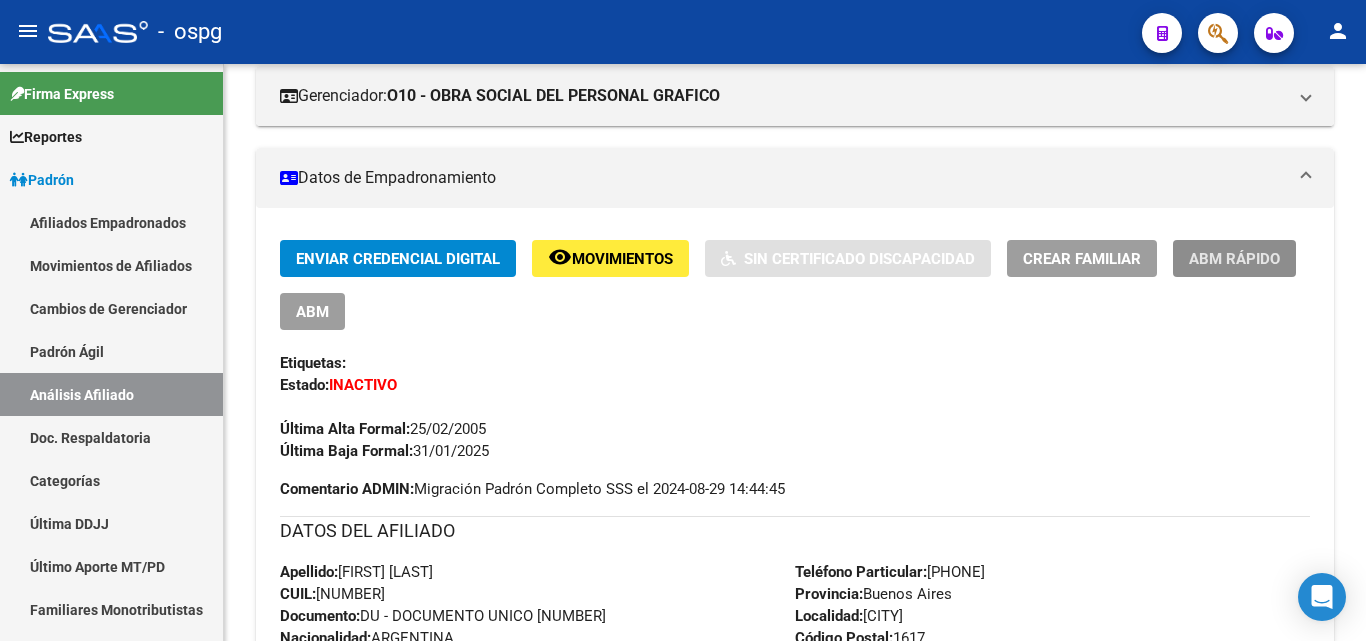 click on "ABM Rápido" 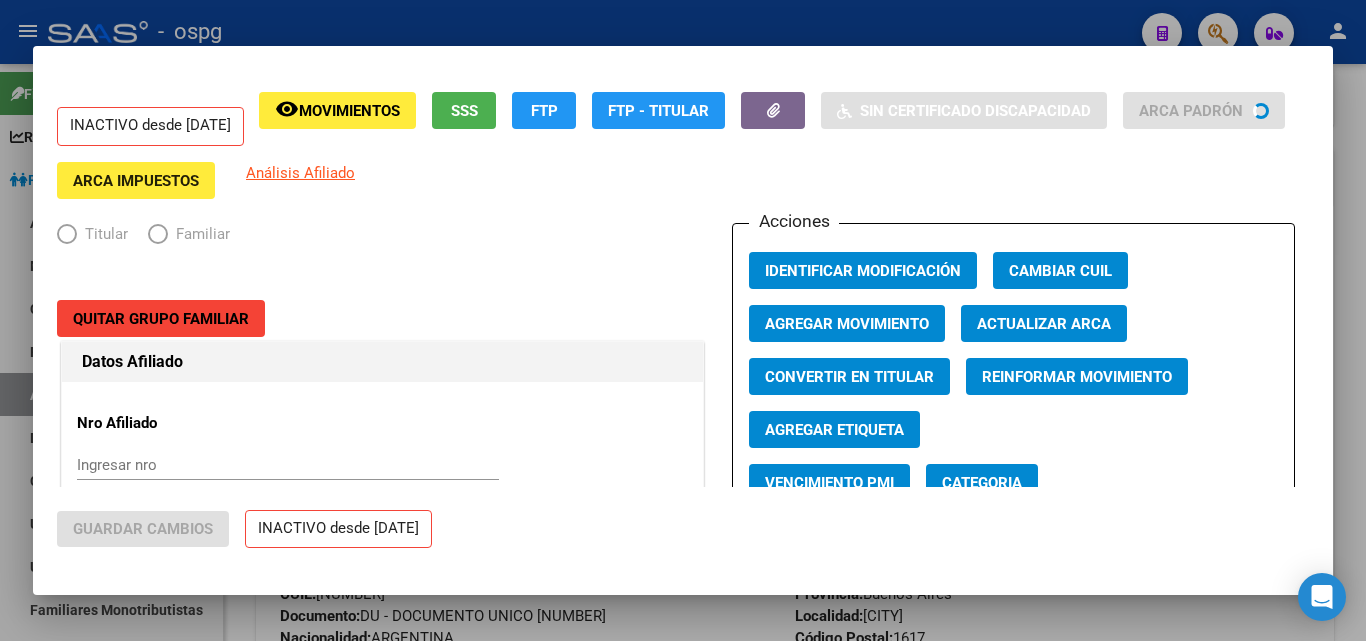 radio on "true" 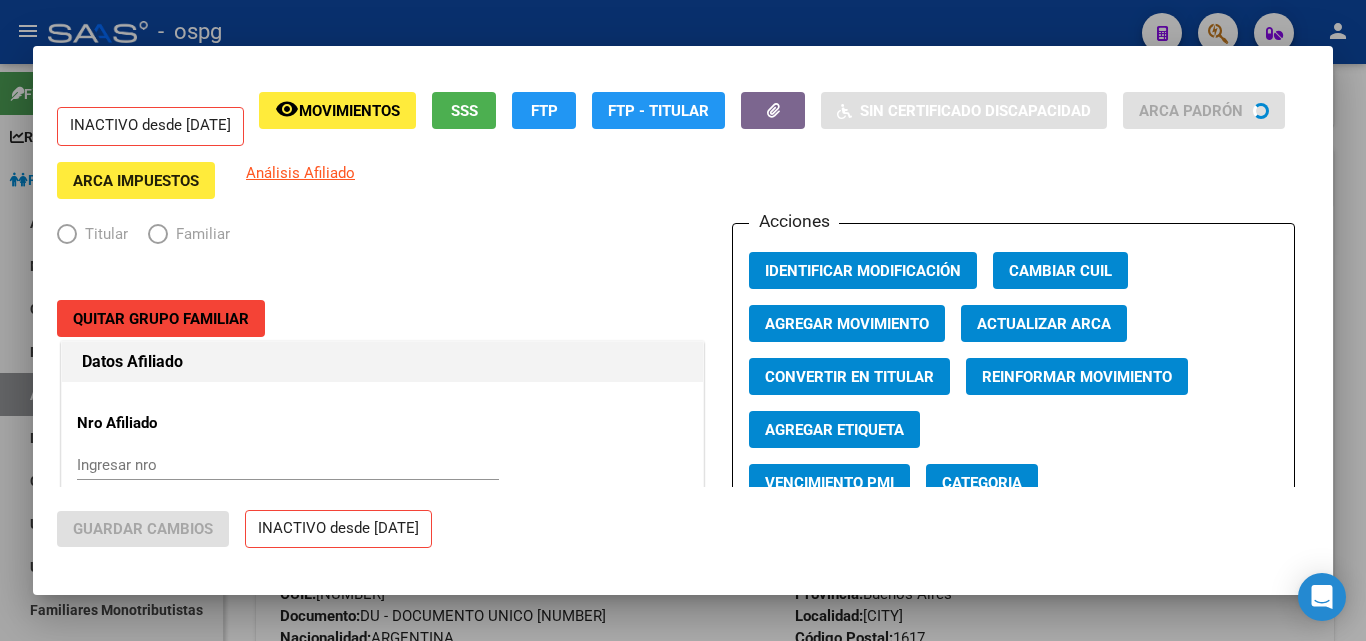 type on "[CUIL]" 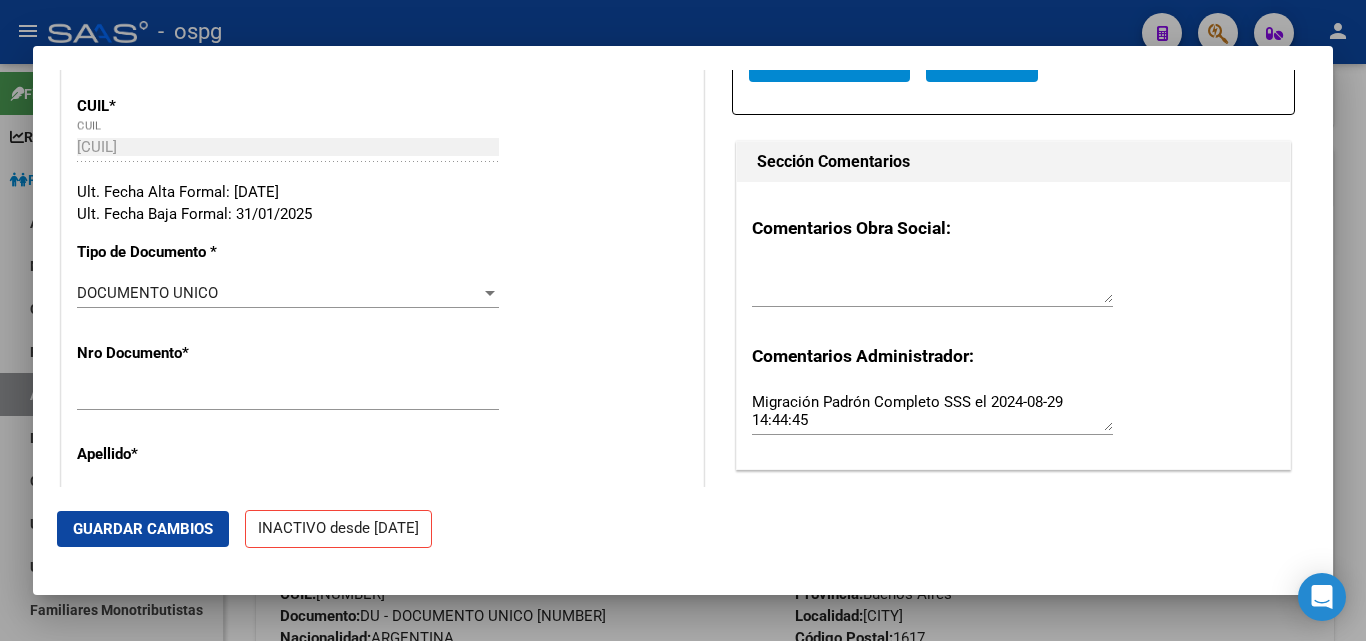 scroll, scrollTop: 0, scrollLeft: 0, axis: both 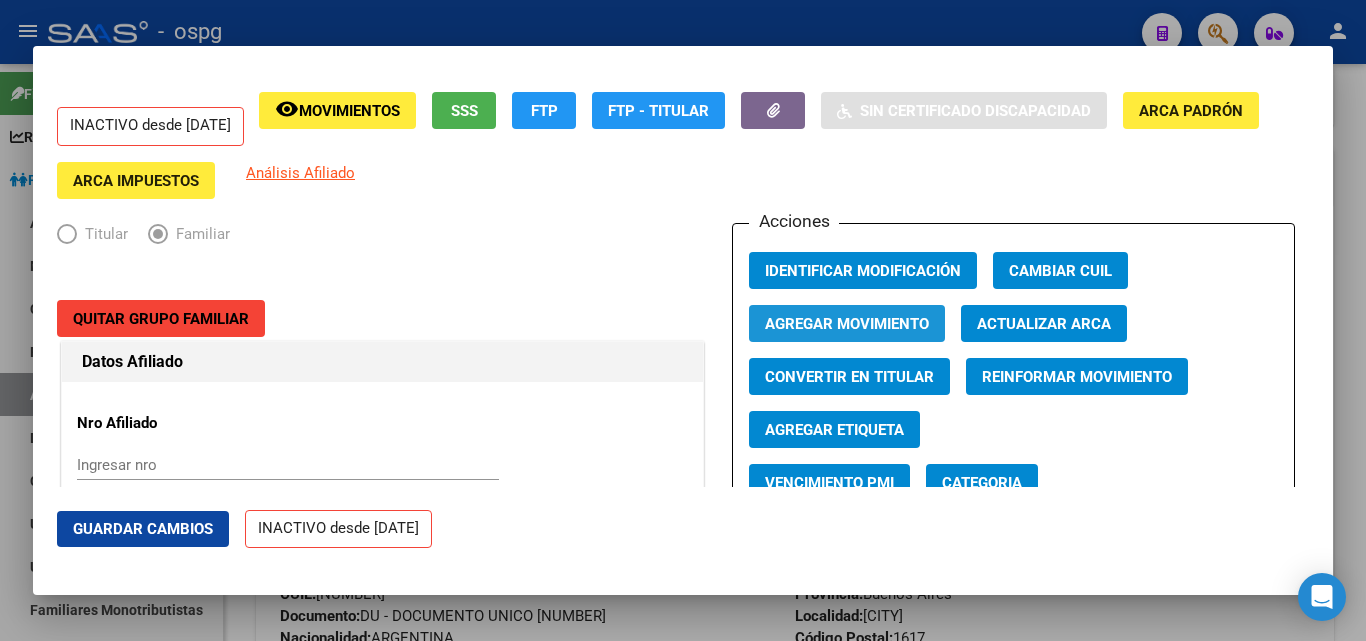 click on "Agregar Movimiento" 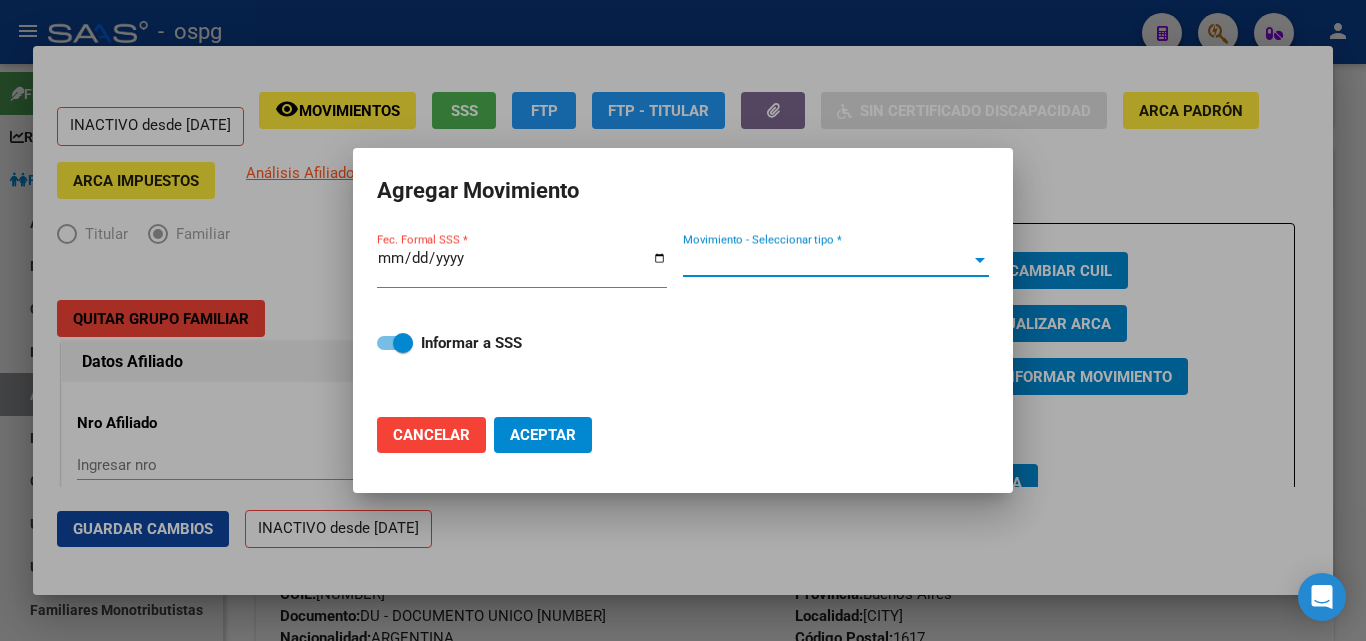 click at bounding box center (980, 260) 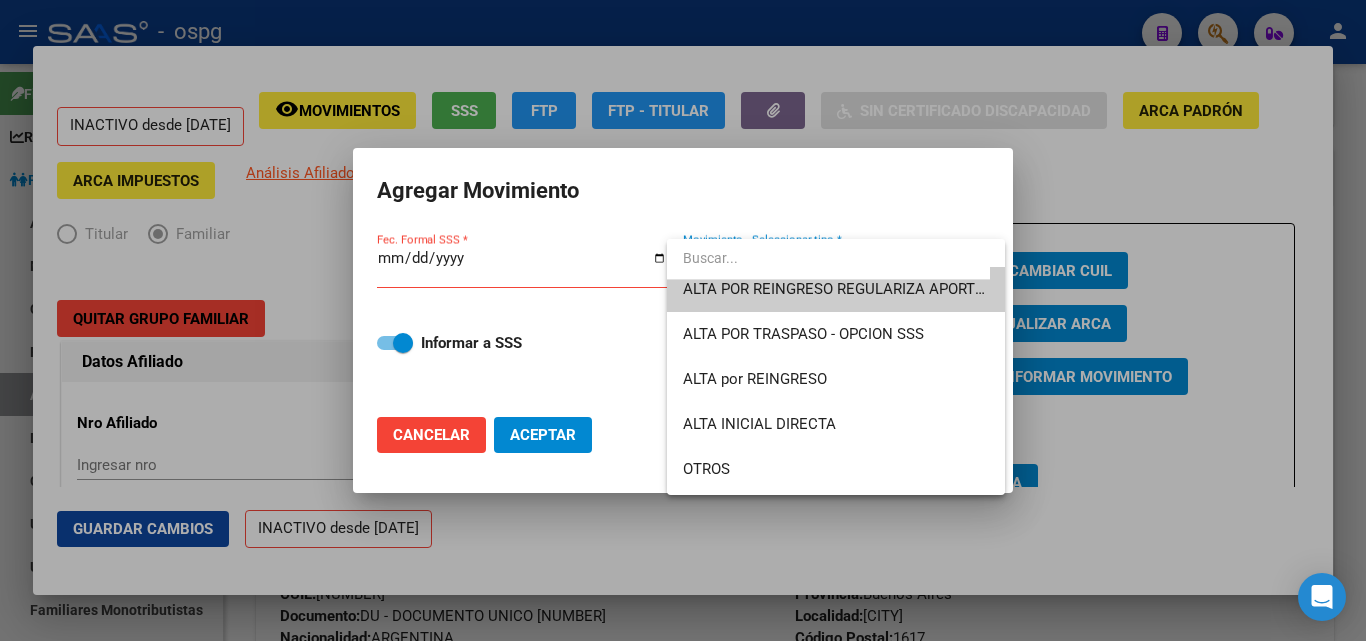 scroll, scrollTop: 0, scrollLeft: 0, axis: both 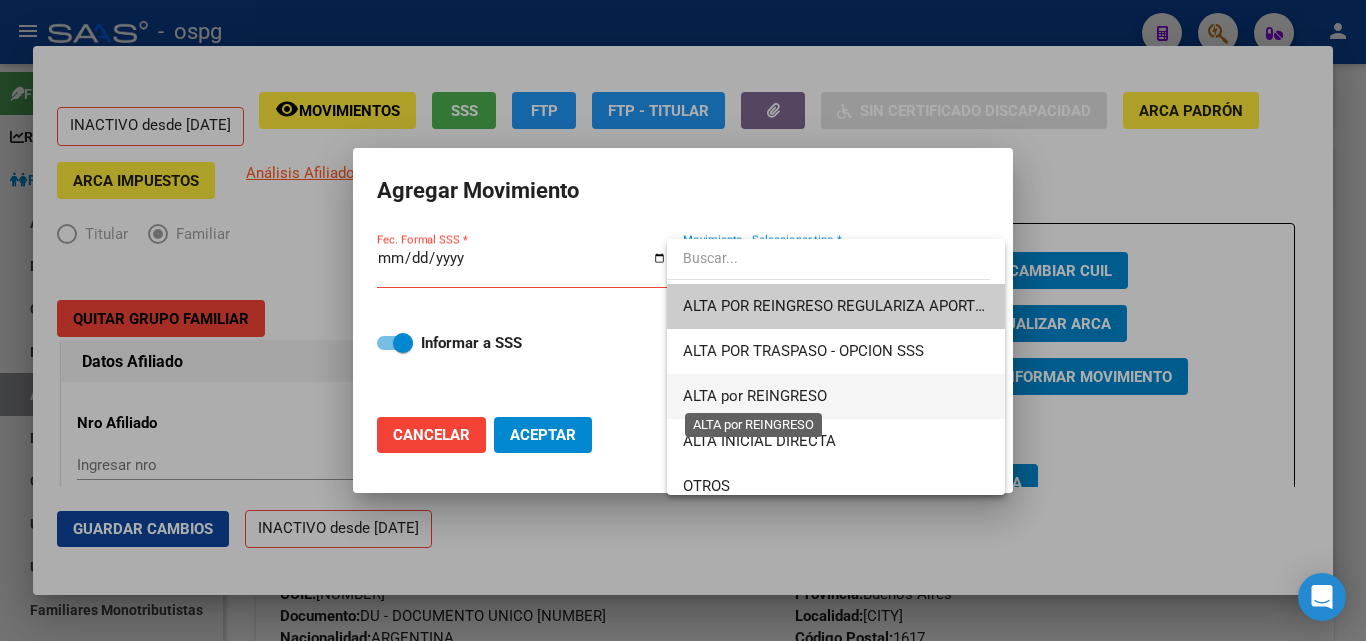 click on "ALTA por REINGRESO" at bounding box center (755, 396) 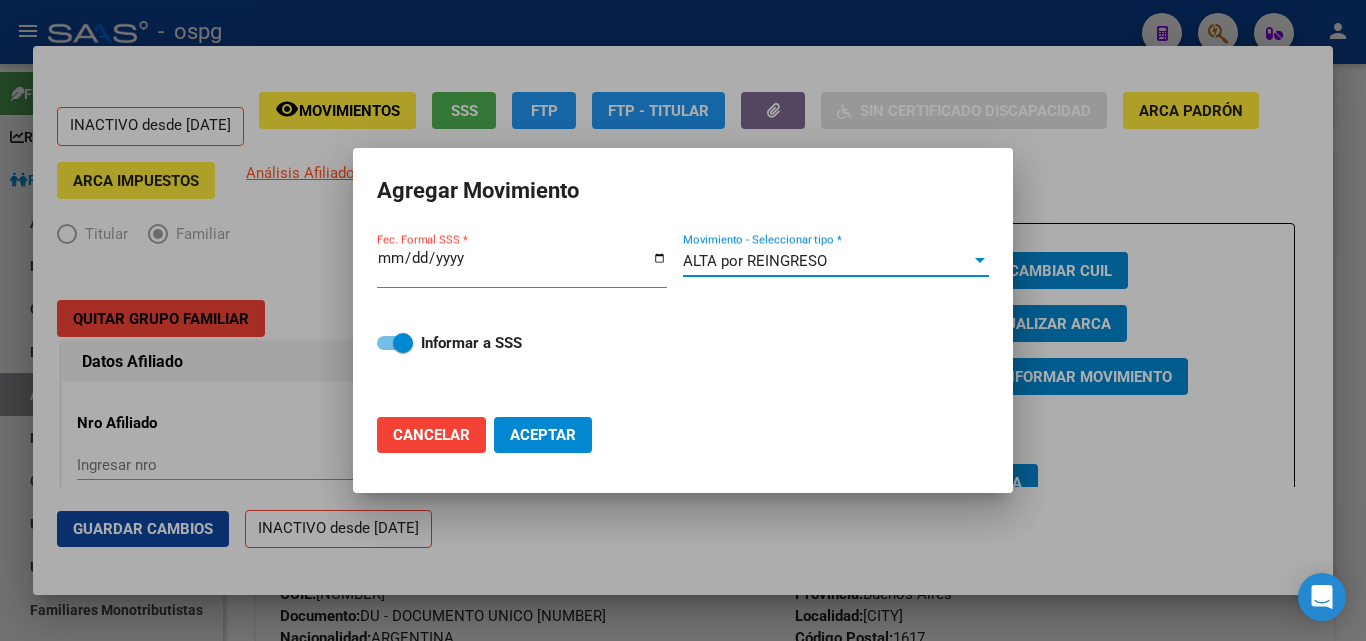 click on "Fec. Formal SSS *" at bounding box center (522, 266) 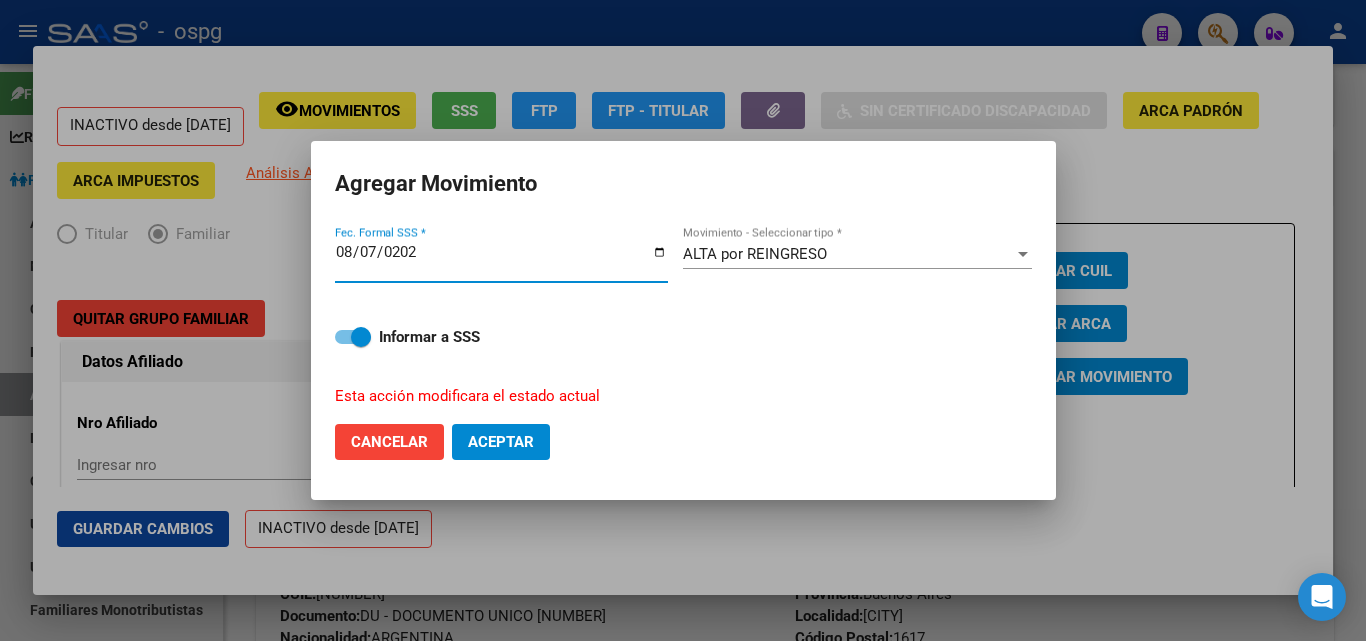type on "2025-08-07" 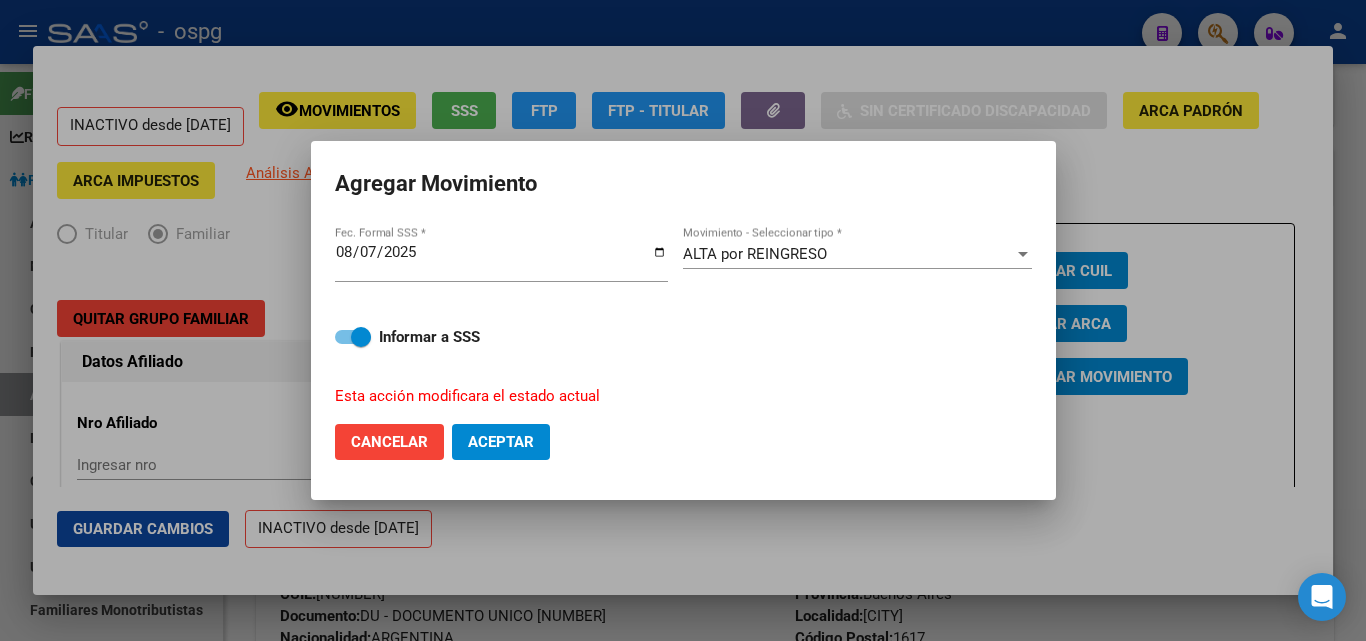 click on "Cancelar Aceptar" 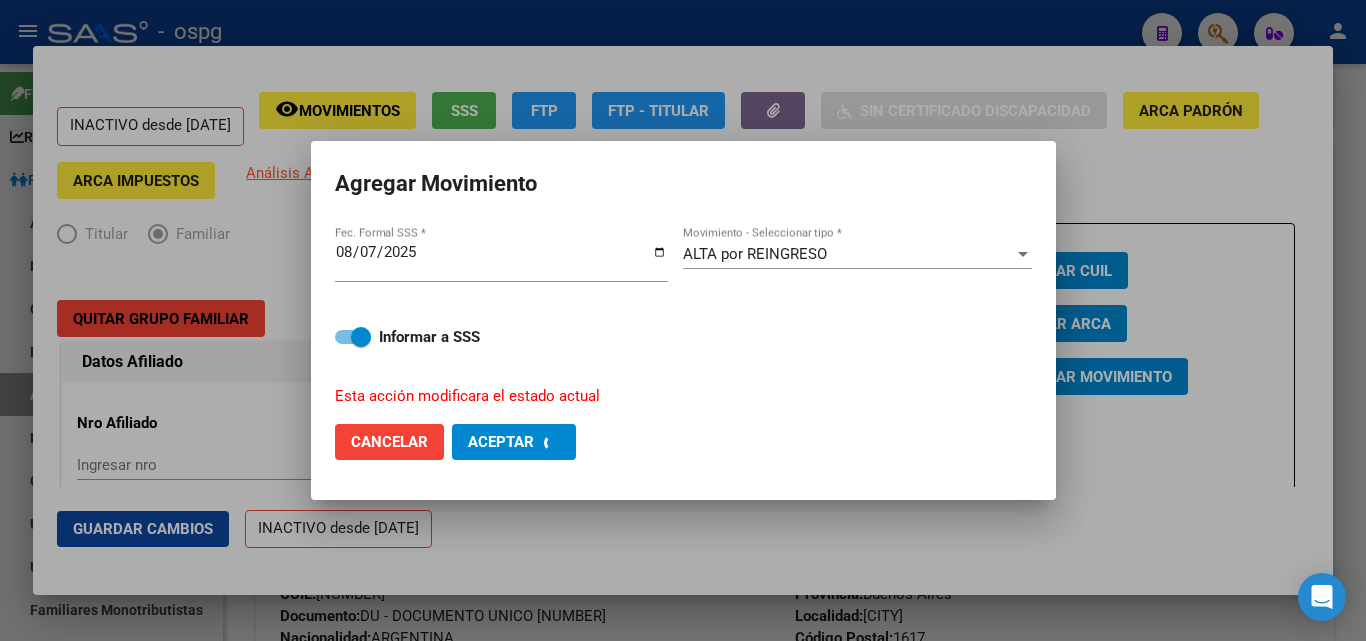 checkbox on "false" 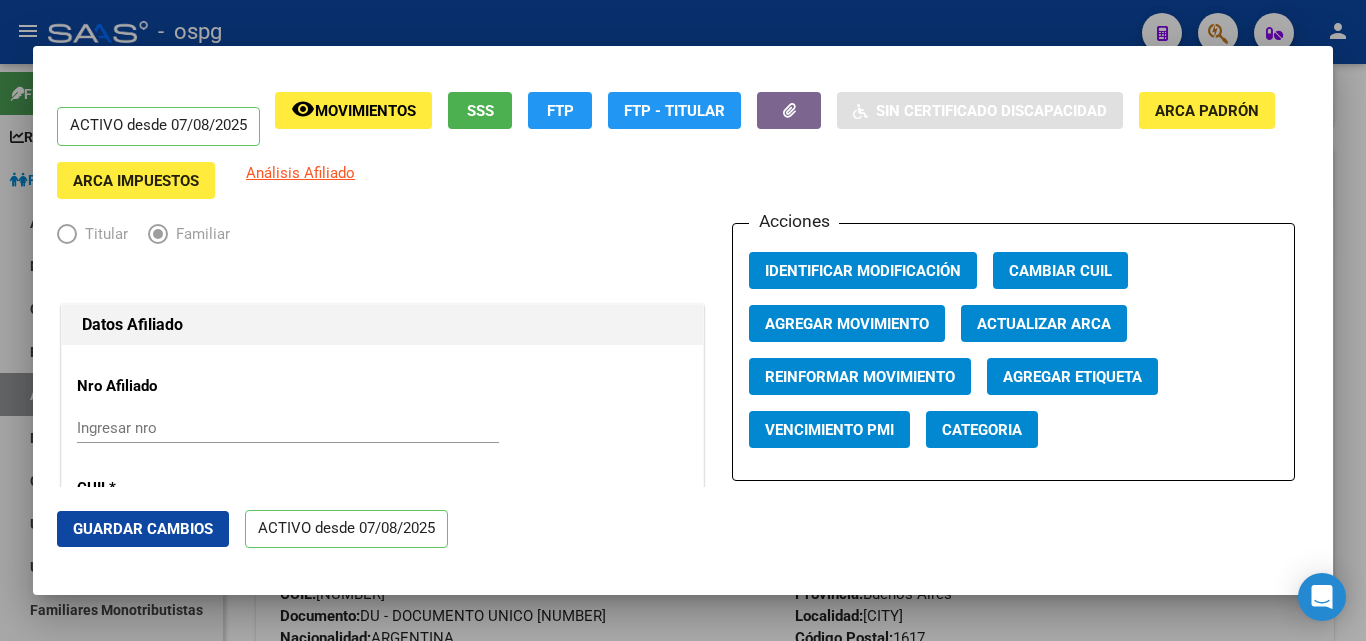 click at bounding box center (683, 320) 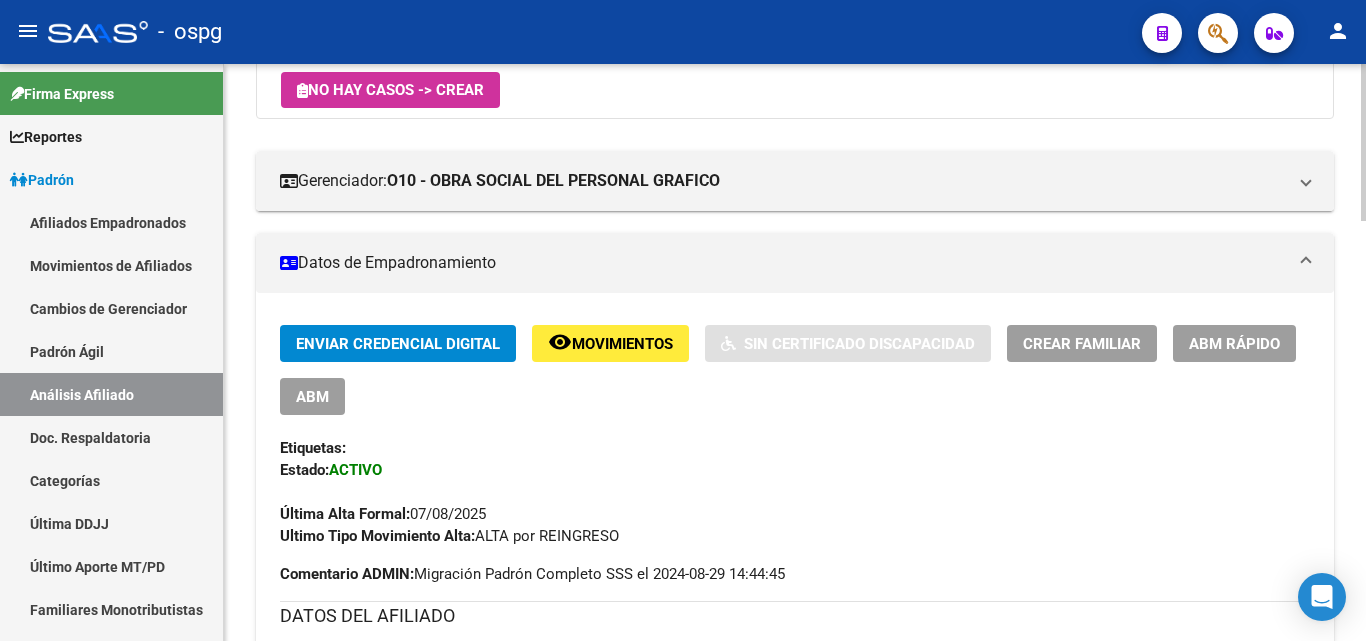 scroll, scrollTop: 310, scrollLeft: 0, axis: vertical 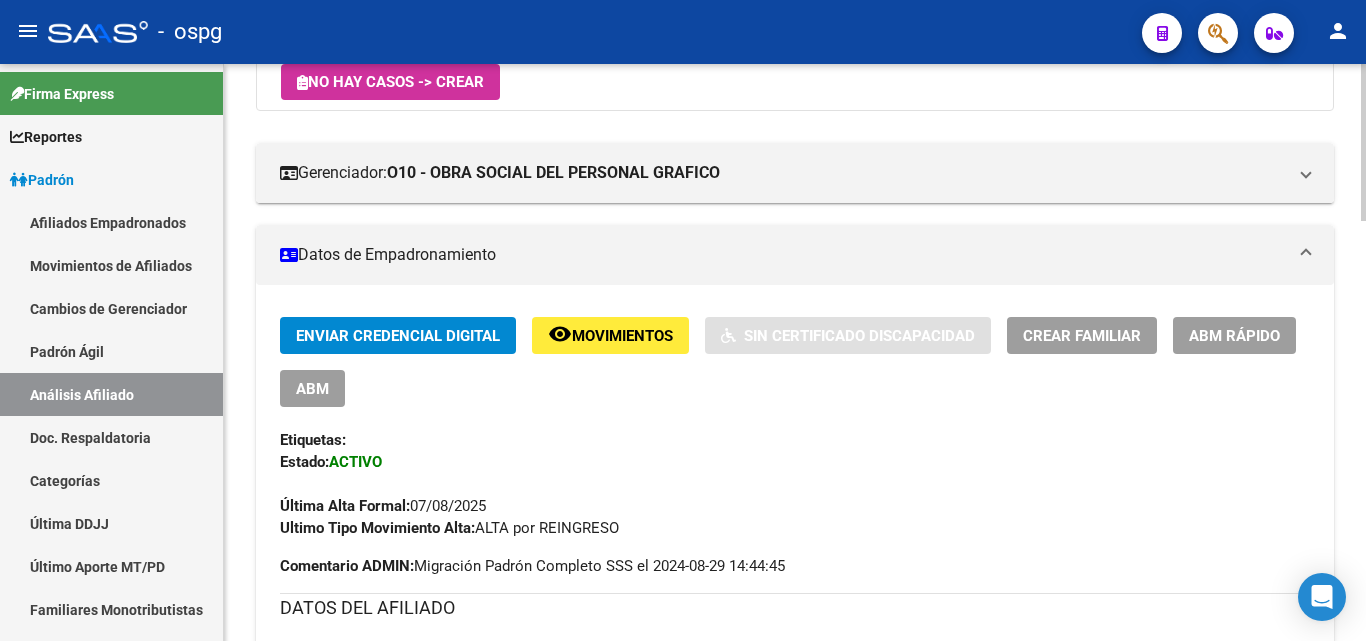 click 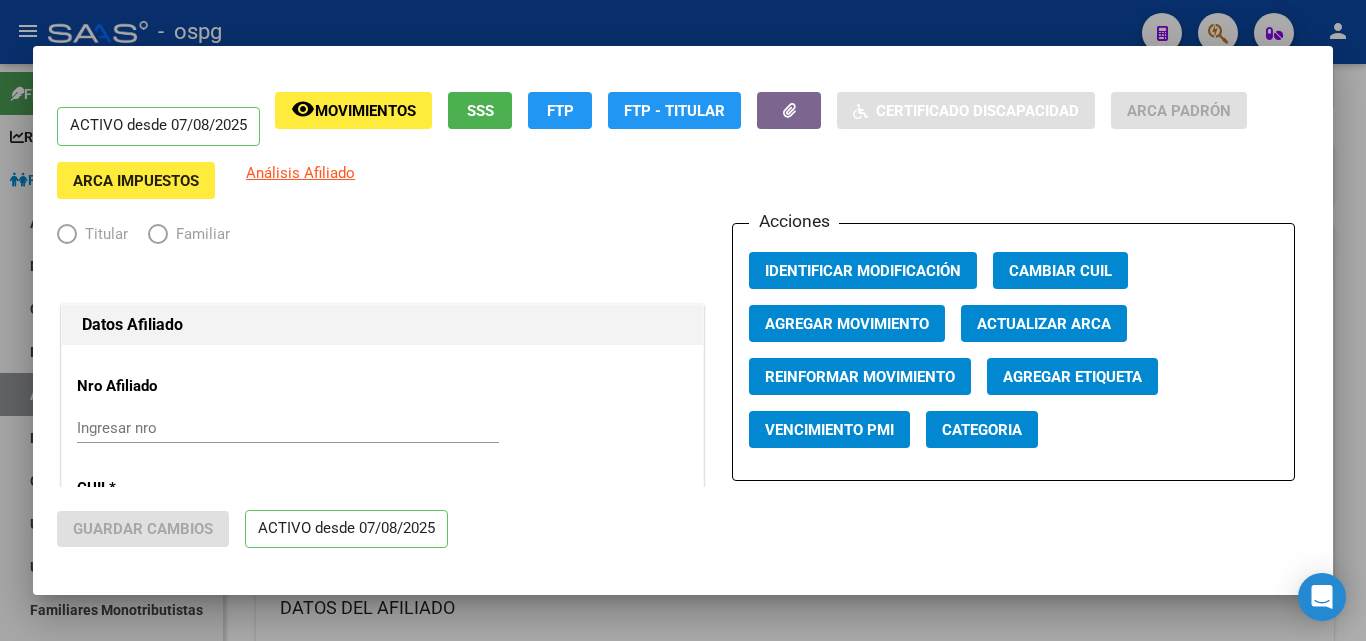 radio on "true" 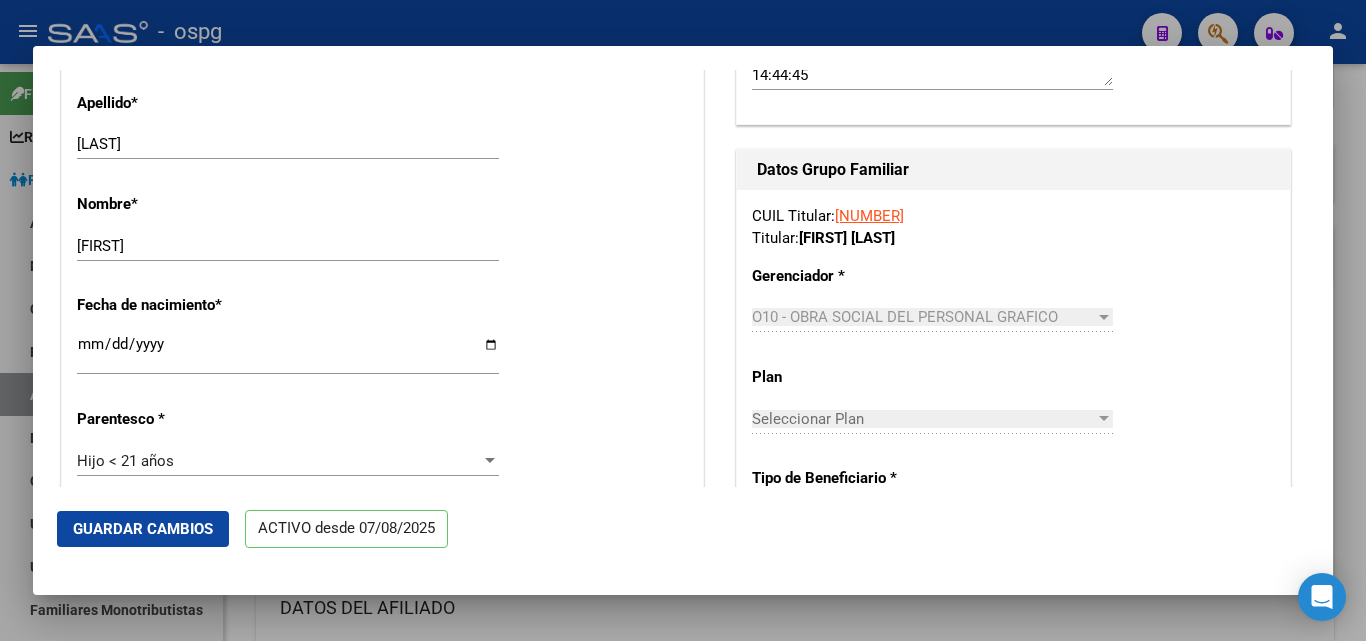 scroll, scrollTop: 837, scrollLeft: 0, axis: vertical 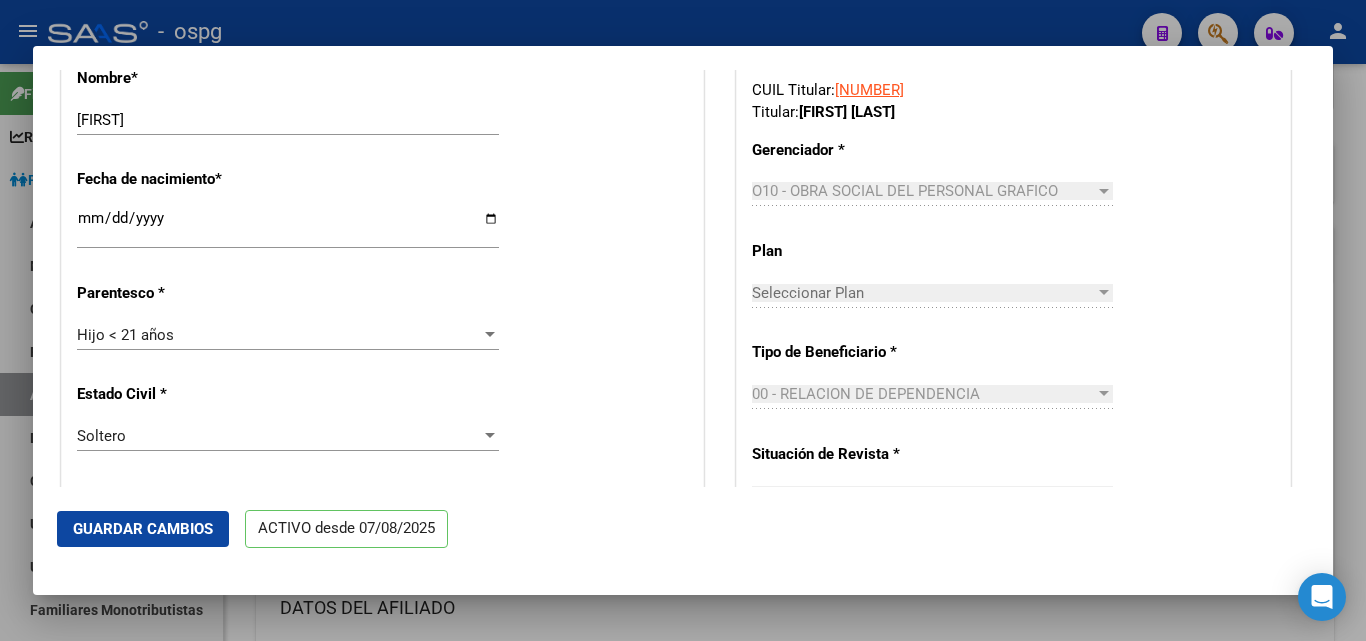 click at bounding box center [490, 334] 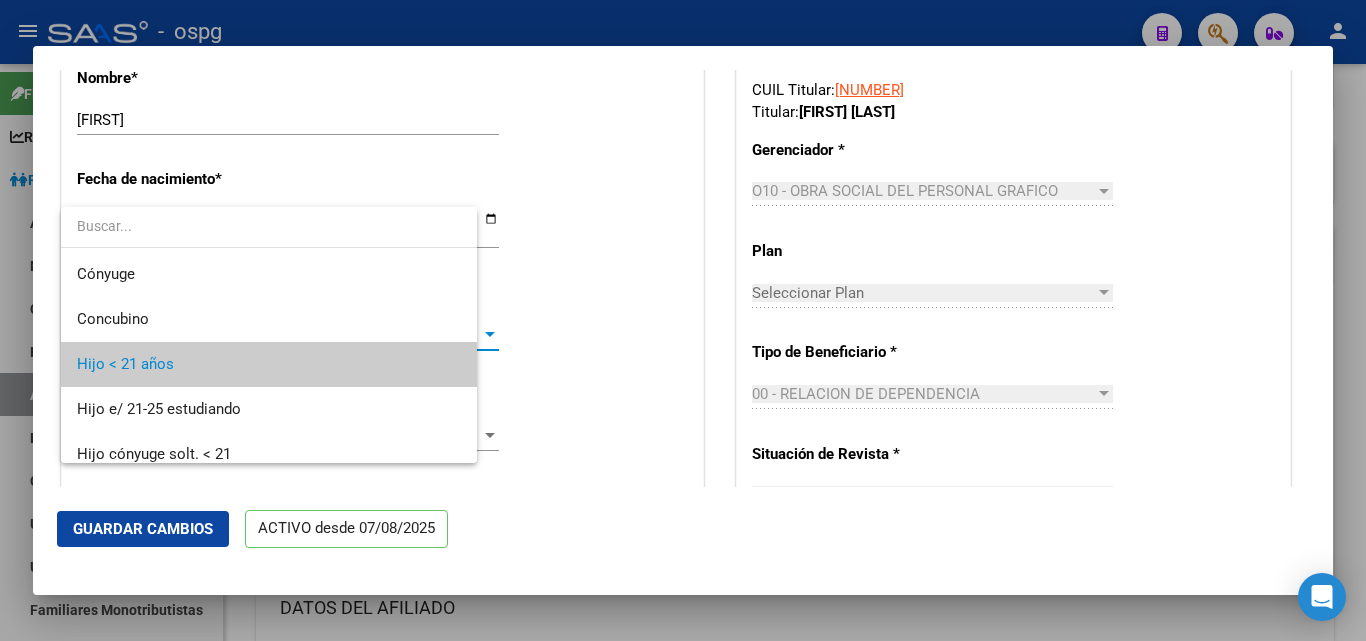 scroll, scrollTop: 30, scrollLeft: 0, axis: vertical 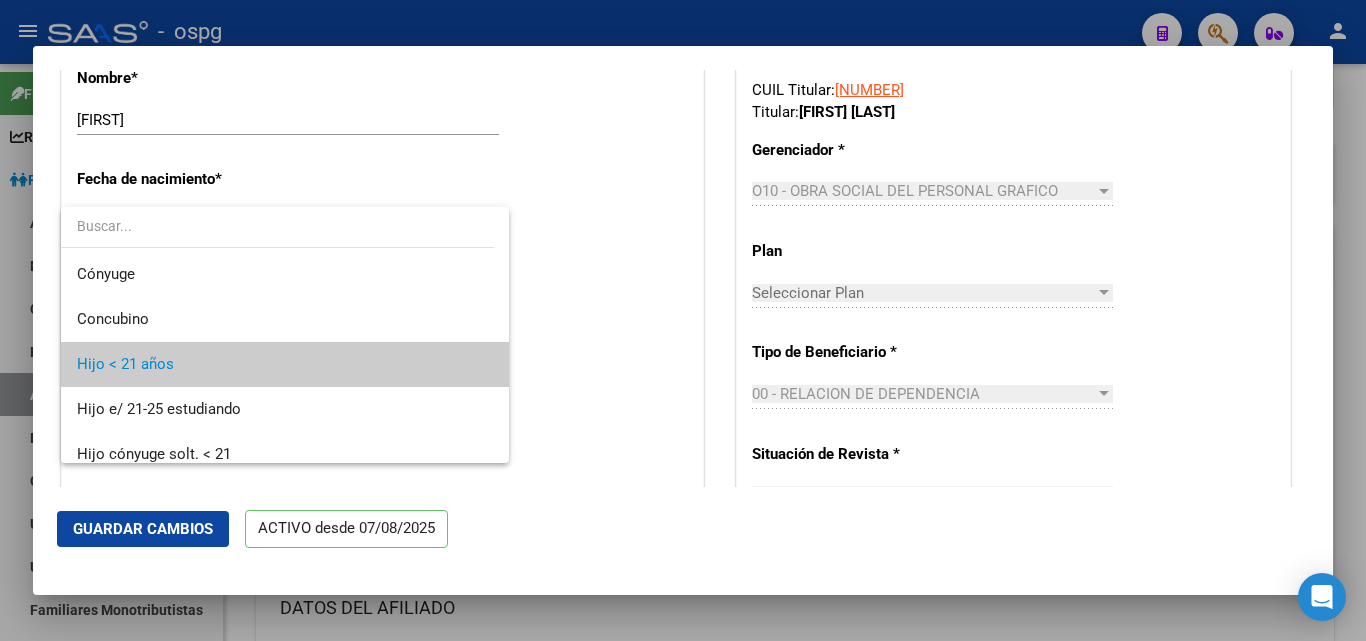 click at bounding box center [683, 320] 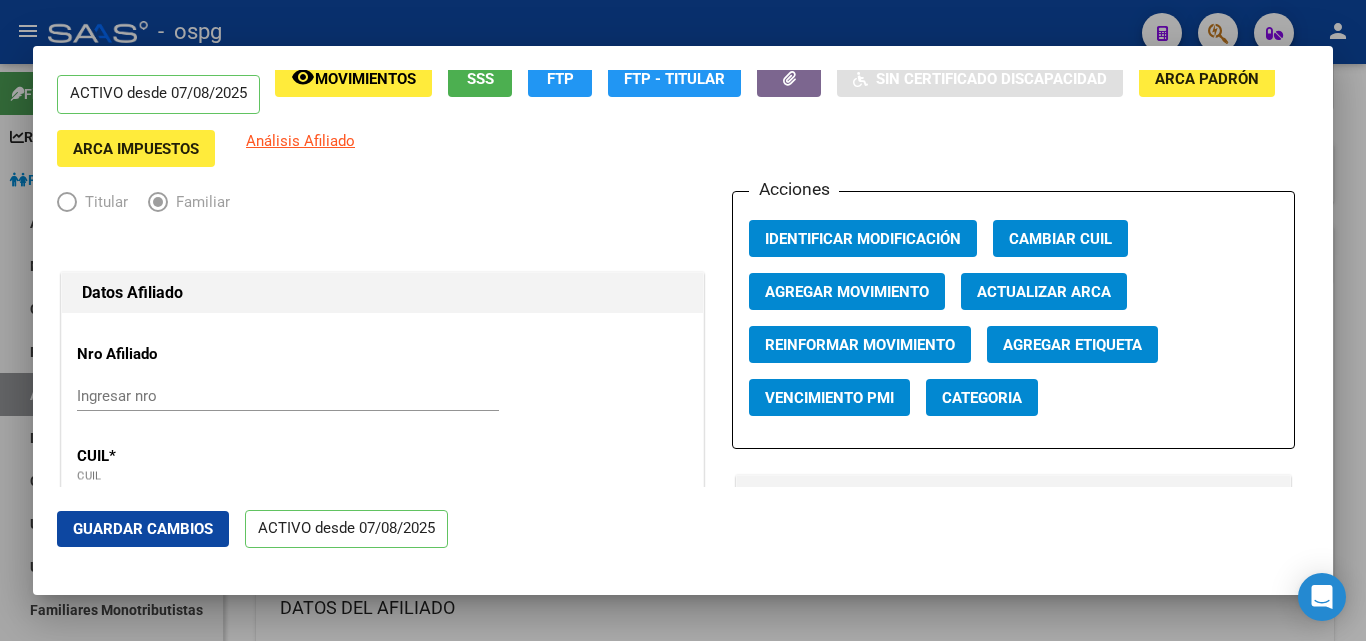 scroll, scrollTop: 0, scrollLeft: 0, axis: both 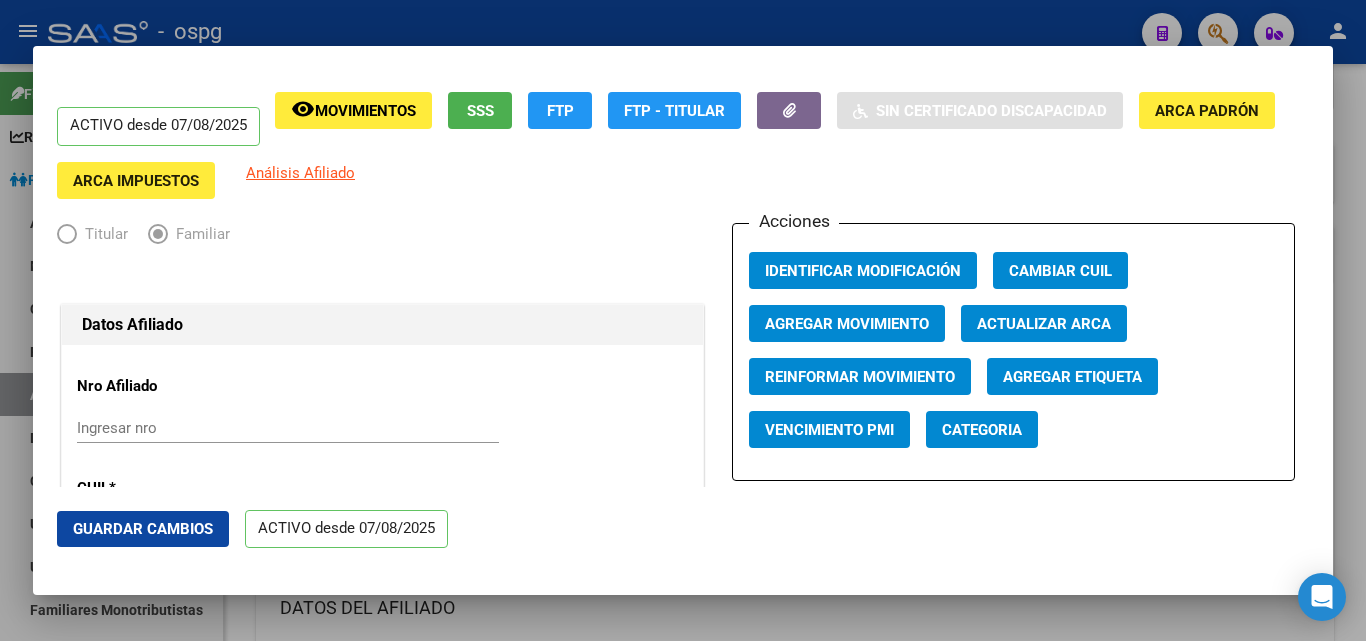 click at bounding box center [67, 234] 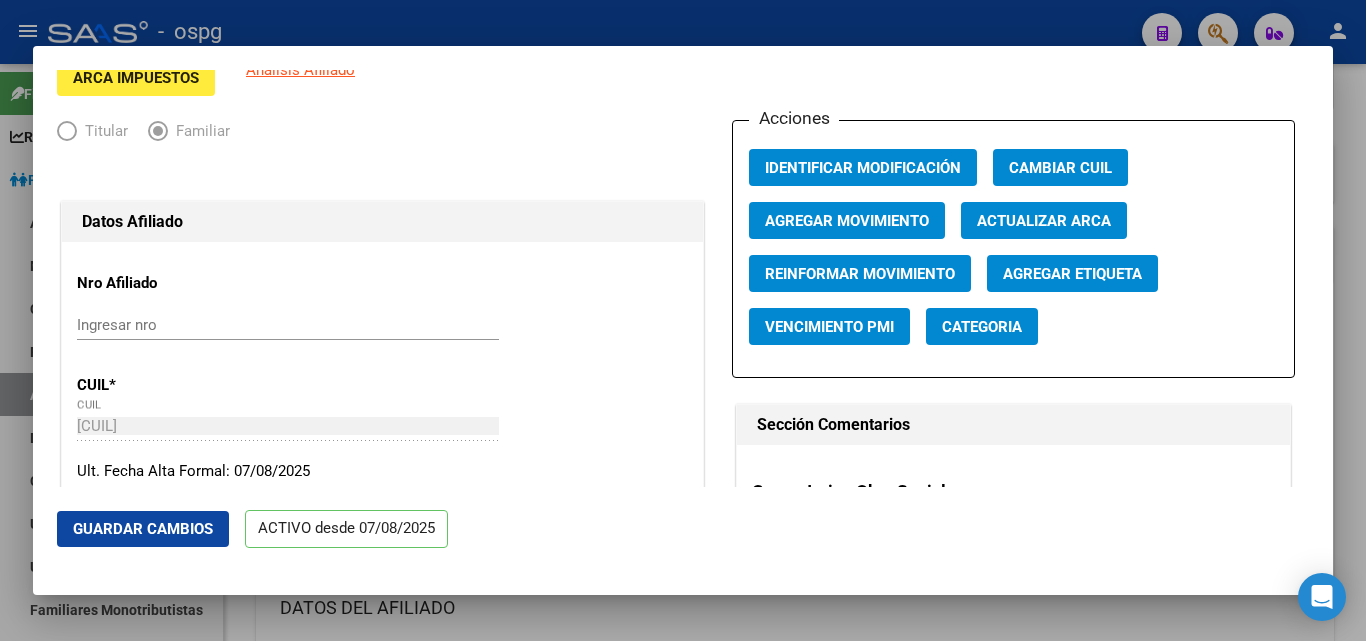 scroll, scrollTop: 118, scrollLeft: 0, axis: vertical 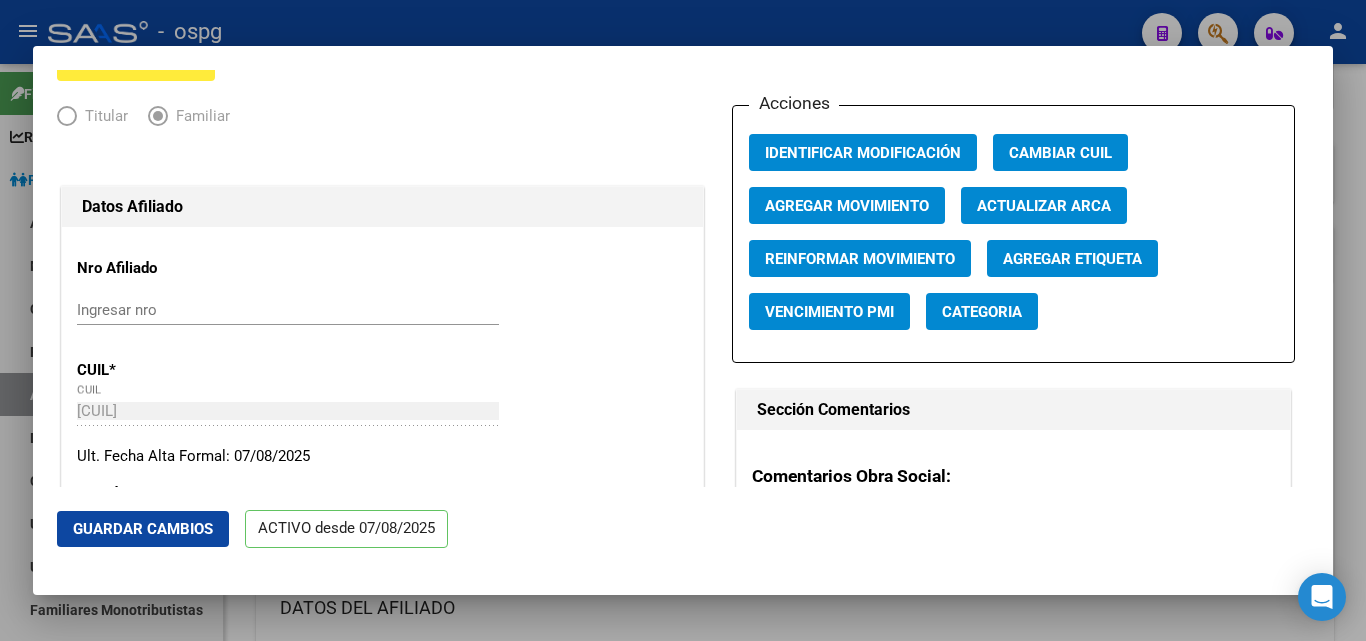click on "Ingresar nro" at bounding box center [288, 310] 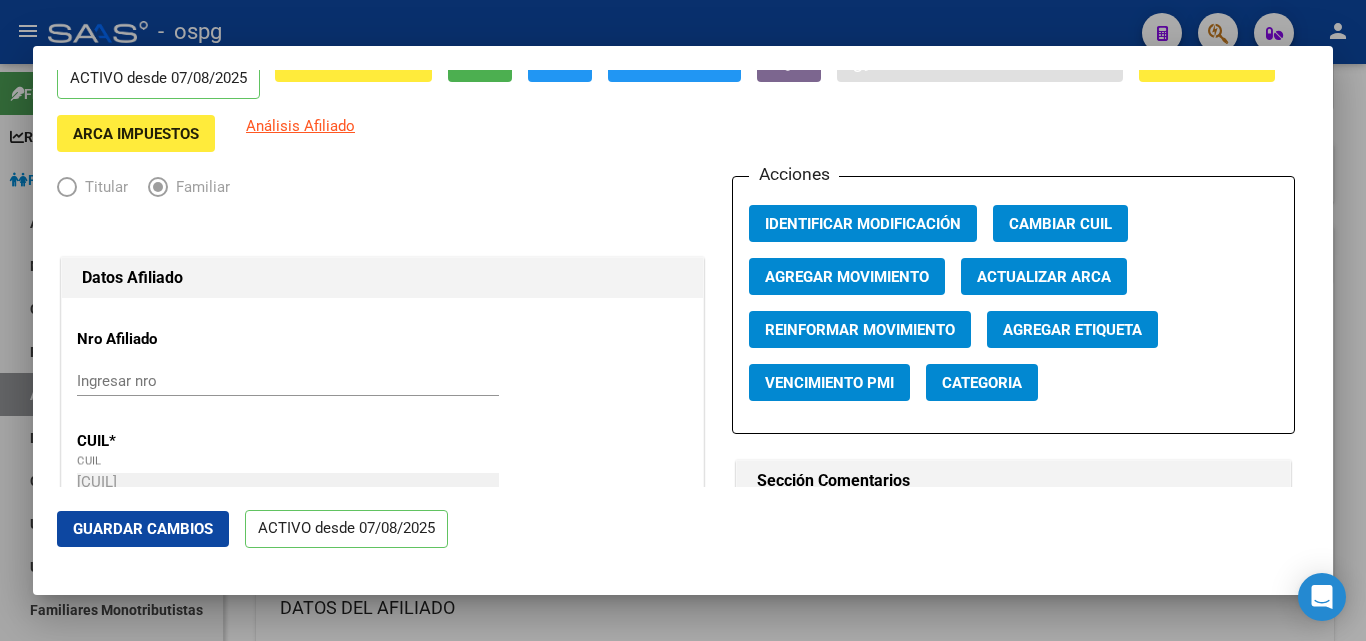 scroll, scrollTop: 0, scrollLeft: 0, axis: both 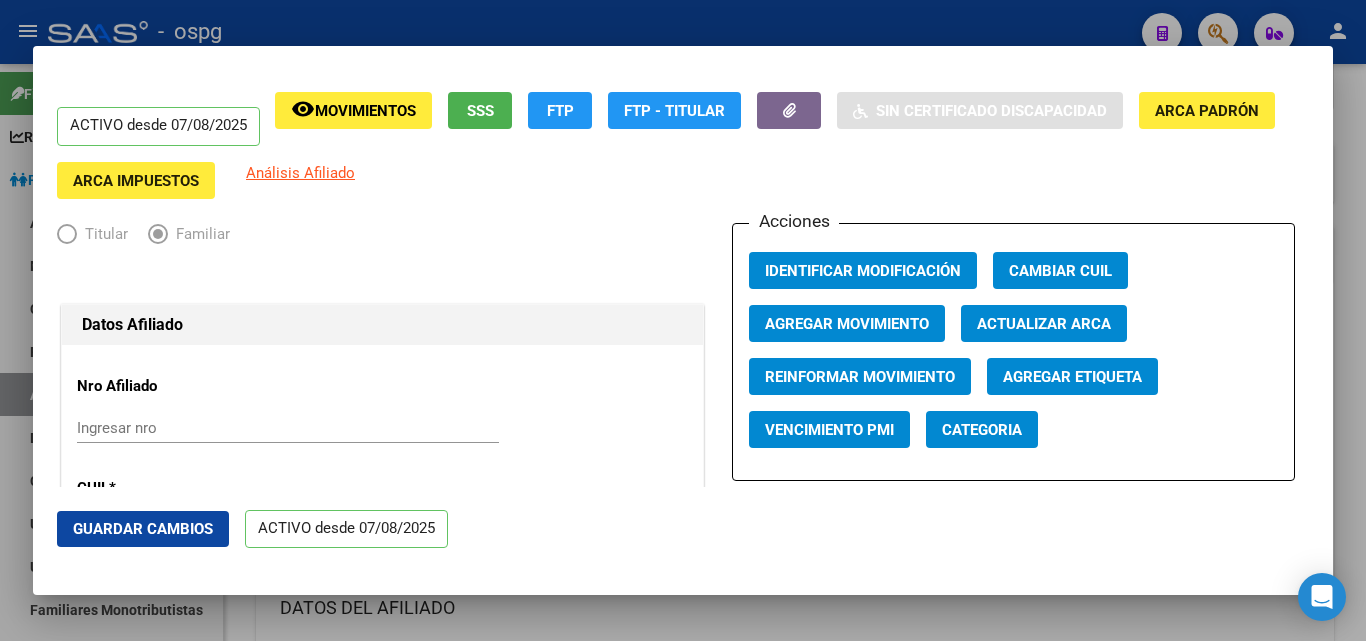 click on "Categoria" 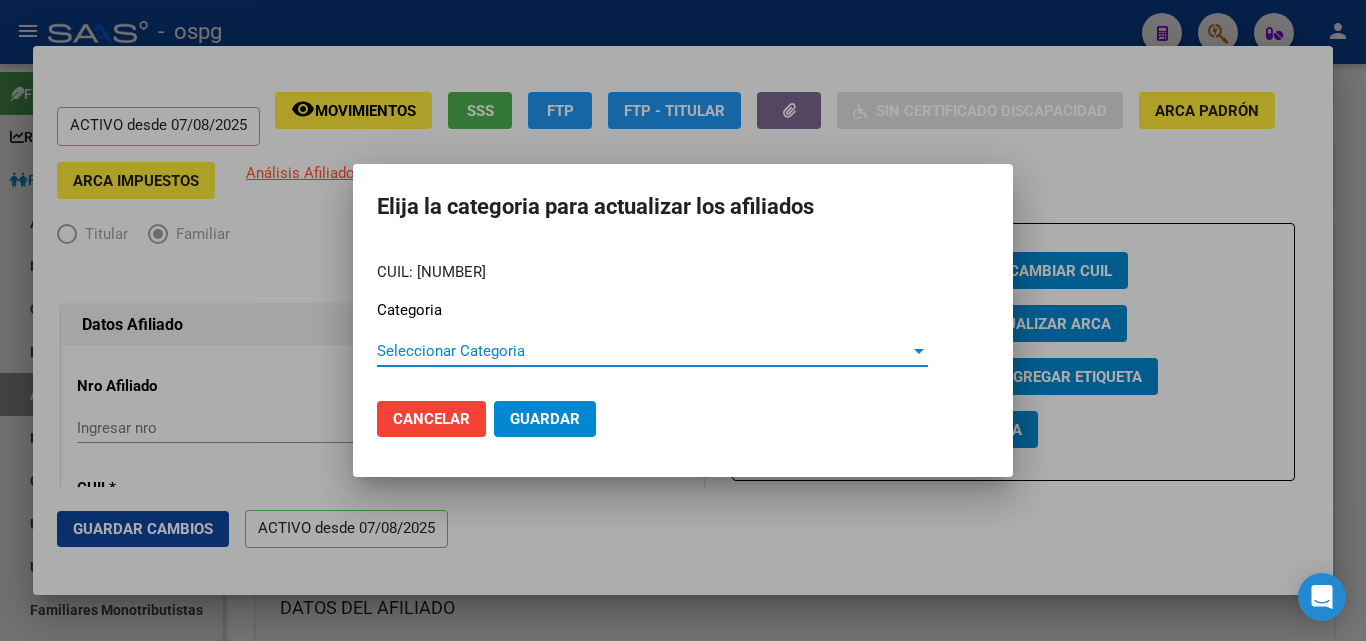 click at bounding box center [919, 351] 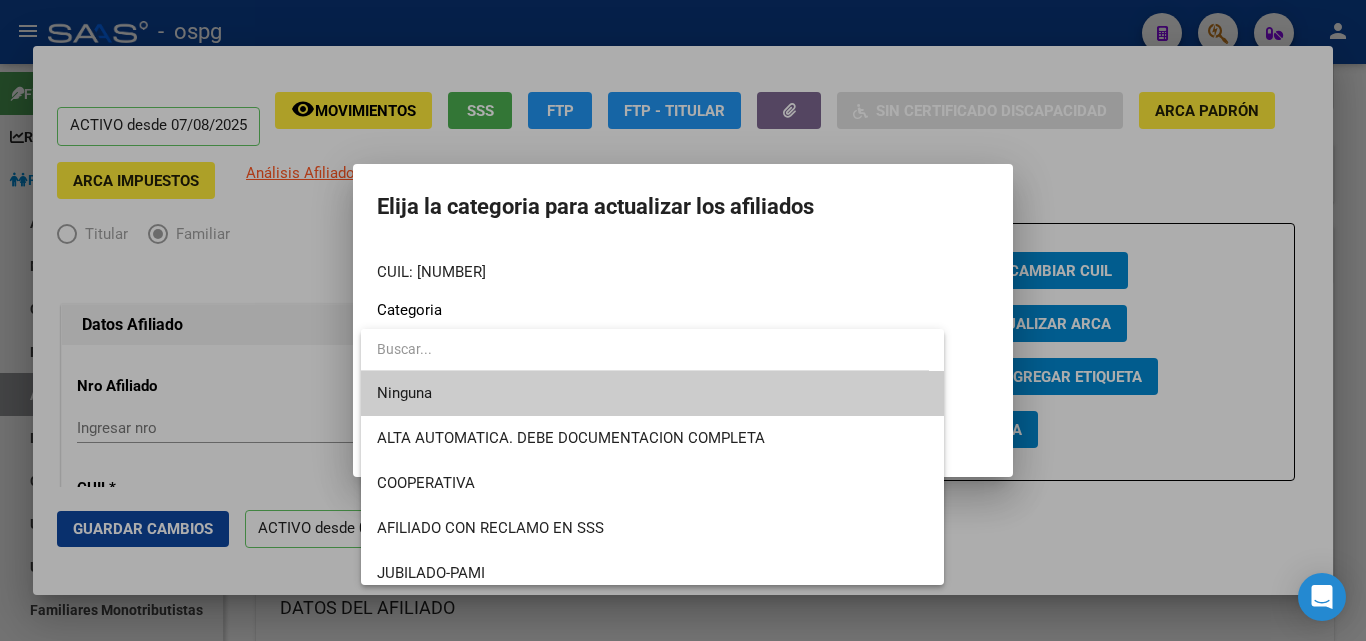 scroll, scrollTop: 0, scrollLeft: 0, axis: both 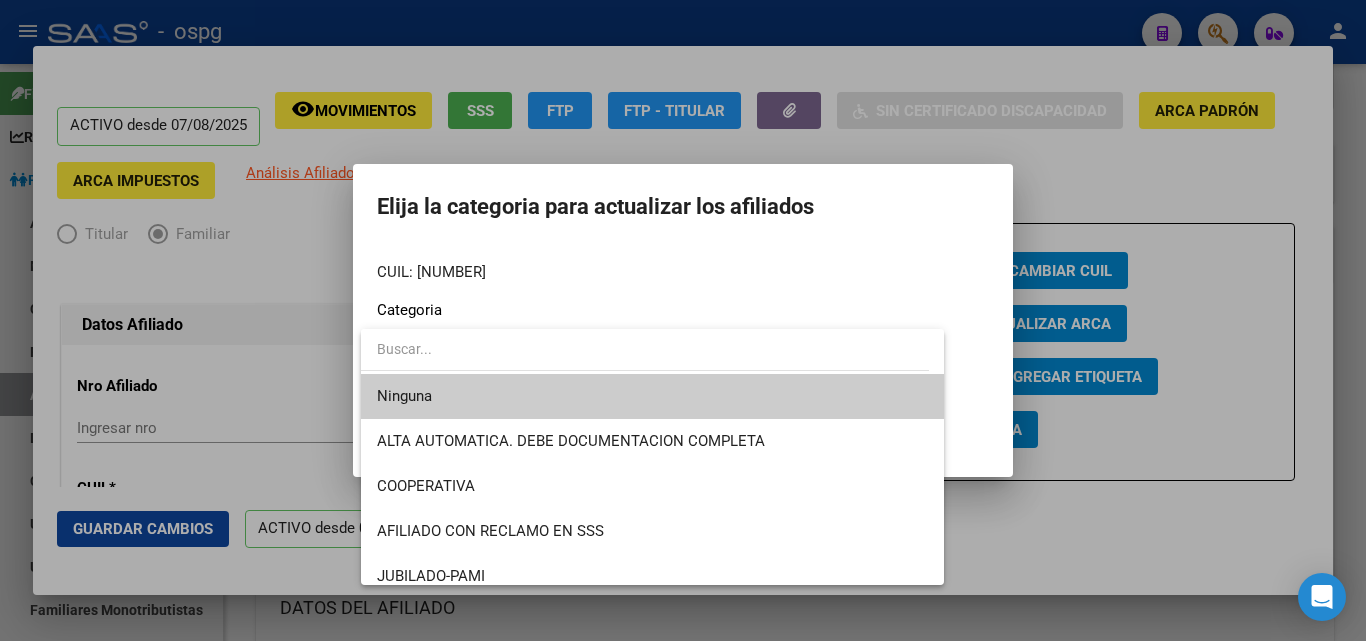 click at bounding box center [645, 349] 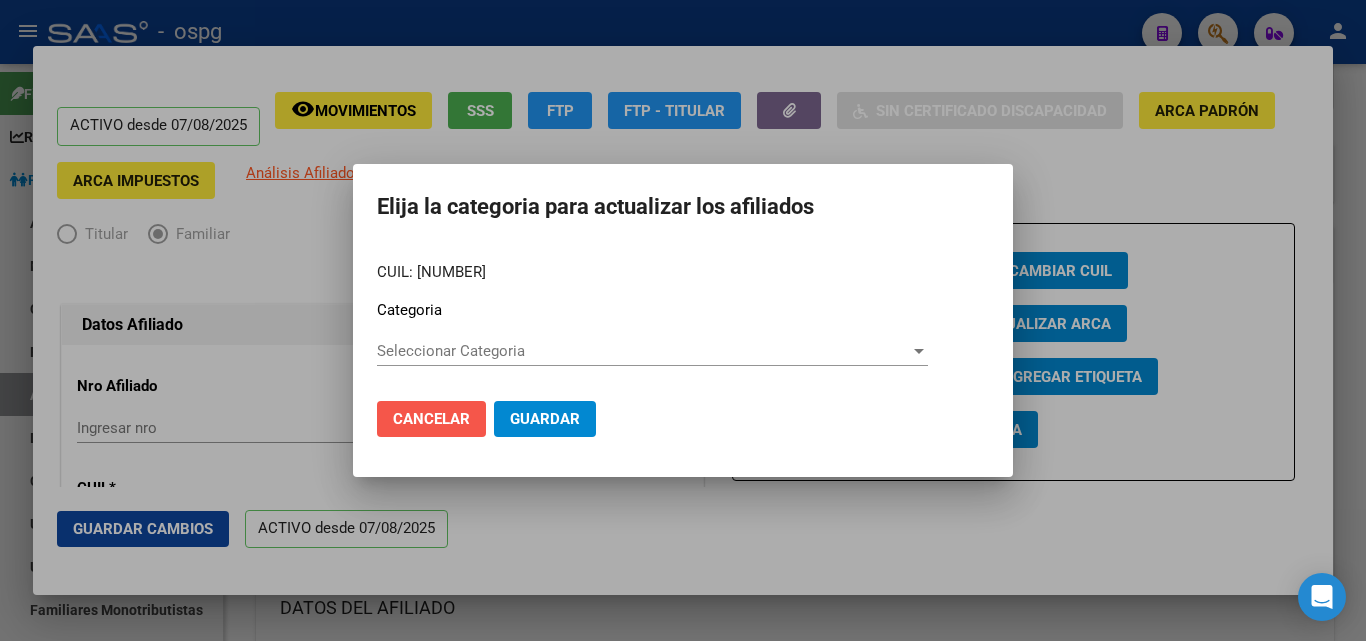 click on "Cancelar" at bounding box center [431, 419] 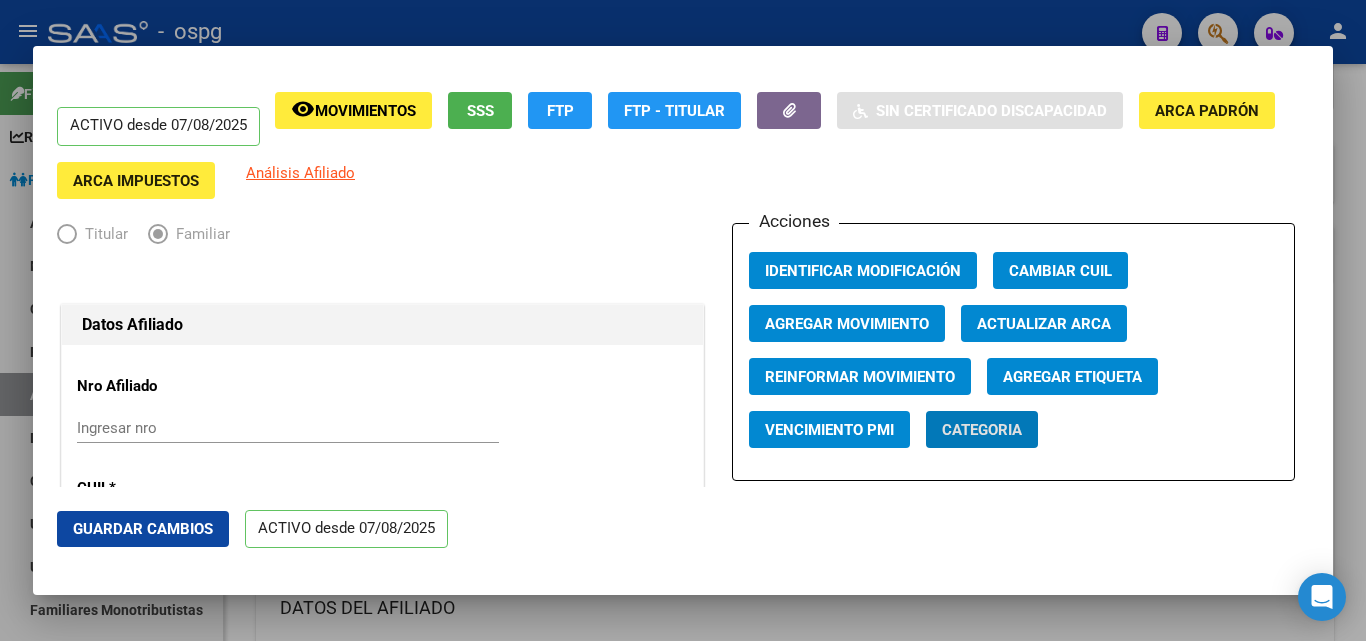 click on "Agregar Etiqueta" 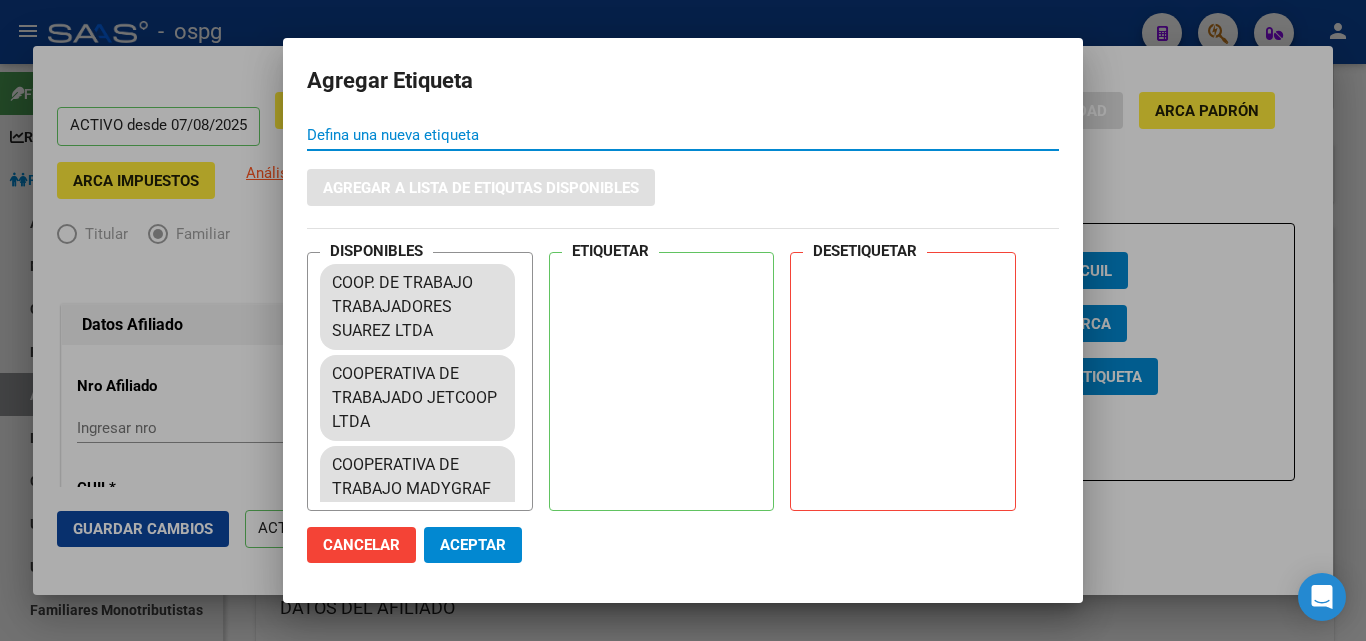 click on "Cancelar" 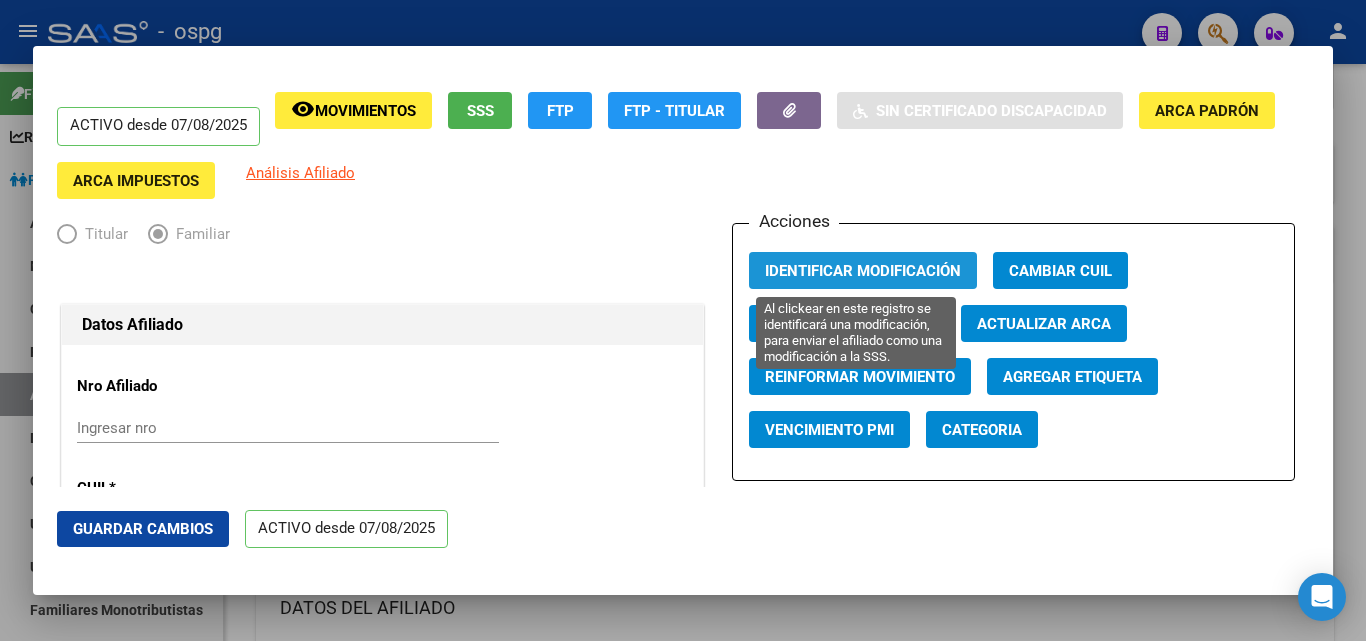 click on "Identificar Modificación" at bounding box center [863, 271] 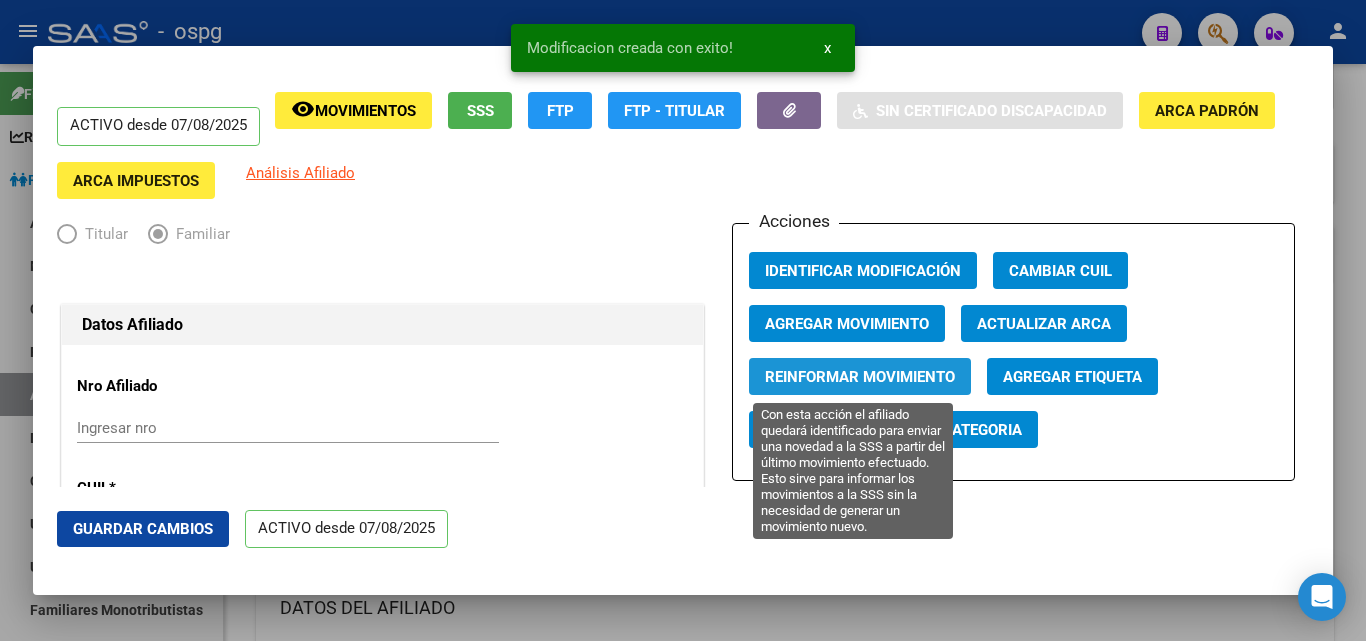 click on "Reinformar Movimiento" 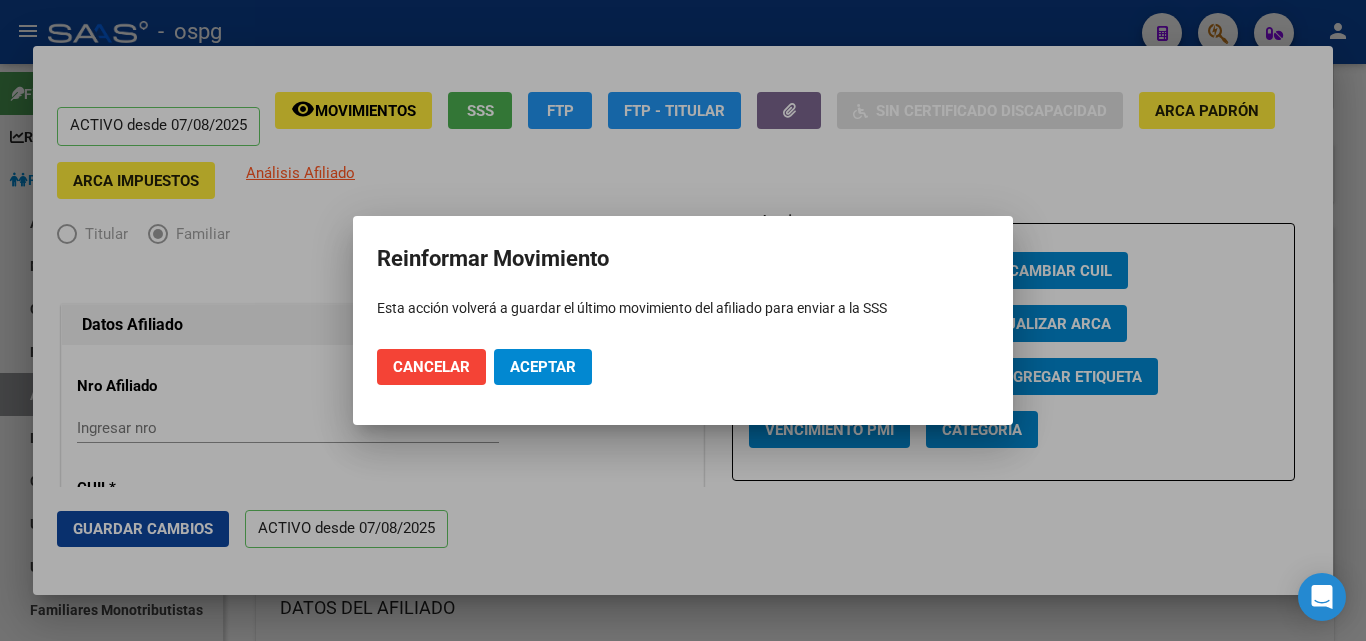 click at bounding box center (683, 320) 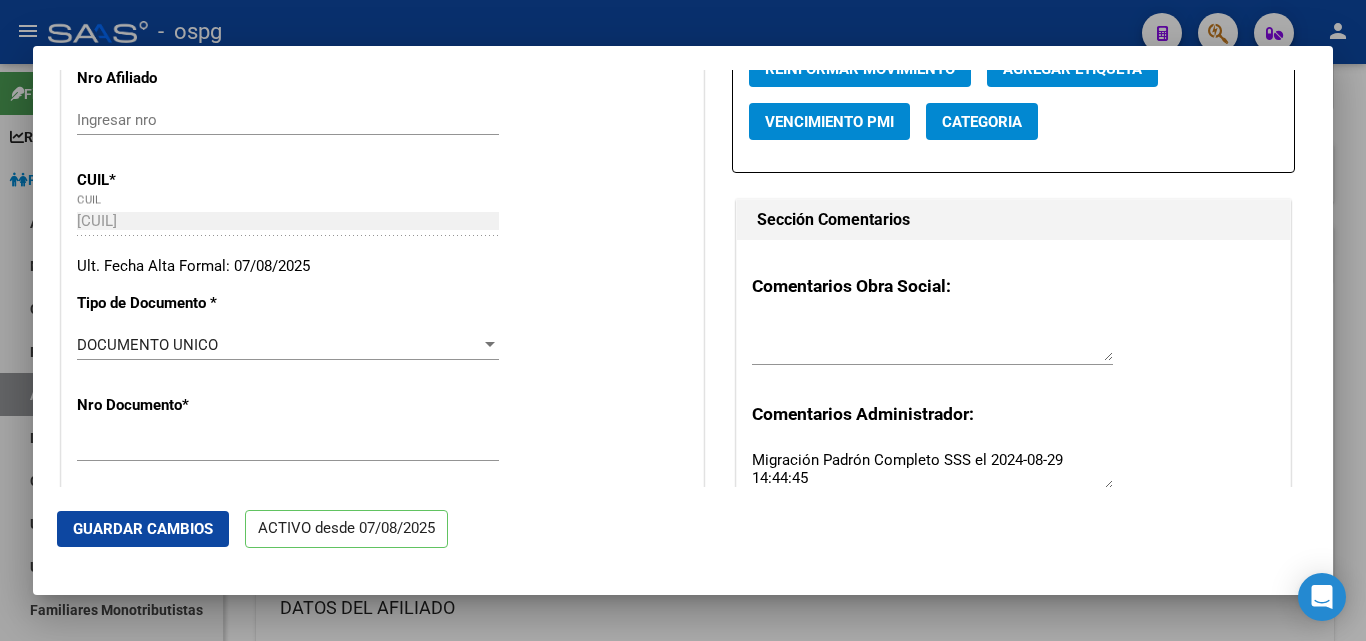scroll, scrollTop: 0, scrollLeft: 0, axis: both 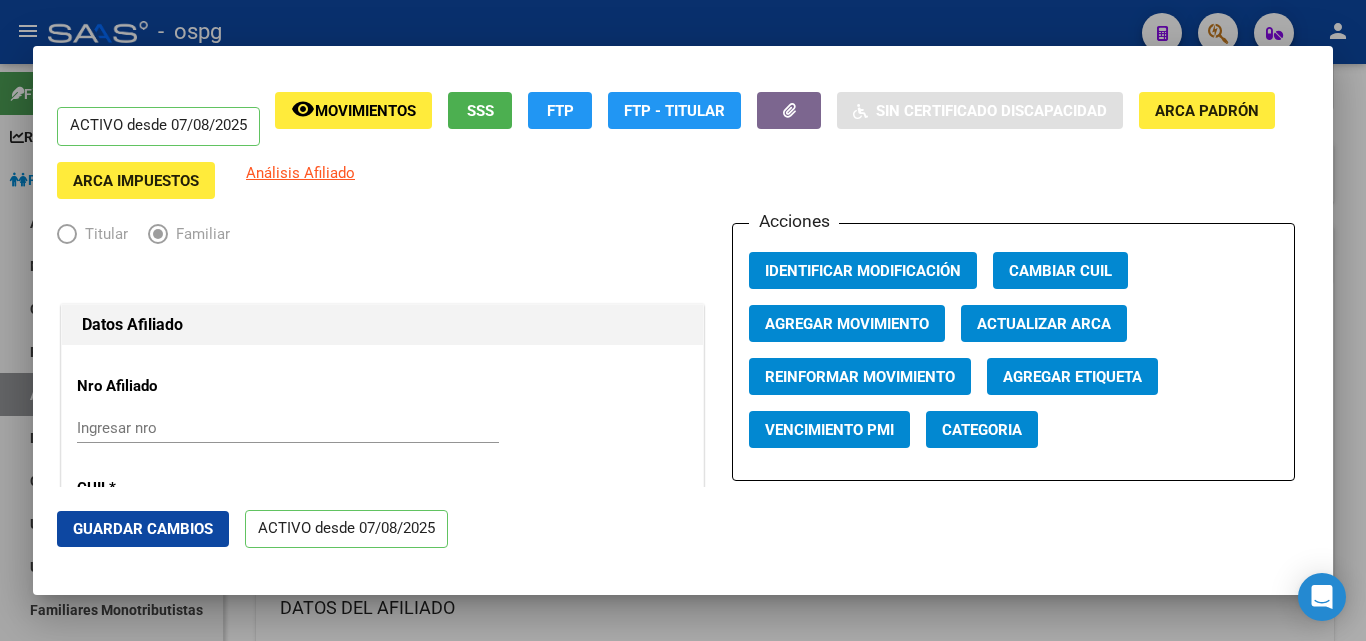 click at bounding box center [67, 234] 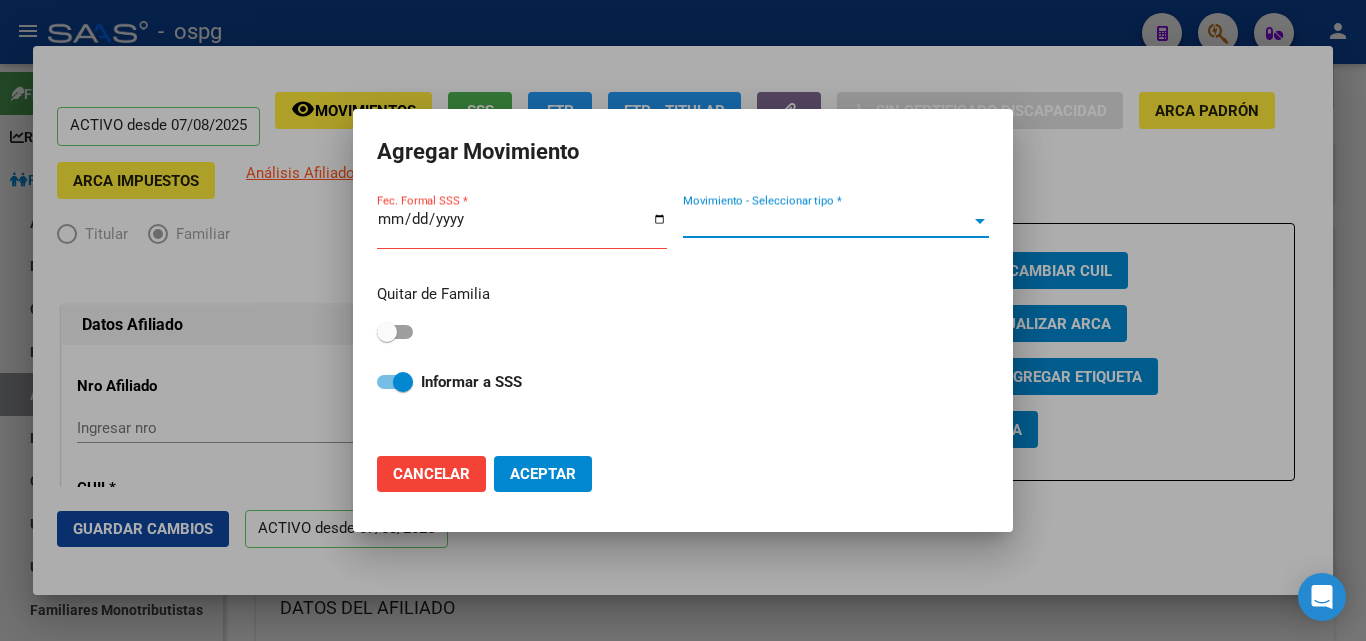 click at bounding box center (980, 221) 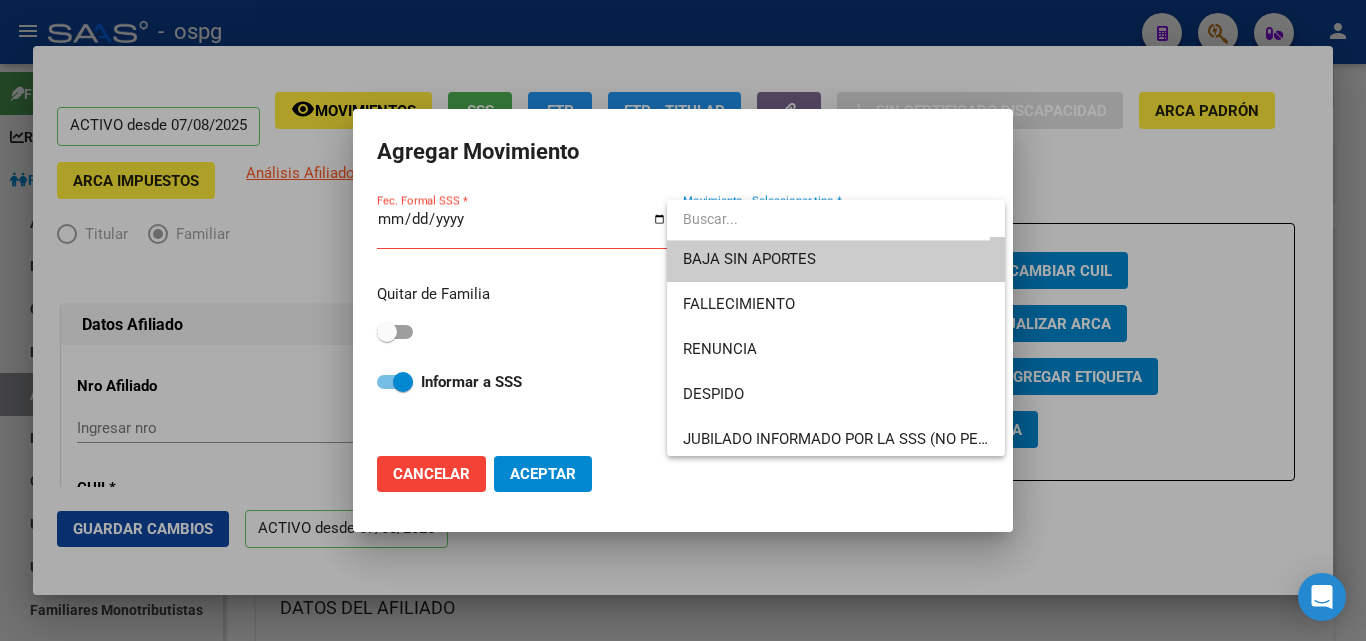 scroll, scrollTop: 0, scrollLeft: 0, axis: both 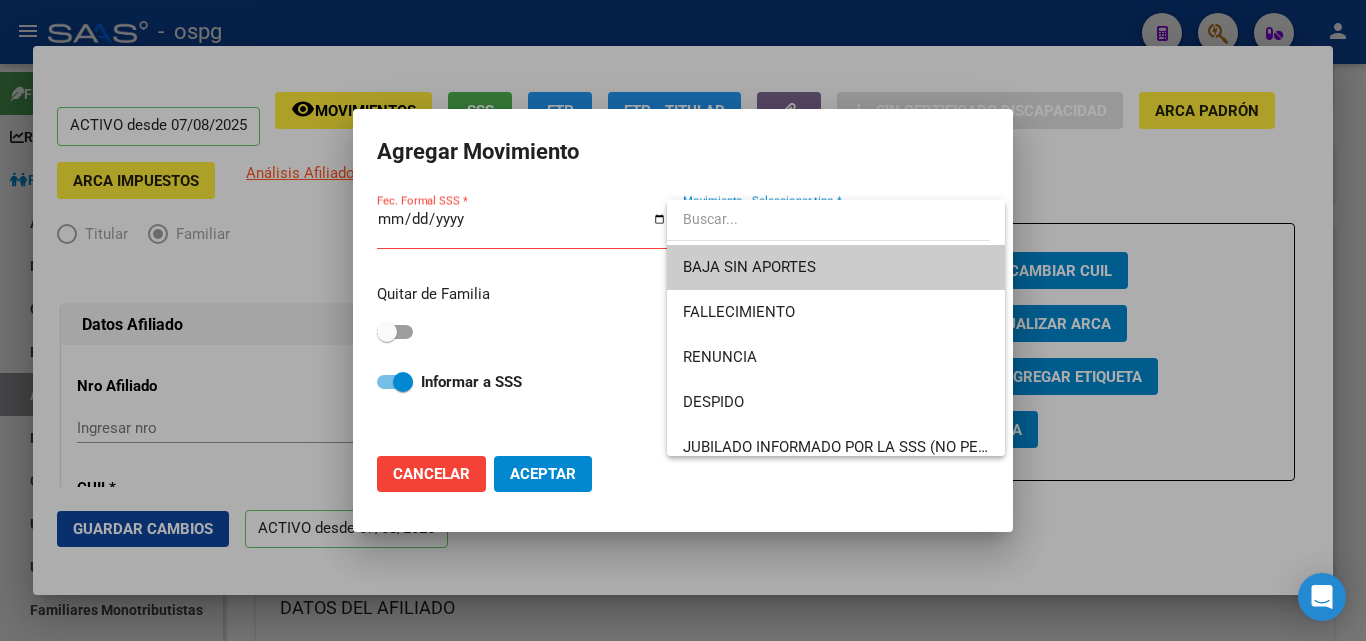 drag, startPoint x: 390, startPoint y: 336, endPoint x: 437, endPoint y: 332, distance: 47.169907 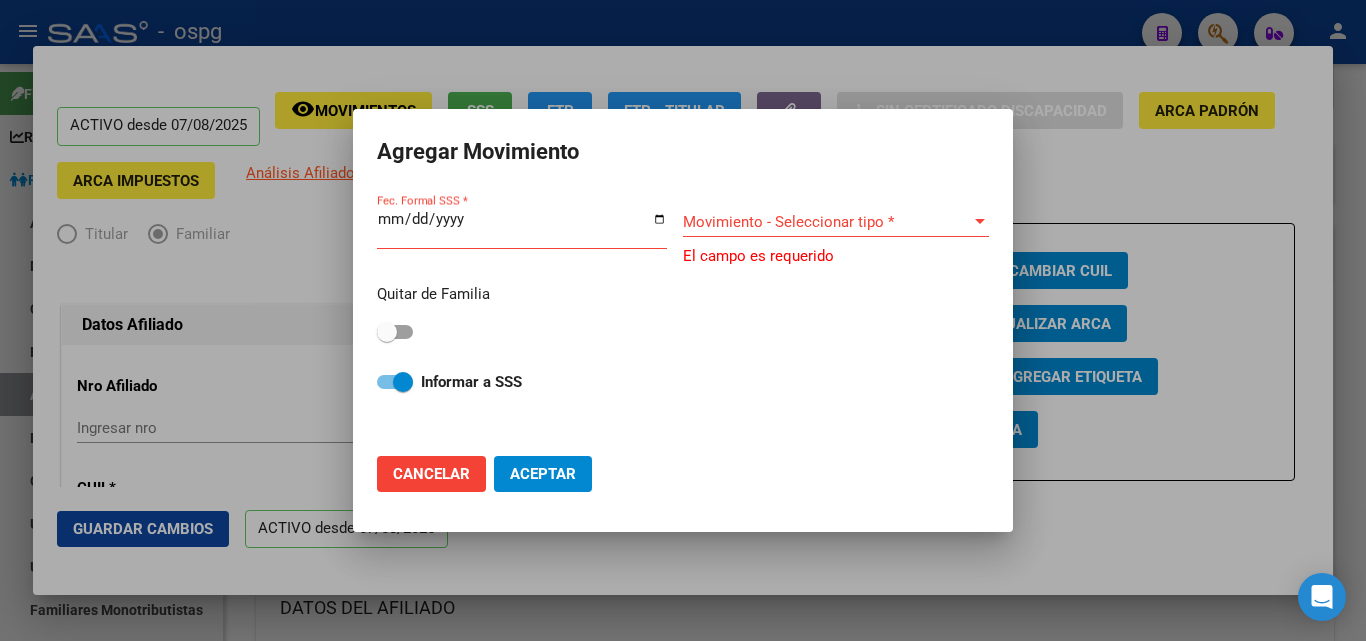 drag, startPoint x: 390, startPoint y: 334, endPoint x: 417, endPoint y: 333, distance: 27.018513 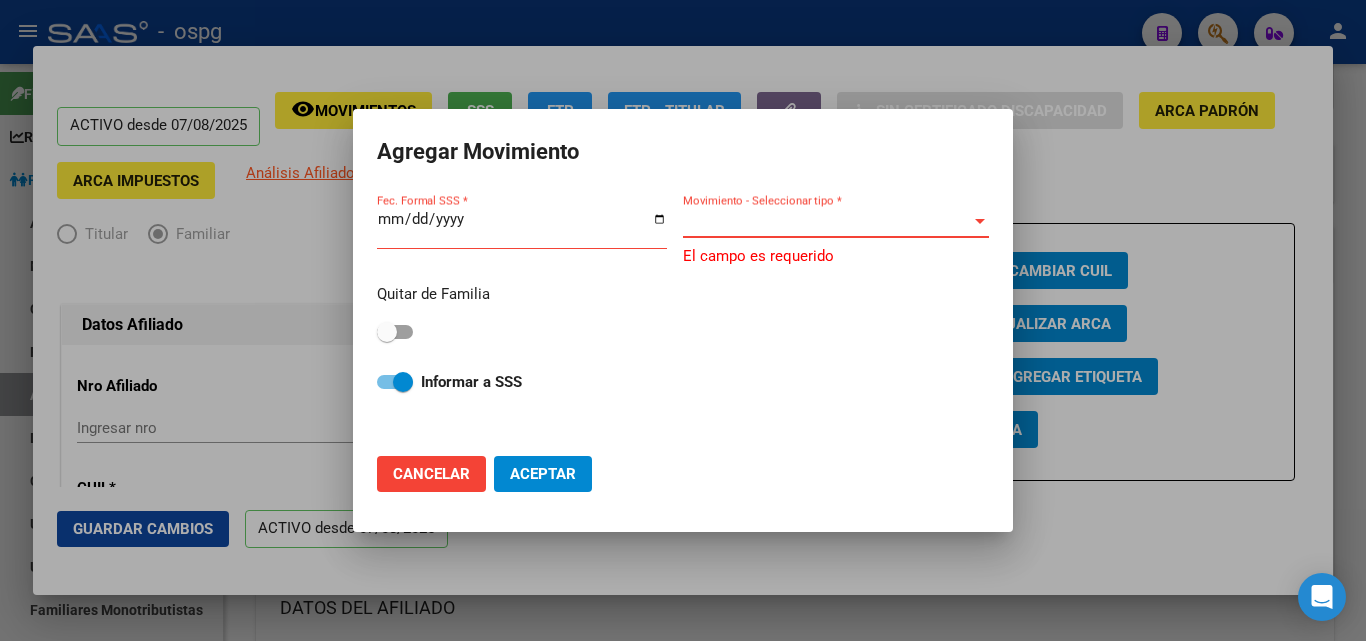 click at bounding box center (980, 222) 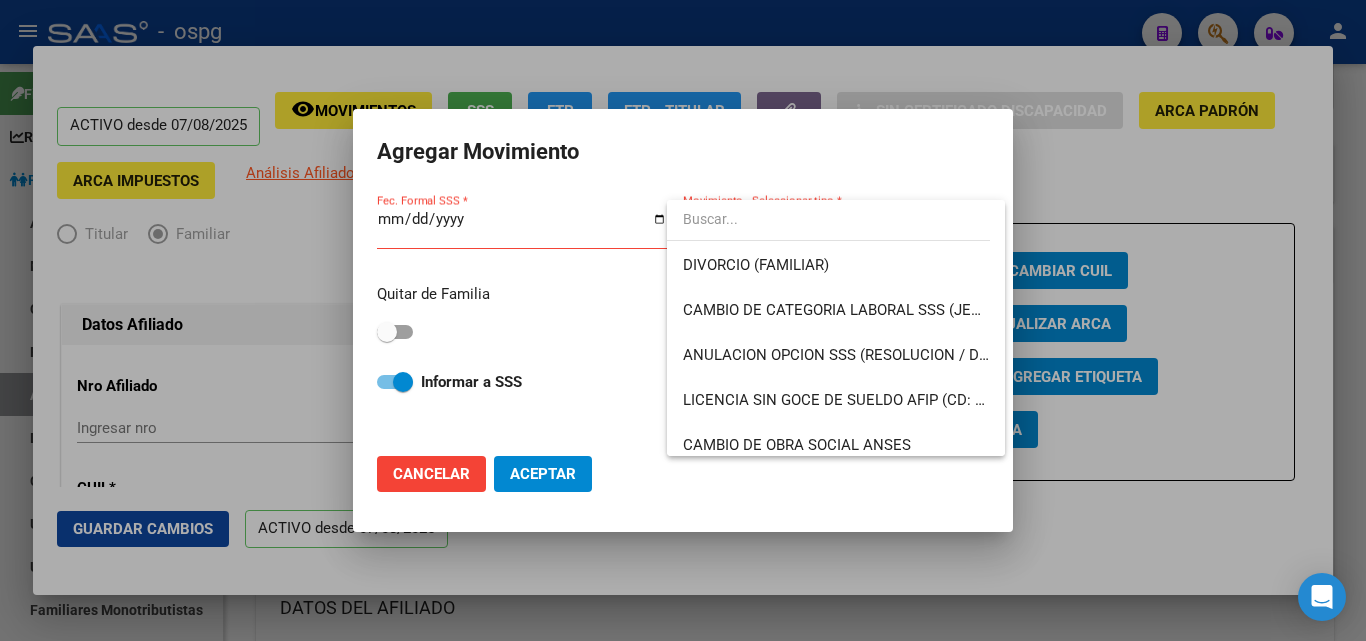 scroll, scrollTop: 0, scrollLeft: 0, axis: both 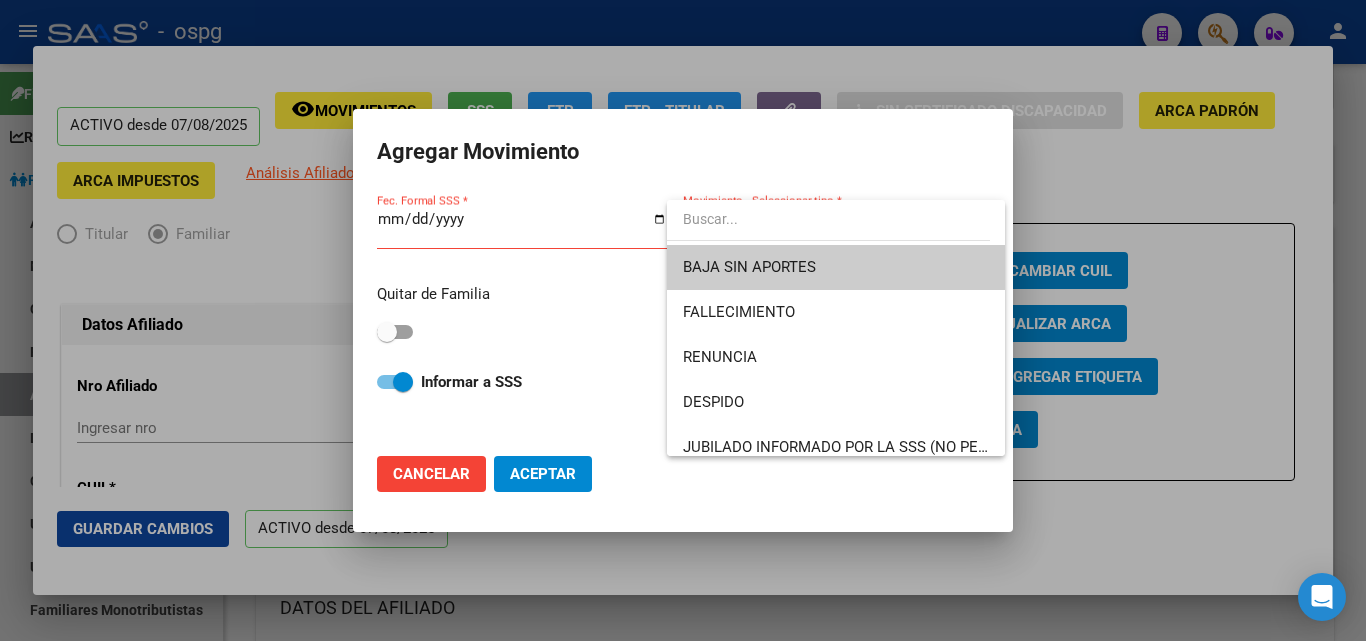 click at bounding box center (683, 320) 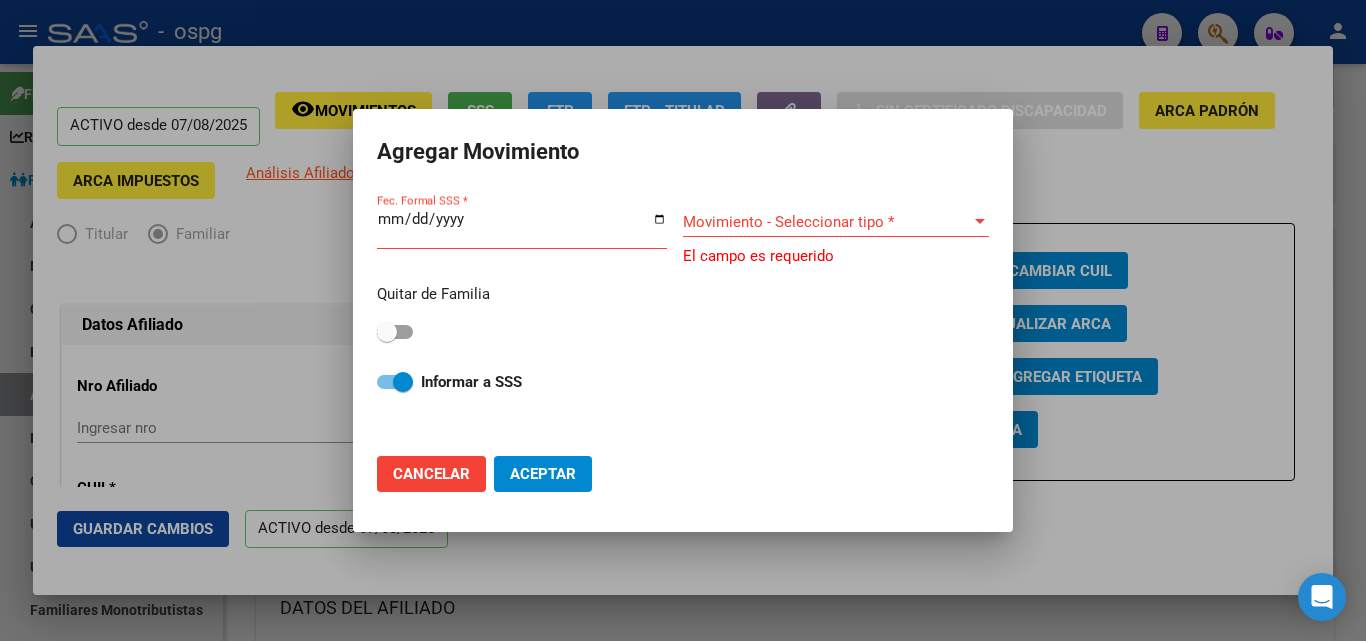 click at bounding box center [683, 320] 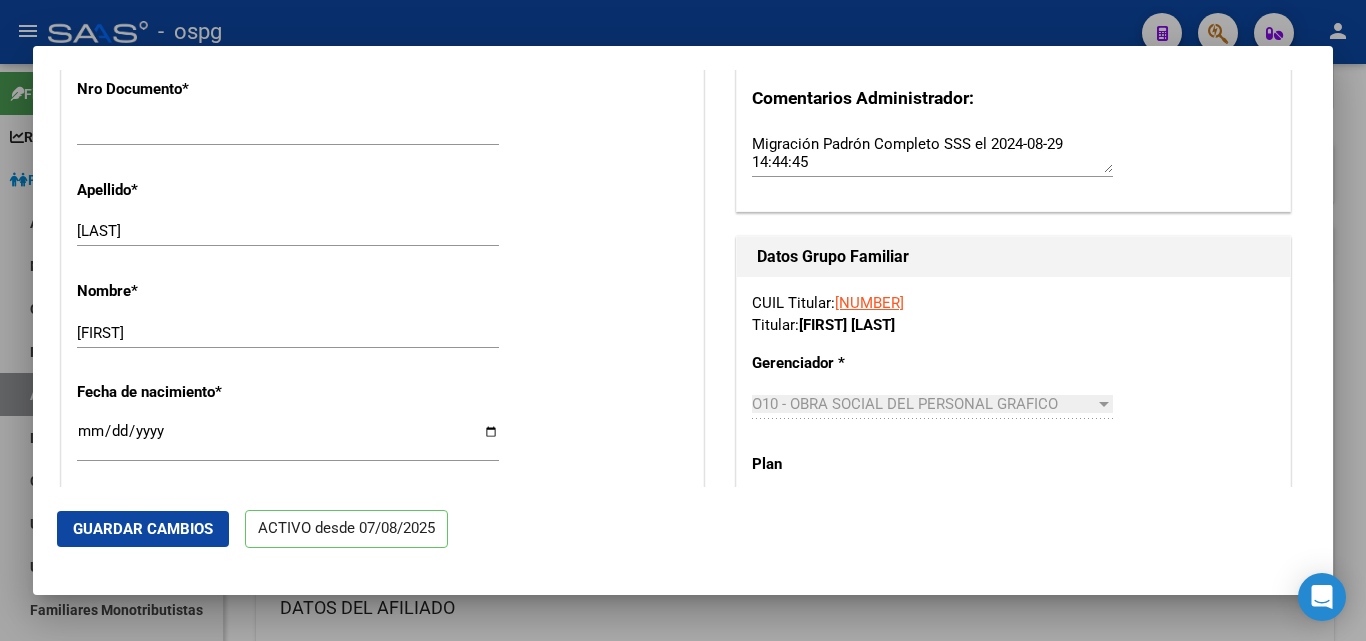 scroll, scrollTop: 0, scrollLeft: 0, axis: both 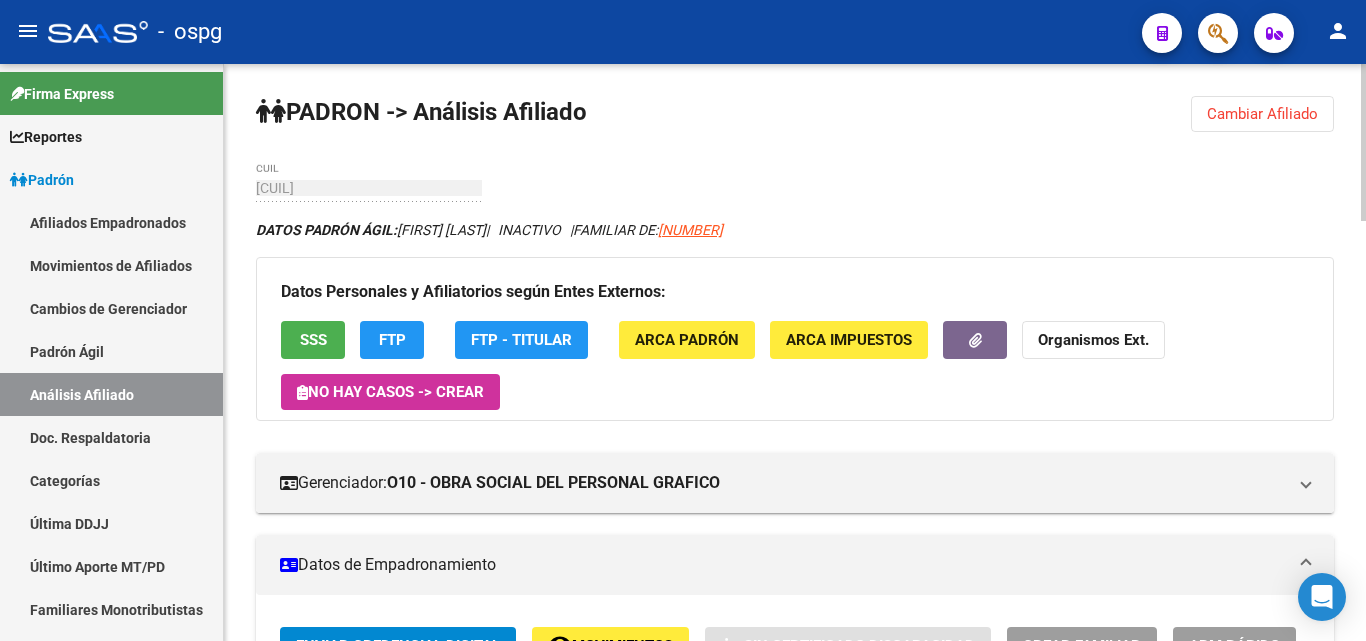 click 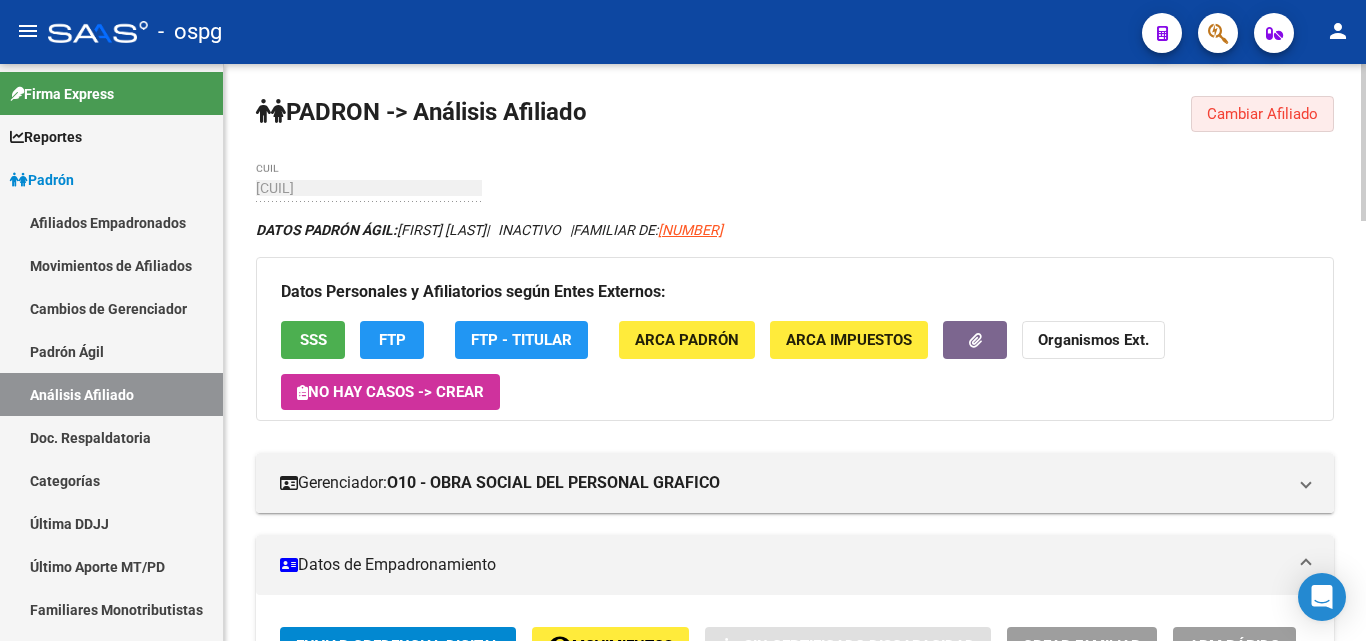 click on "Cambiar Afiliado" 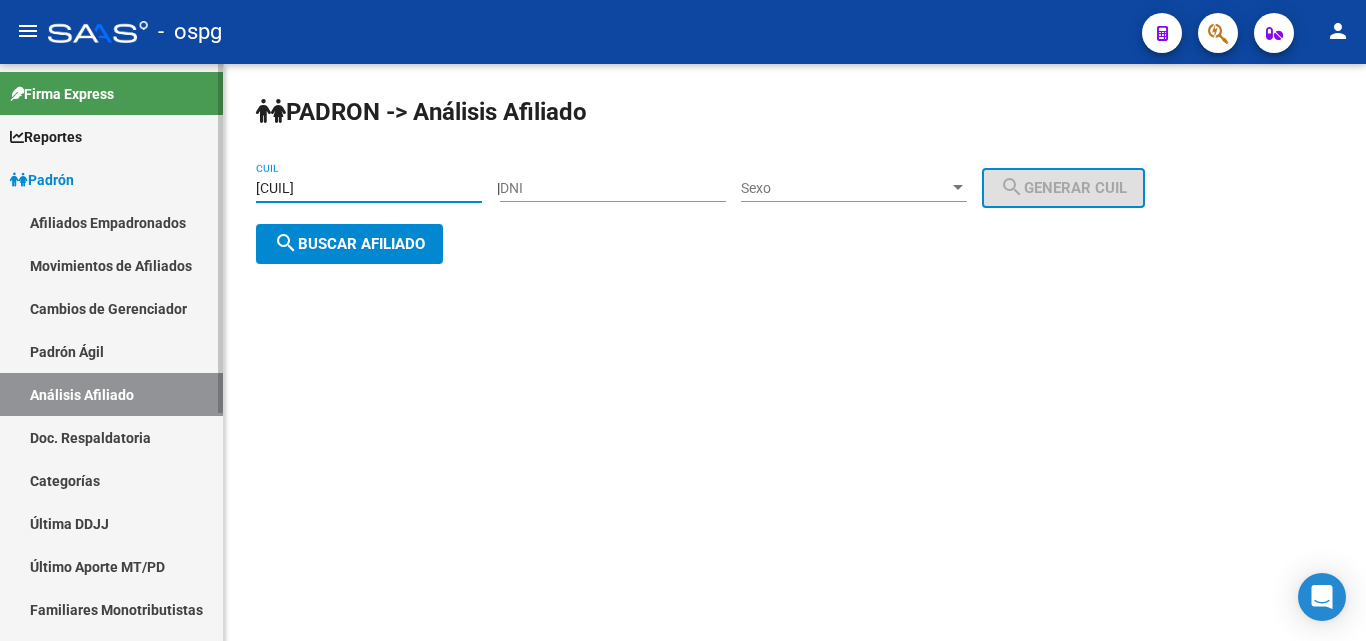 drag, startPoint x: 379, startPoint y: 188, endPoint x: 2, endPoint y: 175, distance: 377.22406 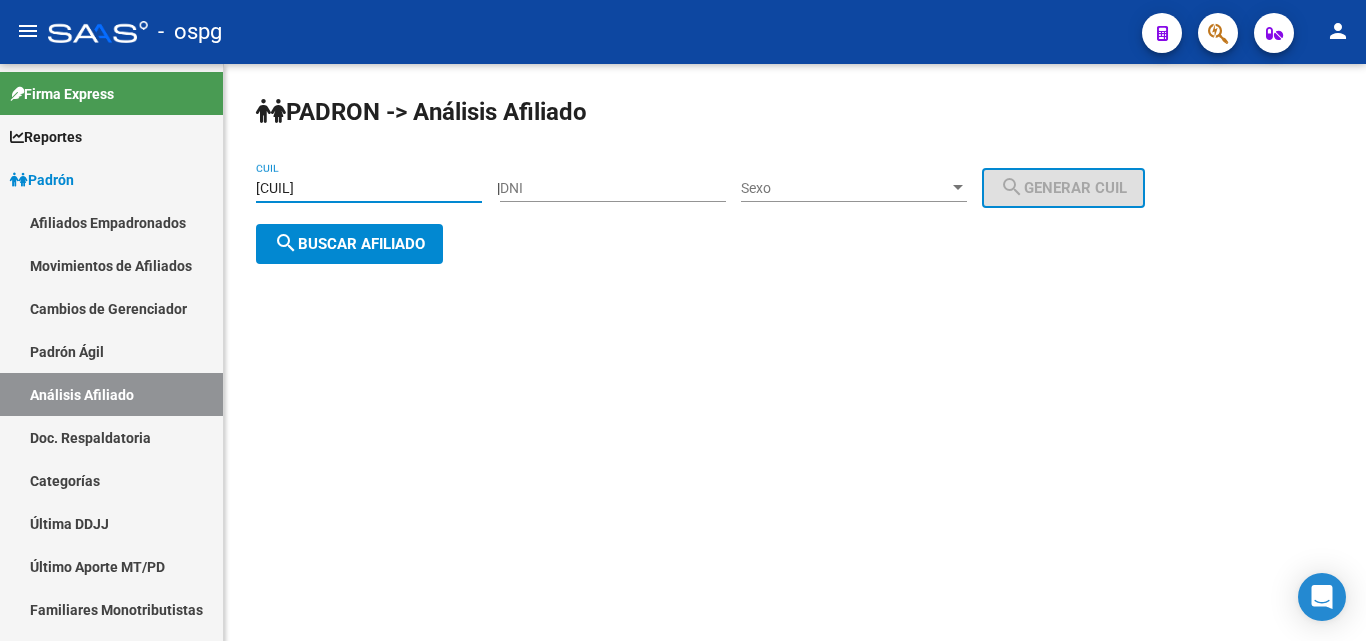type on "[CUIL]" 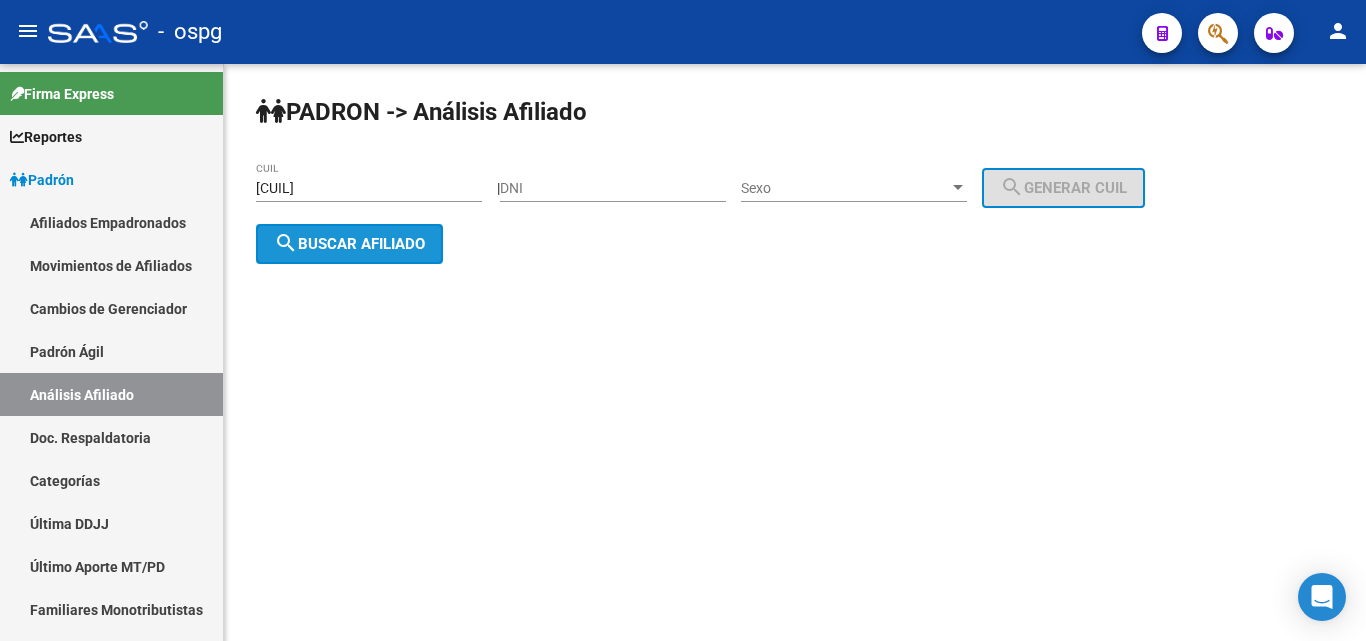 click on "search  Buscar afiliado" 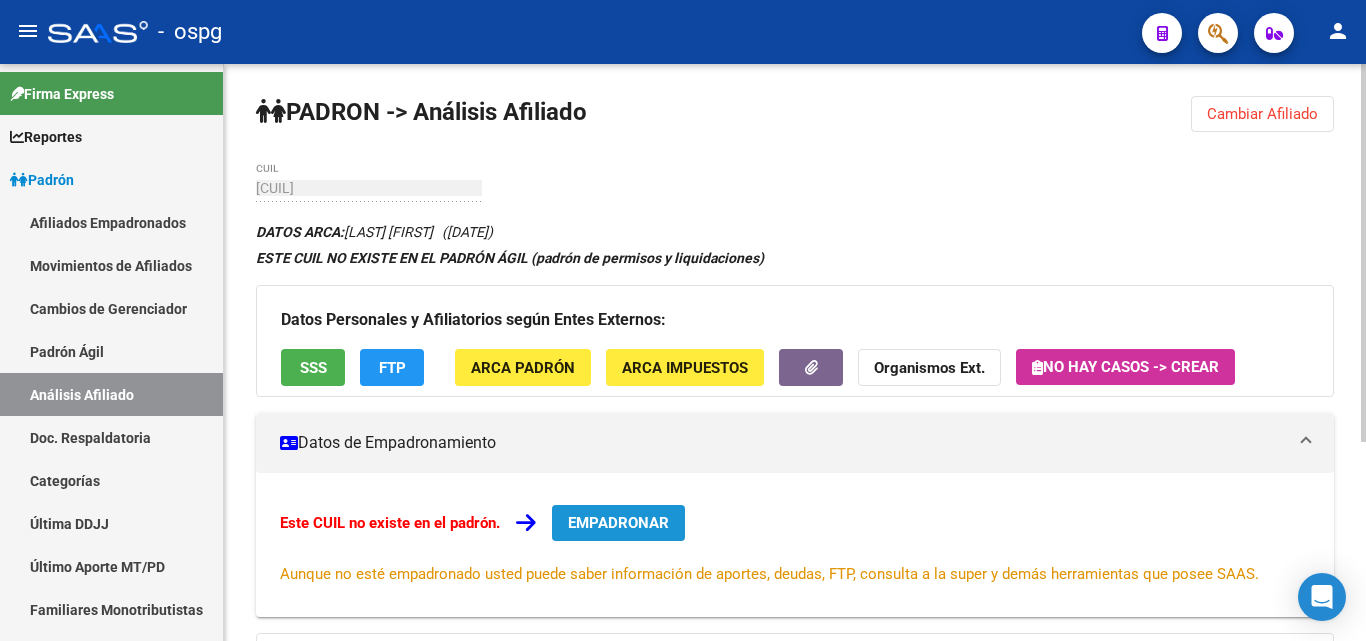 click on "EMPADRONAR" at bounding box center [618, 523] 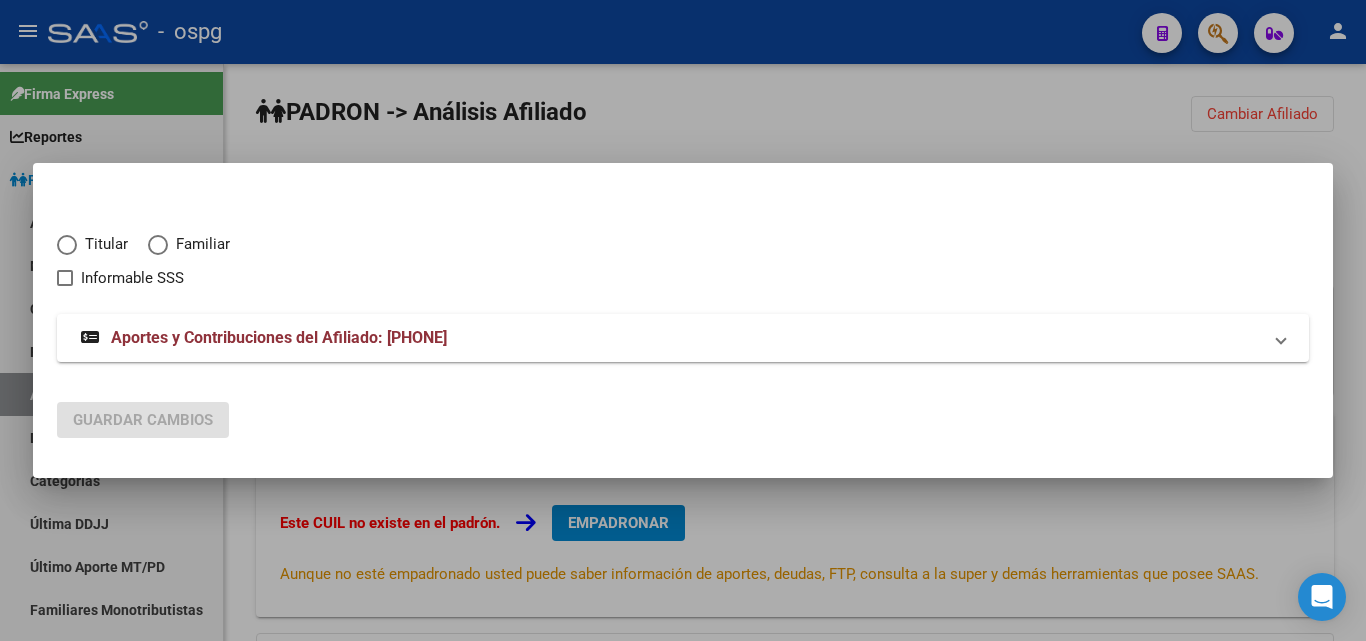 click at bounding box center [67, 245] 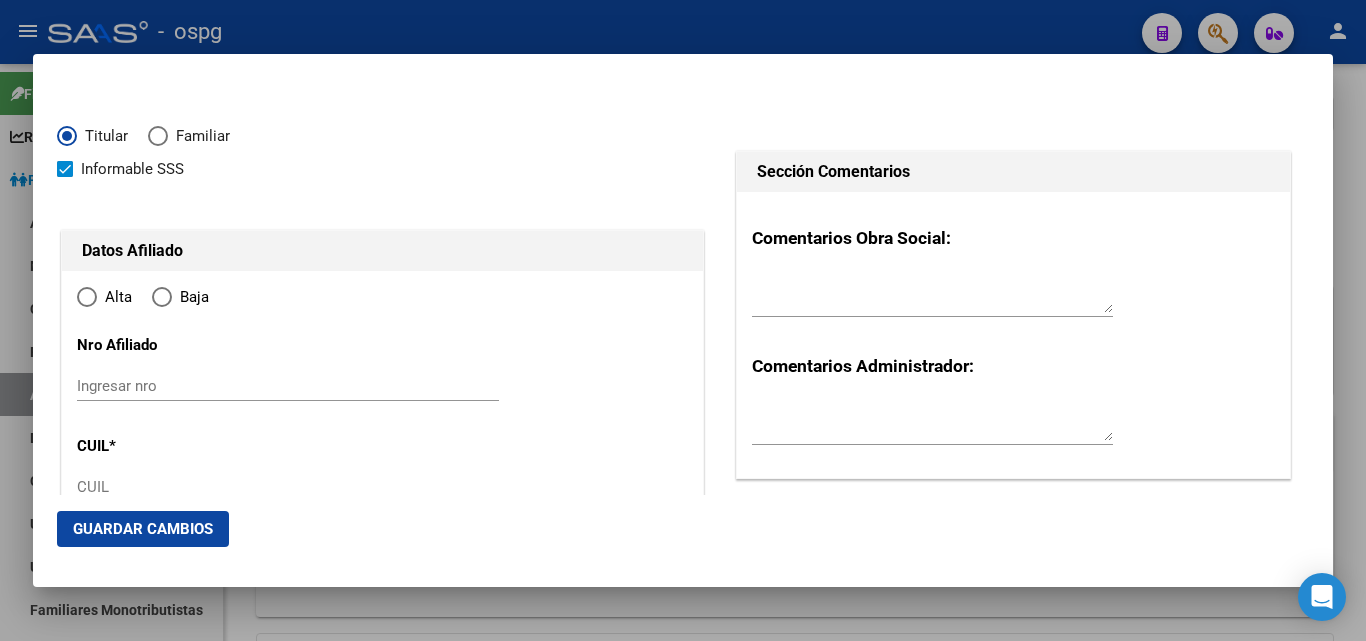 type on "[CUIL]" 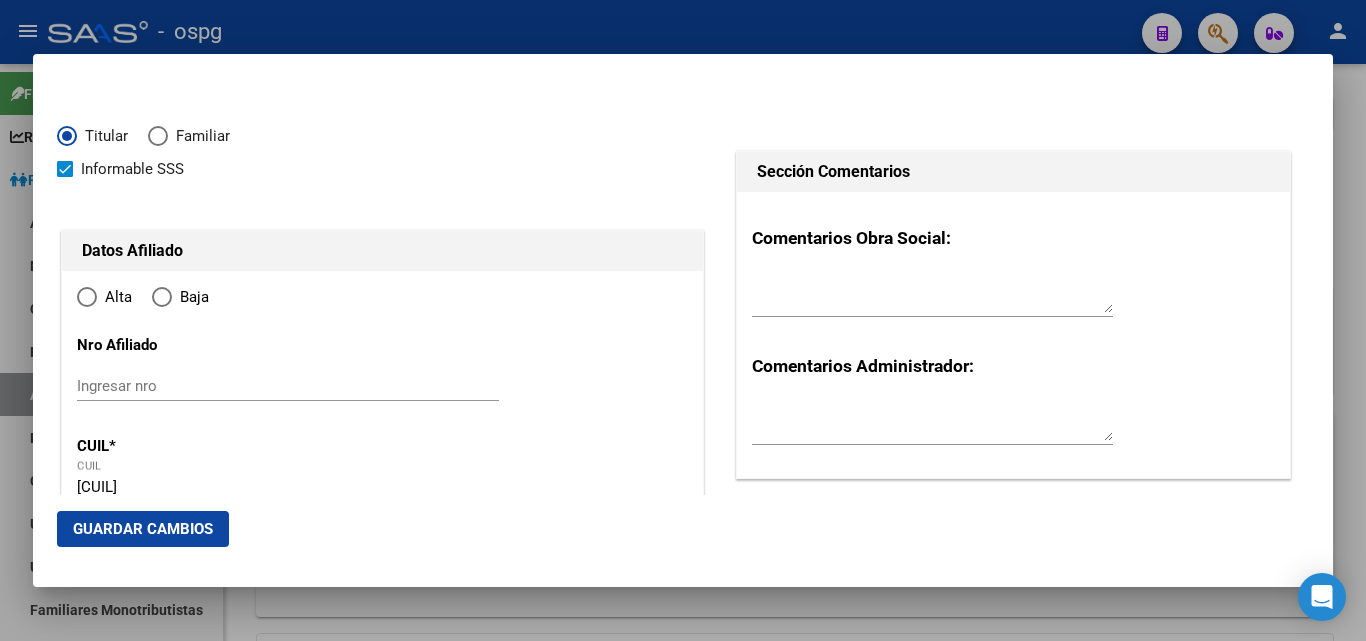 type on "[NUMBER]" 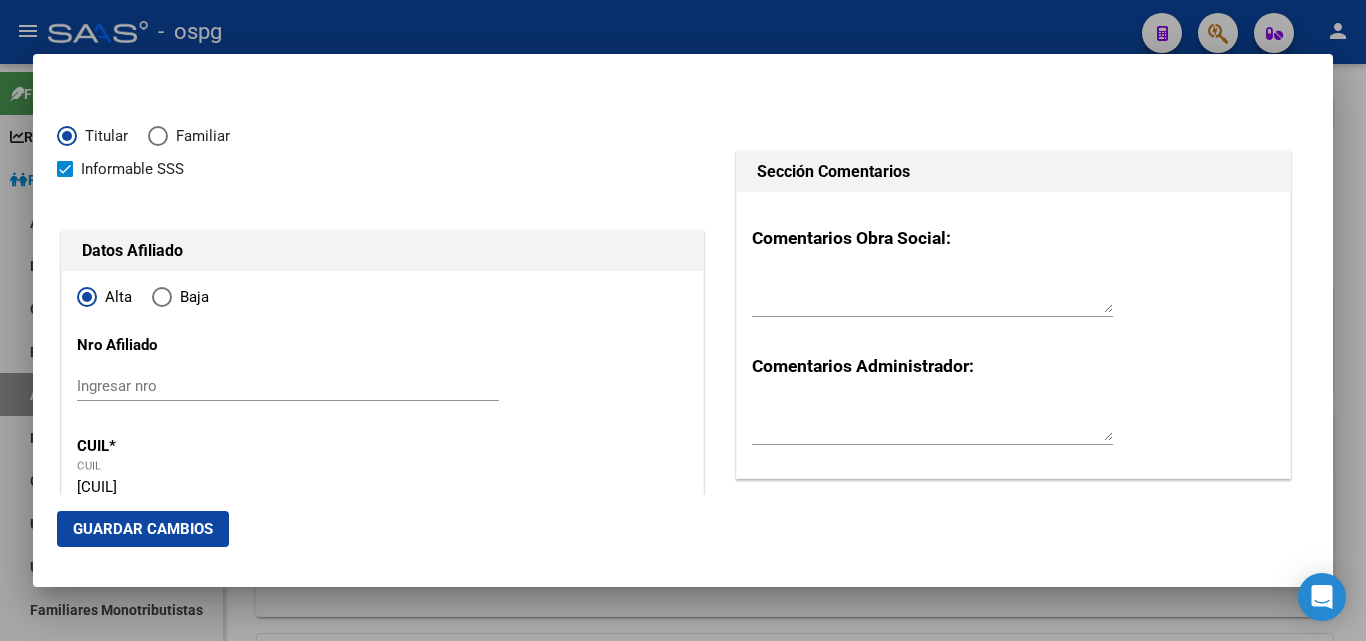 radio on "true" 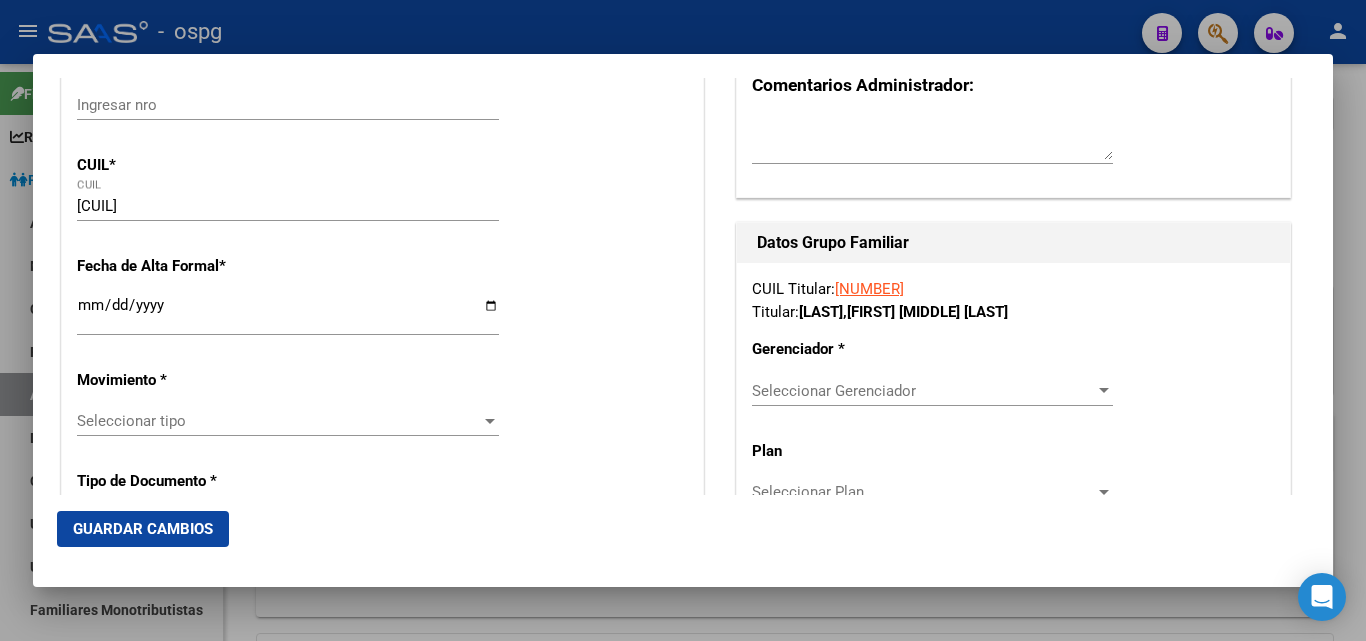 scroll, scrollTop: 289, scrollLeft: 0, axis: vertical 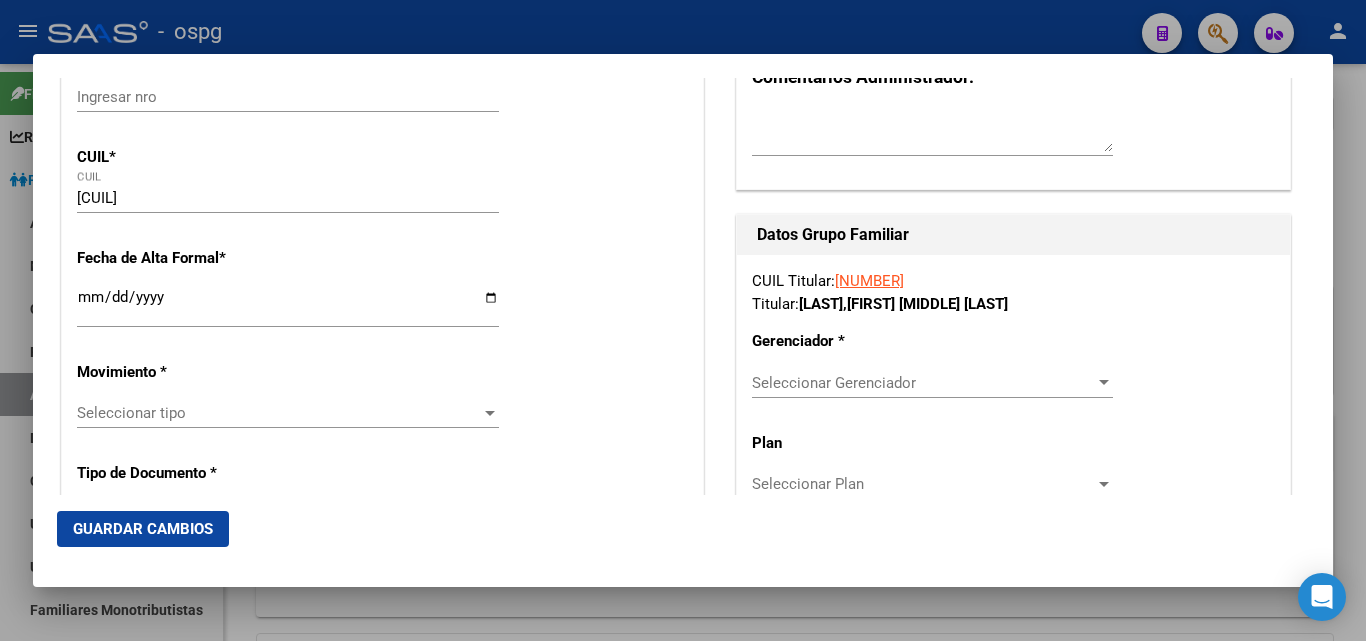click on "Ingresar fecha" at bounding box center [288, 305] 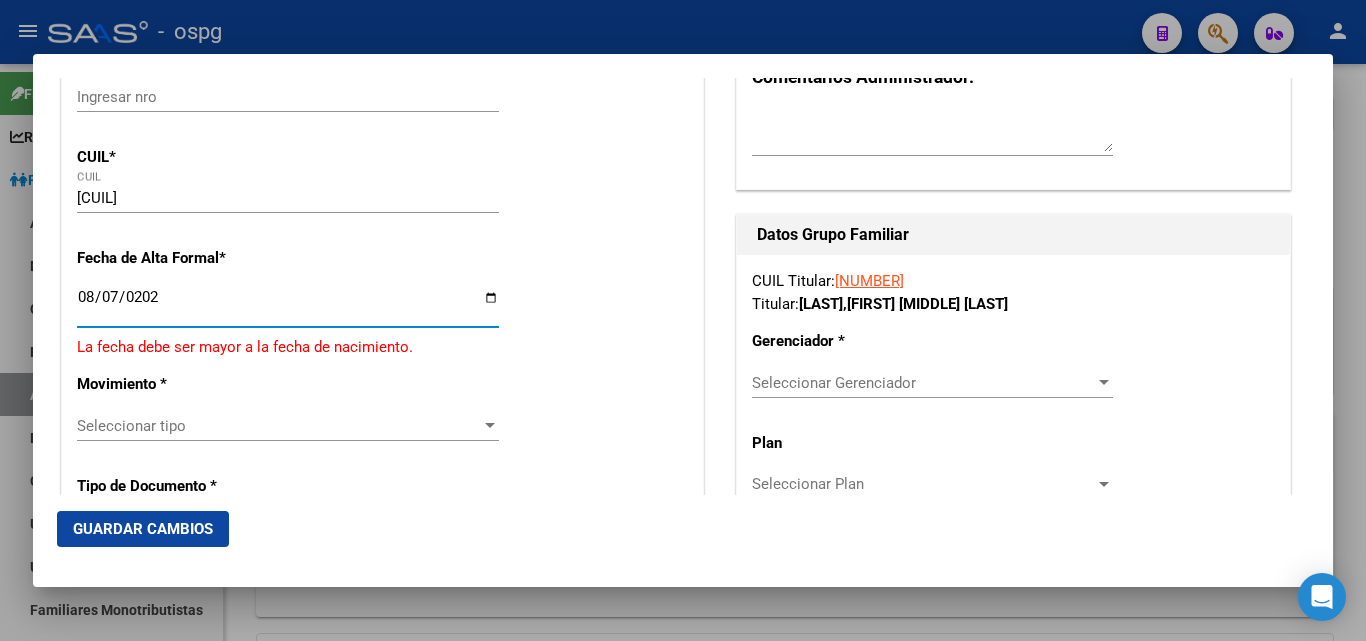 type on "2025-08-07" 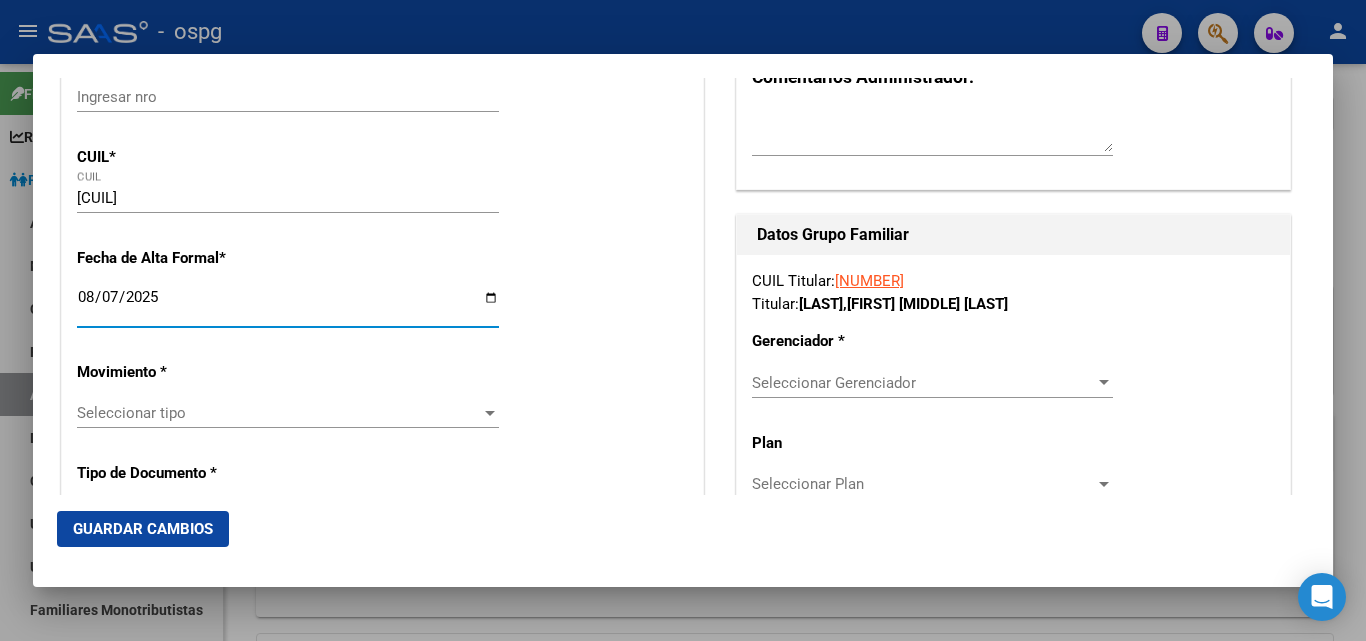 click at bounding box center [490, 413] 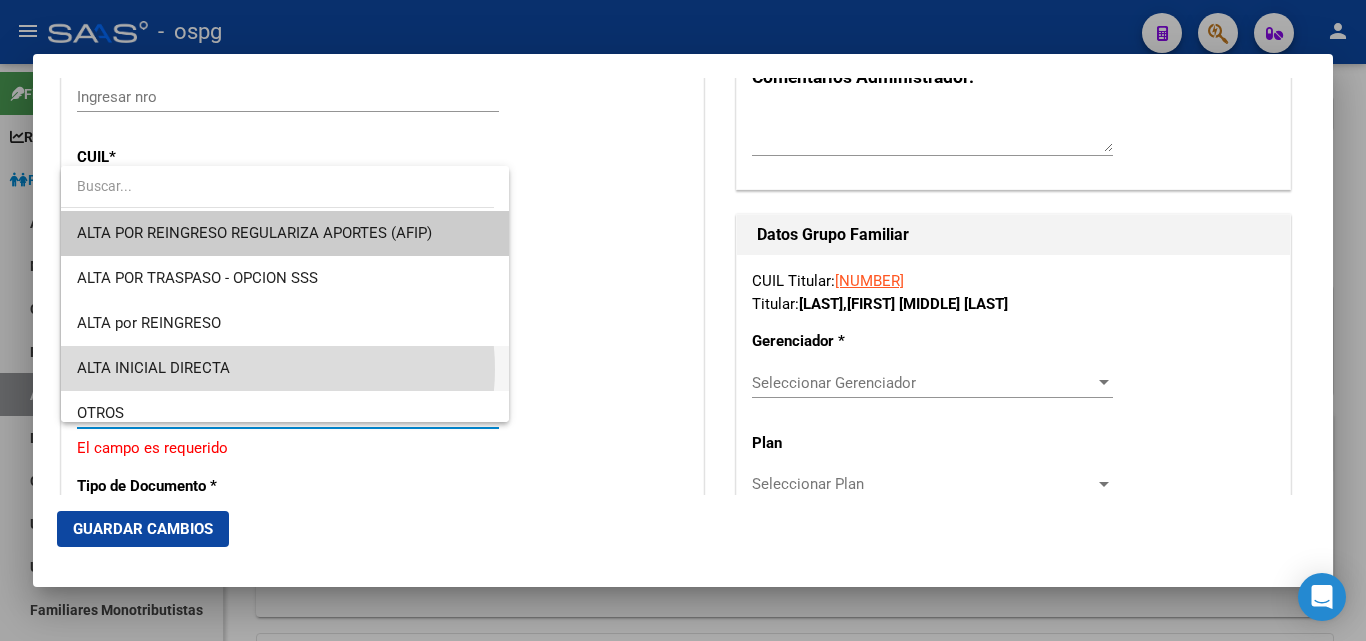 click on "ALTA INICIAL DIRECTA" at bounding box center [285, 368] 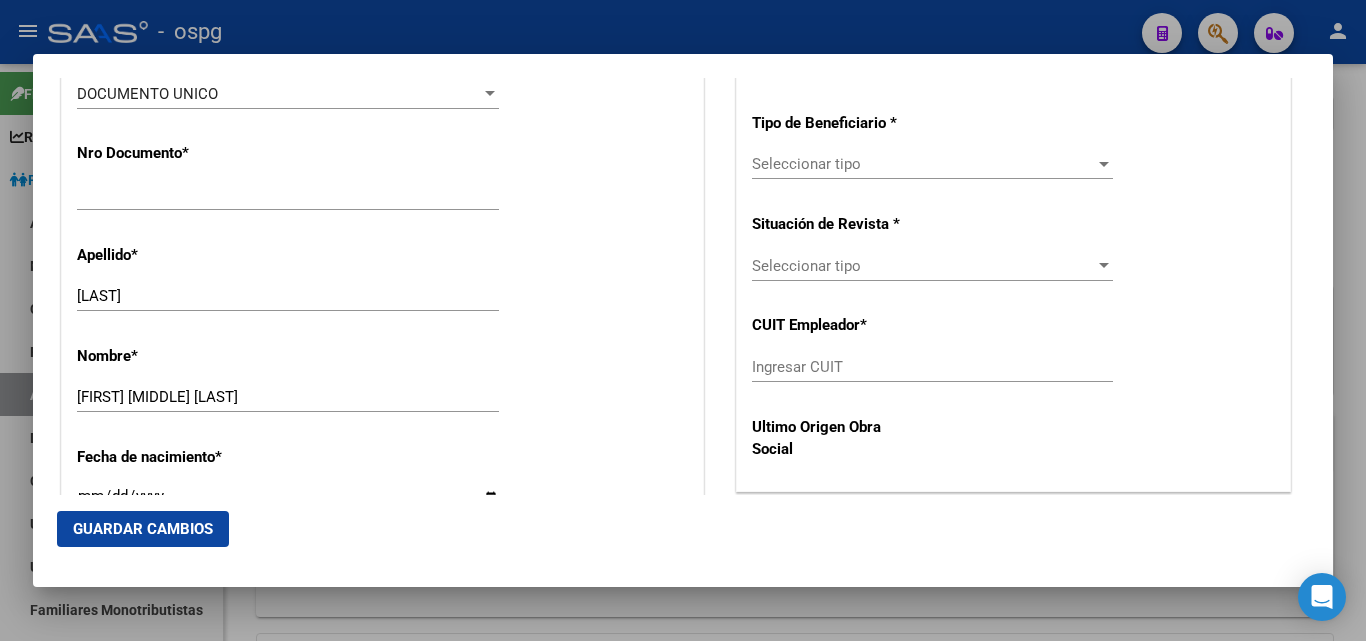 scroll, scrollTop: 718, scrollLeft: 0, axis: vertical 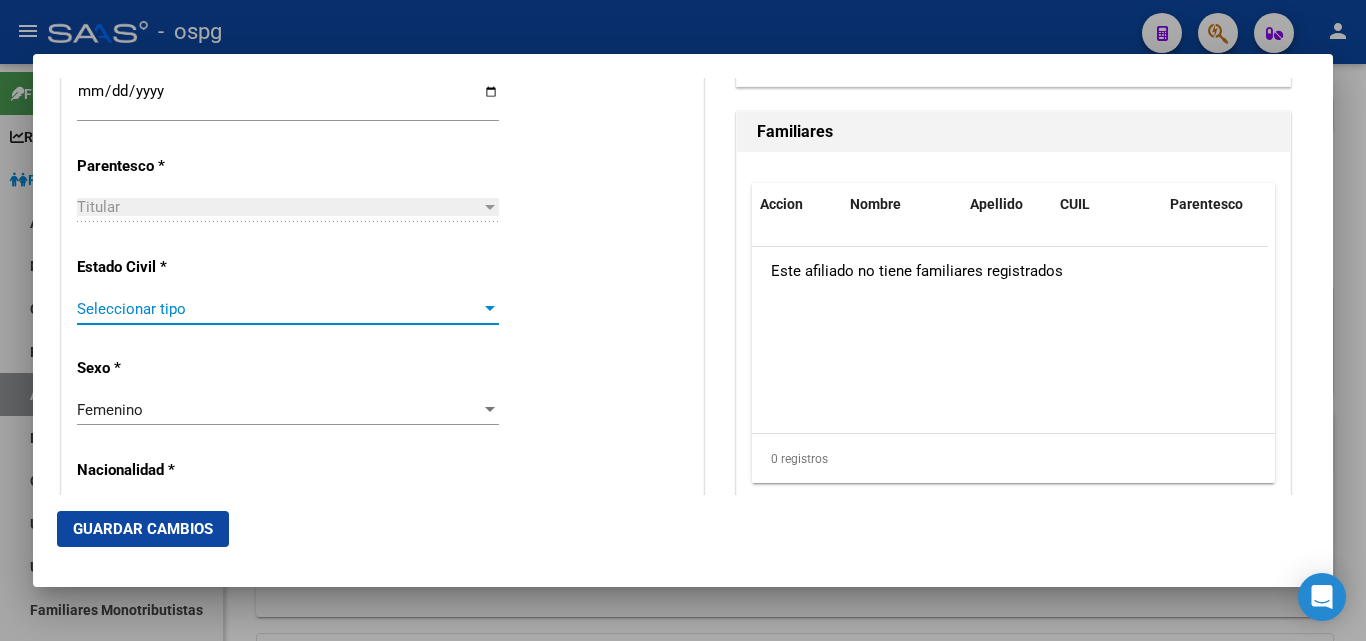 click at bounding box center (490, 309) 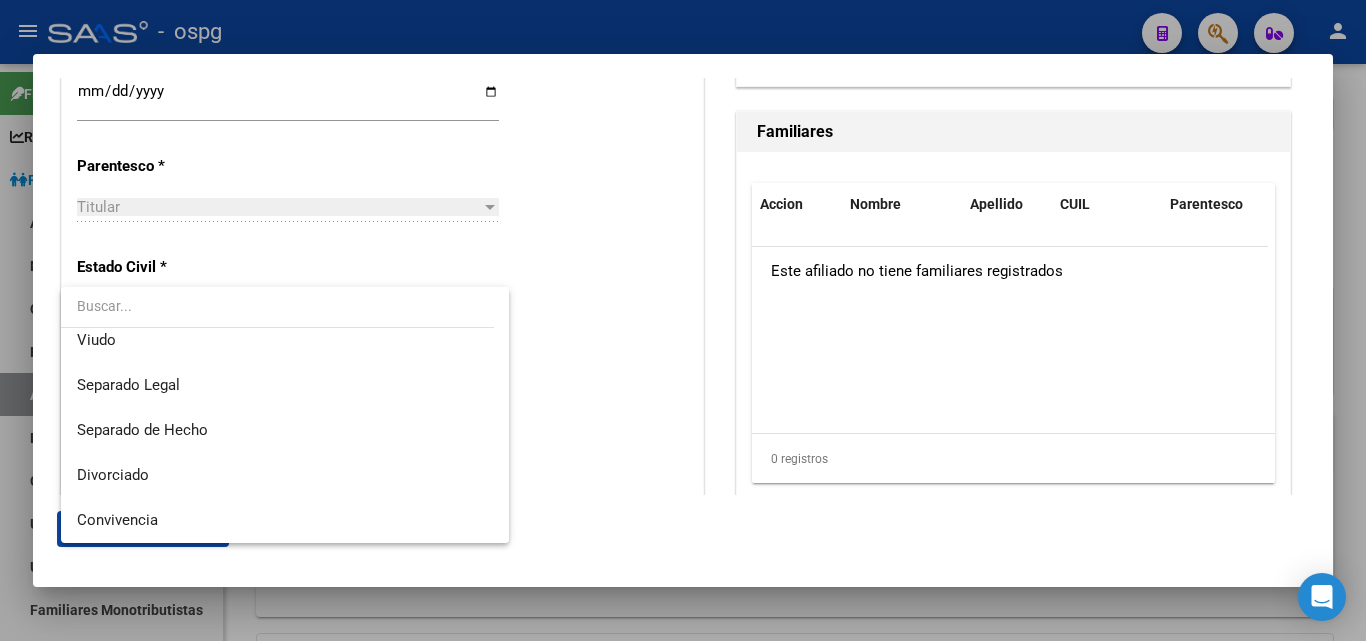 scroll, scrollTop: 0, scrollLeft: 0, axis: both 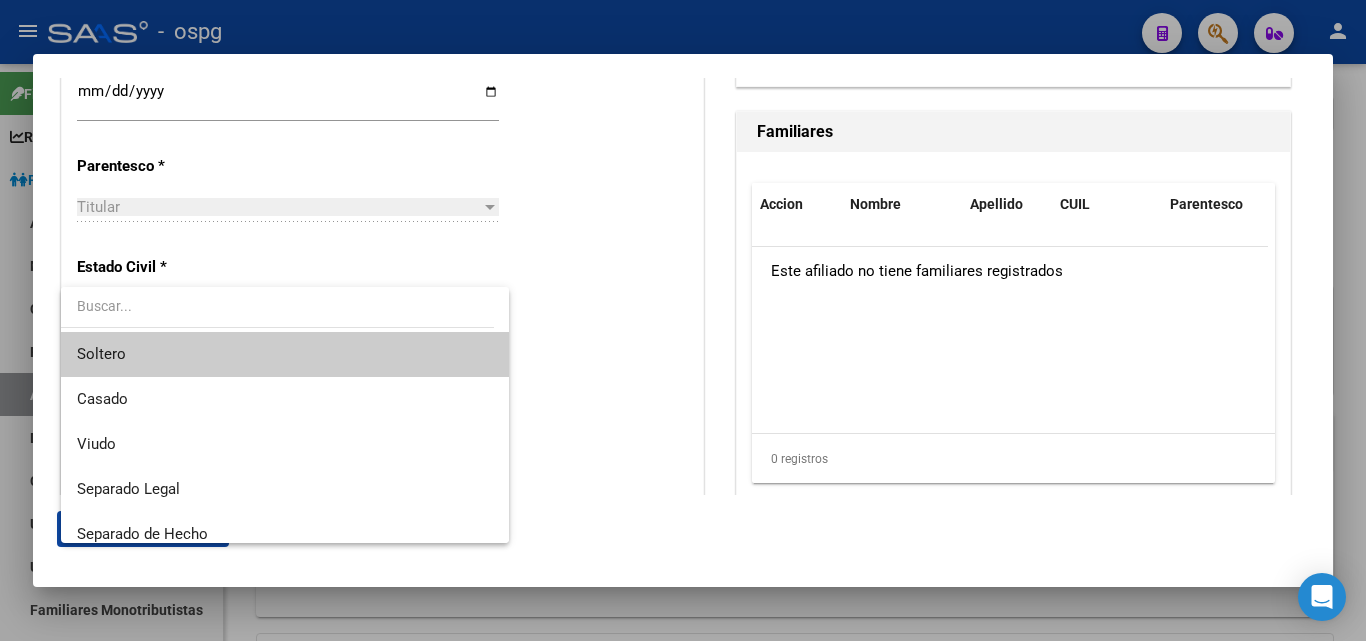 click on "Soltero" at bounding box center [285, 354] 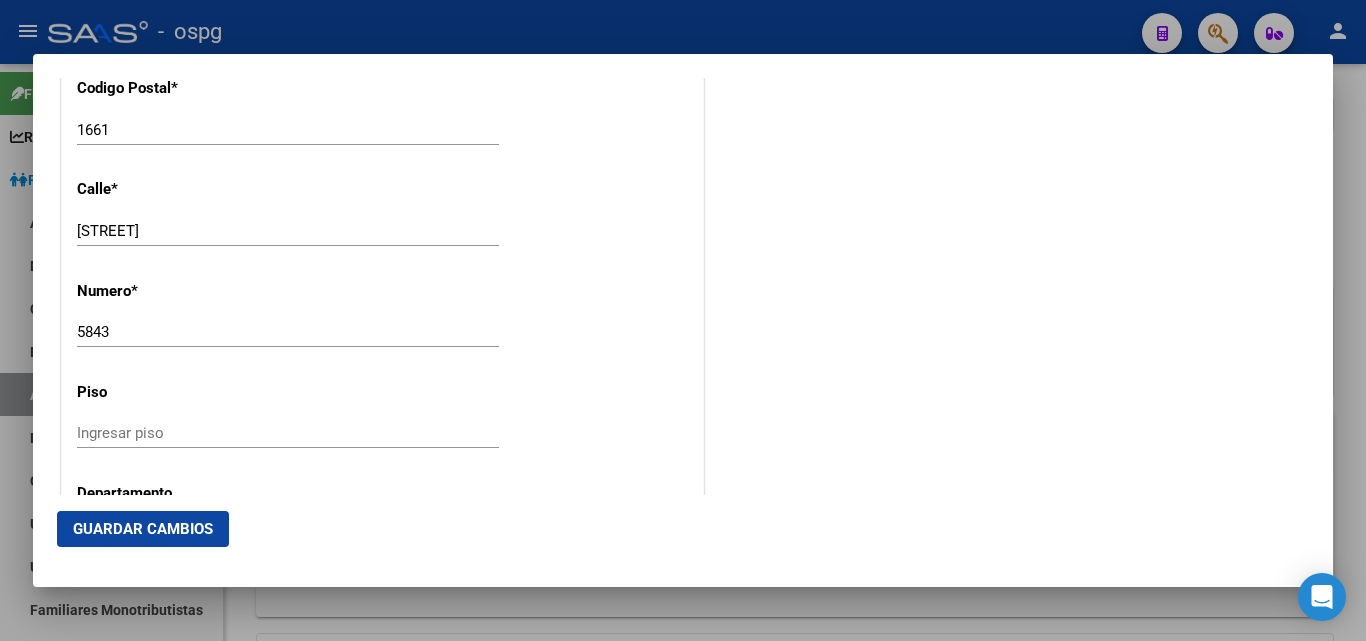 scroll, scrollTop: 2163, scrollLeft: 0, axis: vertical 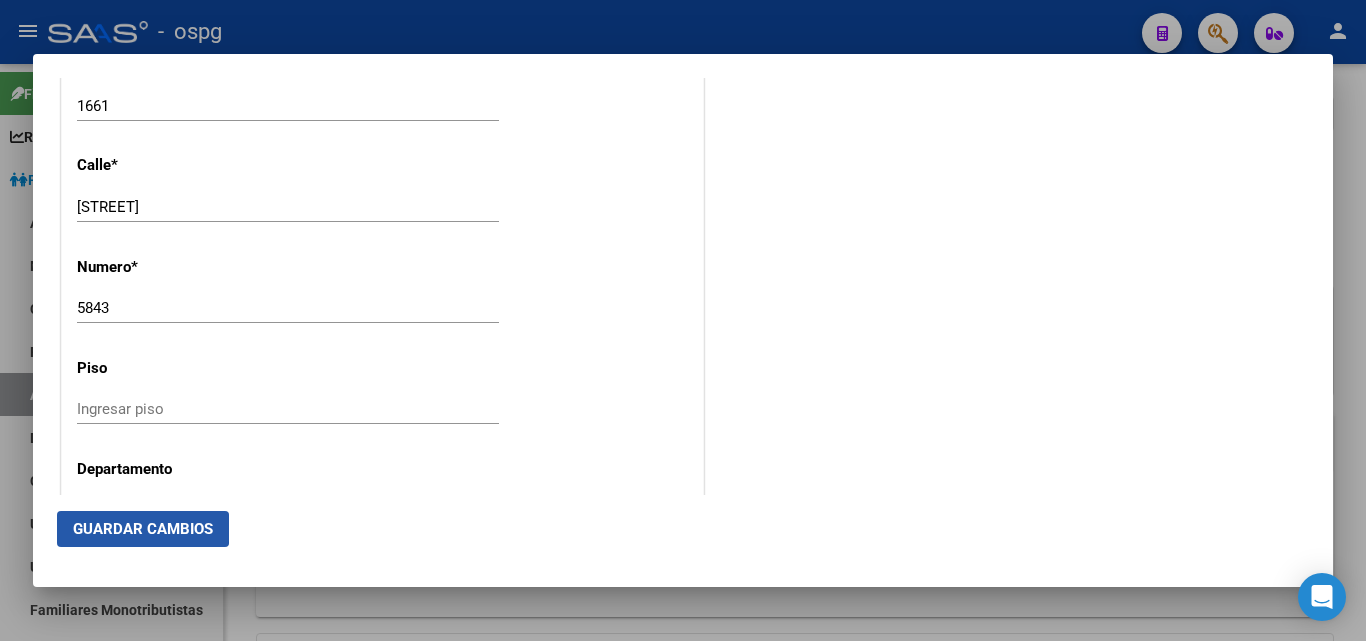 click on "Guardar Cambios" 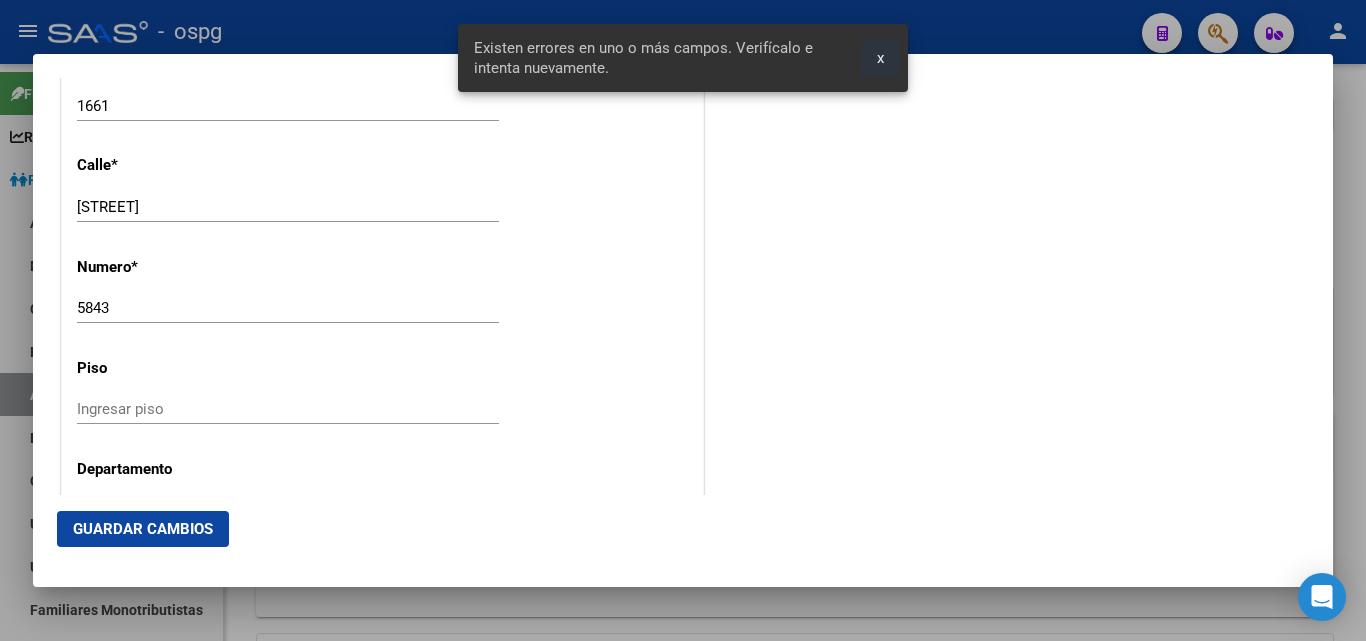 click on "x" at bounding box center [880, 58] 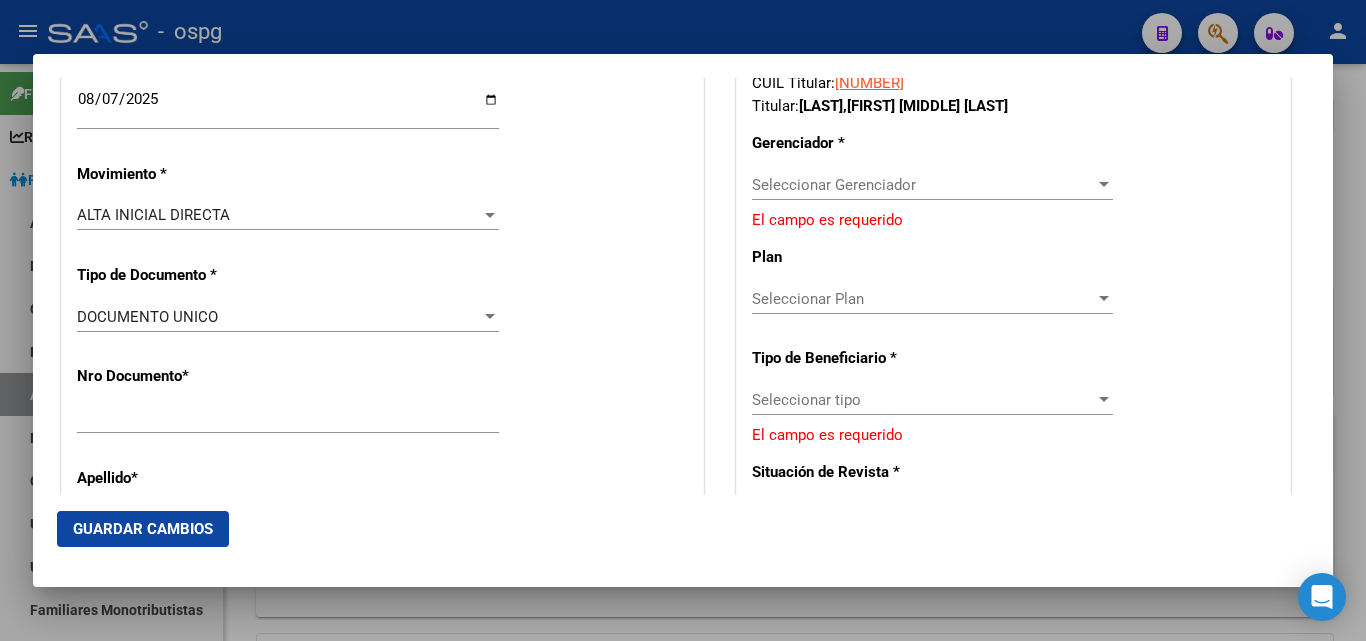 scroll, scrollTop: 479, scrollLeft: 0, axis: vertical 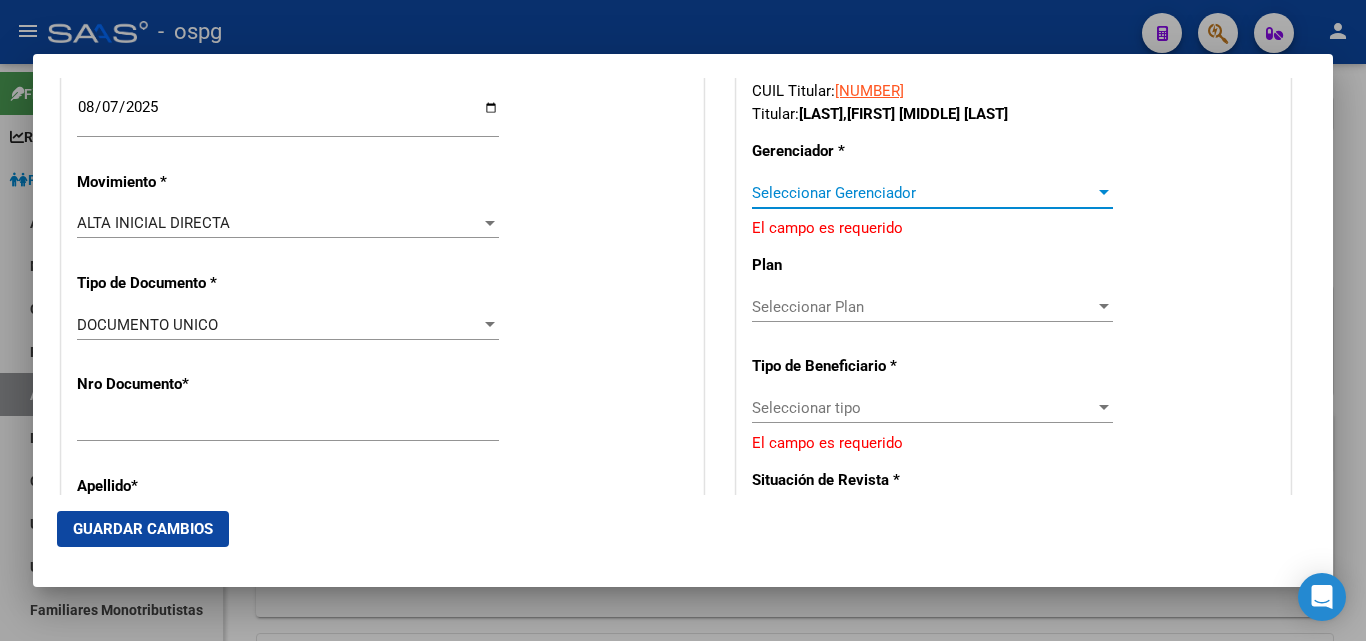 click at bounding box center (1104, 193) 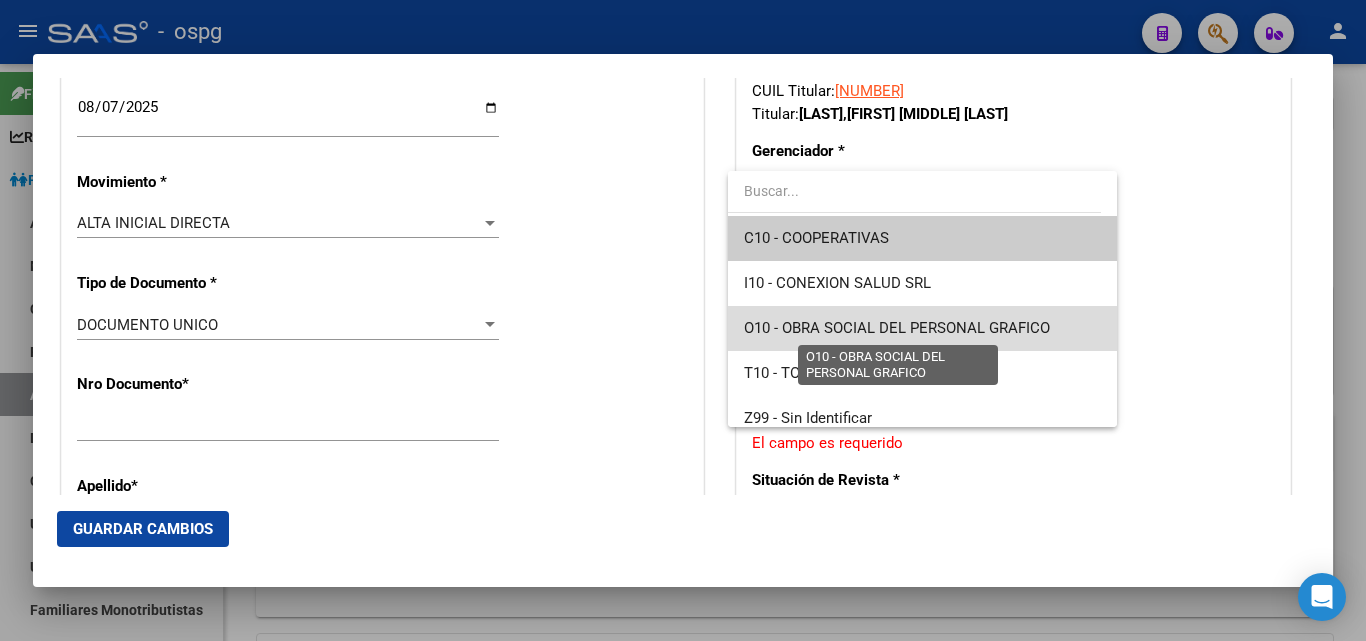click on "O10 - OBRA SOCIAL DEL PERSONAL GRAFICO" at bounding box center (897, 328) 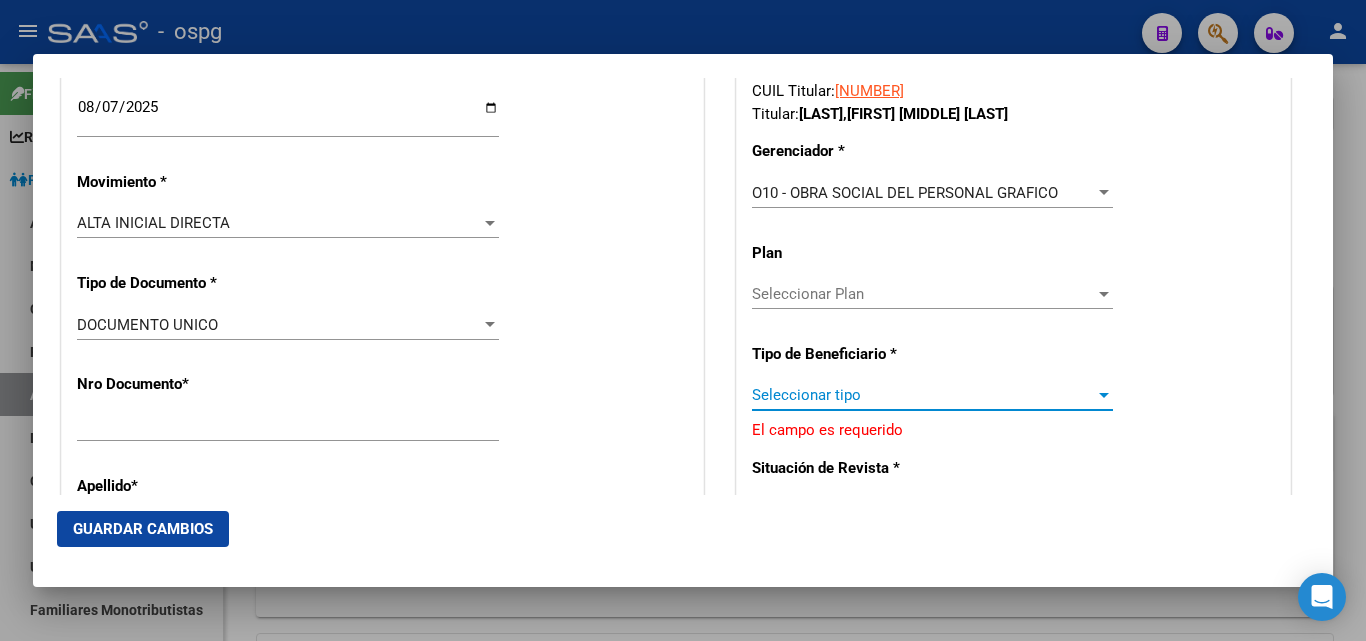 click at bounding box center [1104, 395] 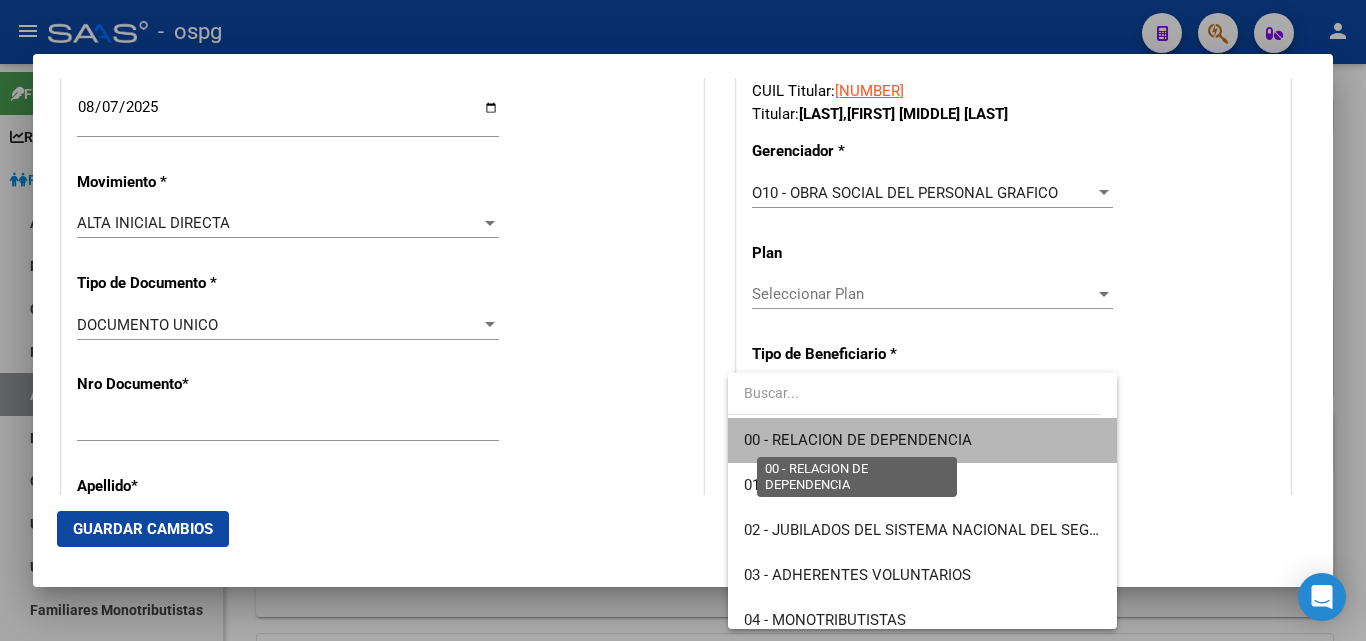 click on "00 - RELACION DE DEPENDENCIA" at bounding box center (858, 440) 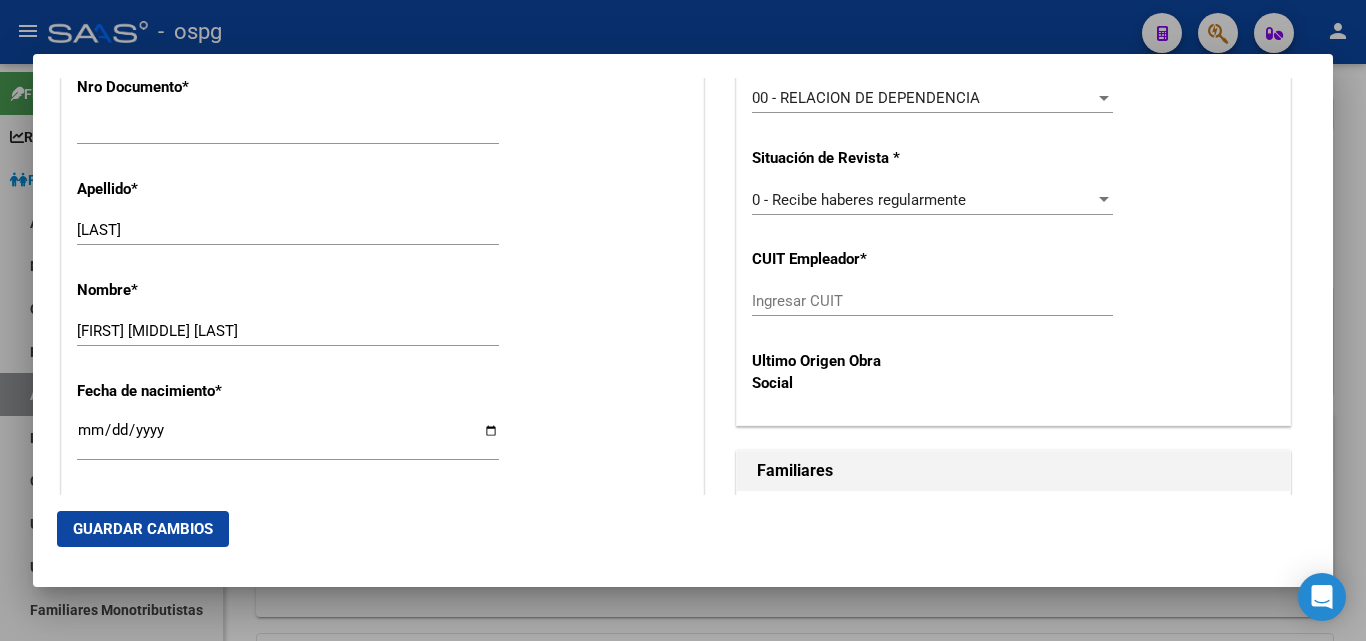 scroll, scrollTop: 710, scrollLeft: 0, axis: vertical 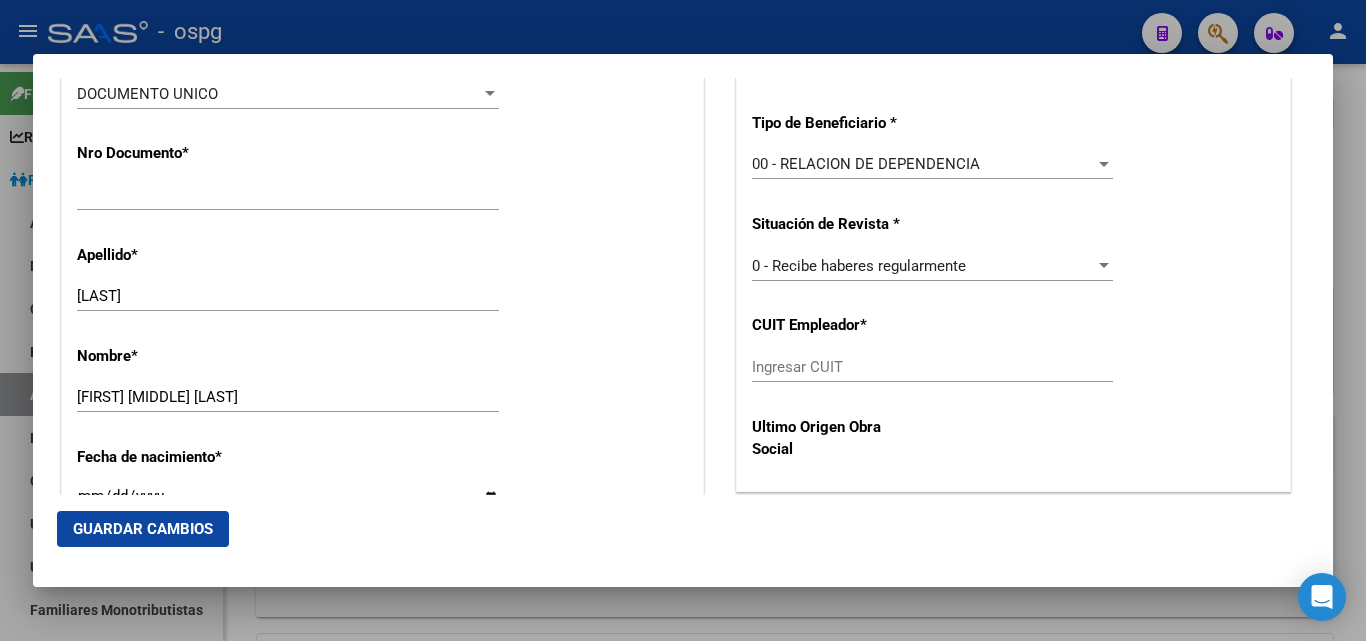 click on "Ingresar CUIT" at bounding box center (932, 367) 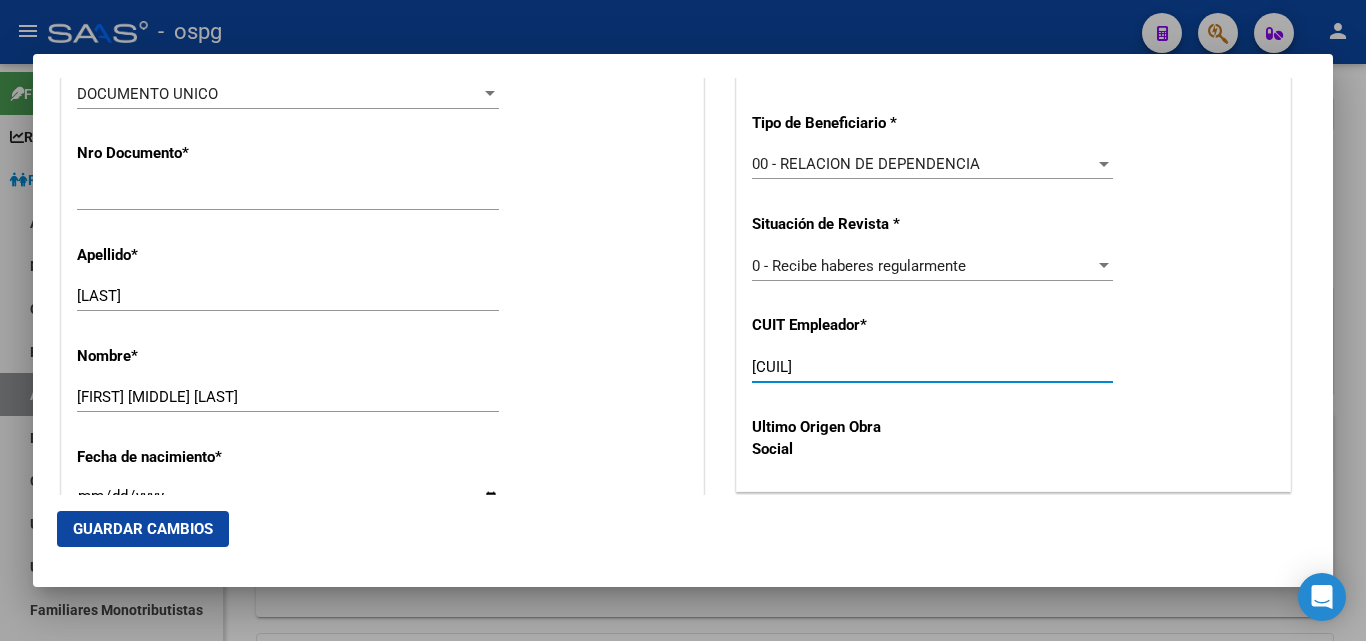 type on "[CUIL]" 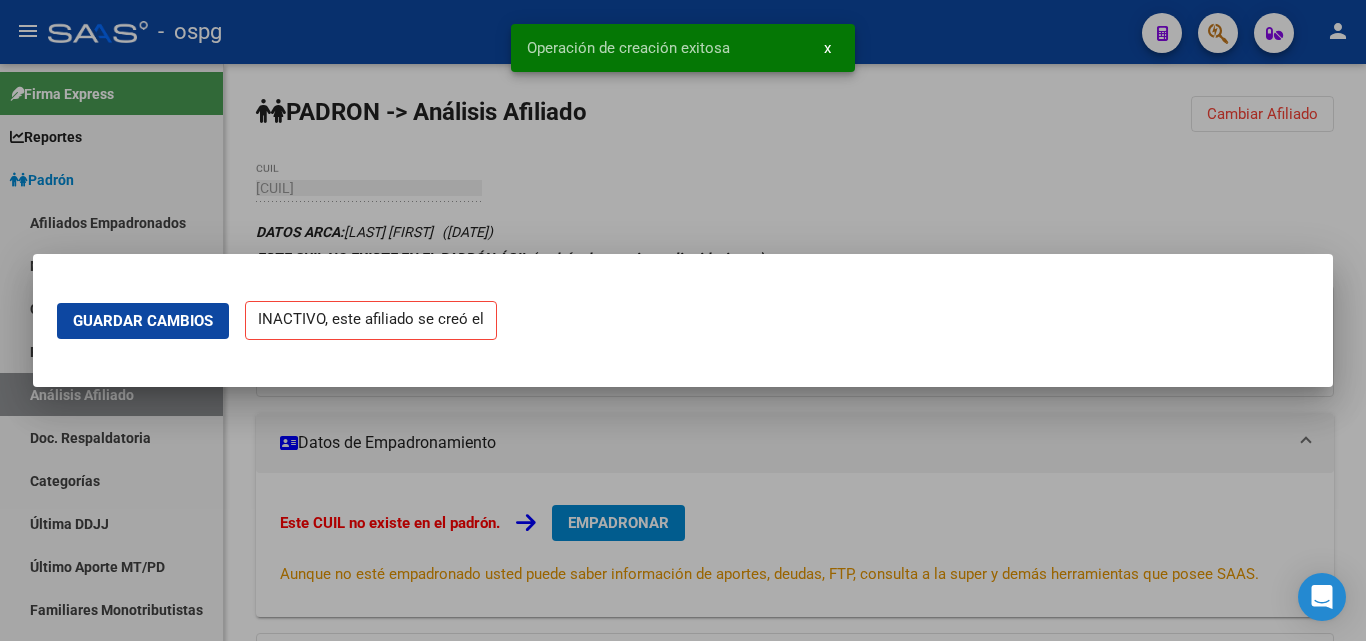 scroll, scrollTop: 0, scrollLeft: 0, axis: both 